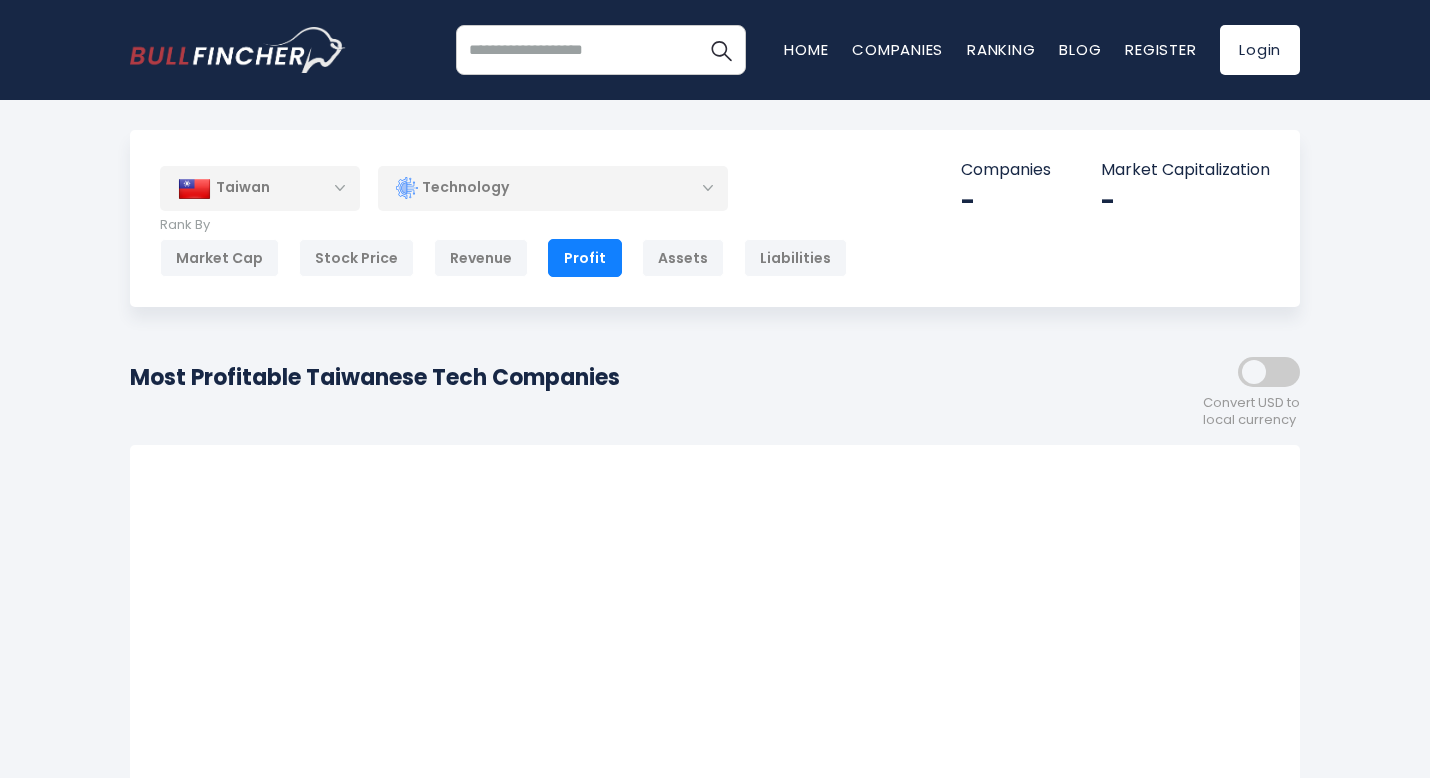 scroll, scrollTop: 0, scrollLeft: 0, axis: both 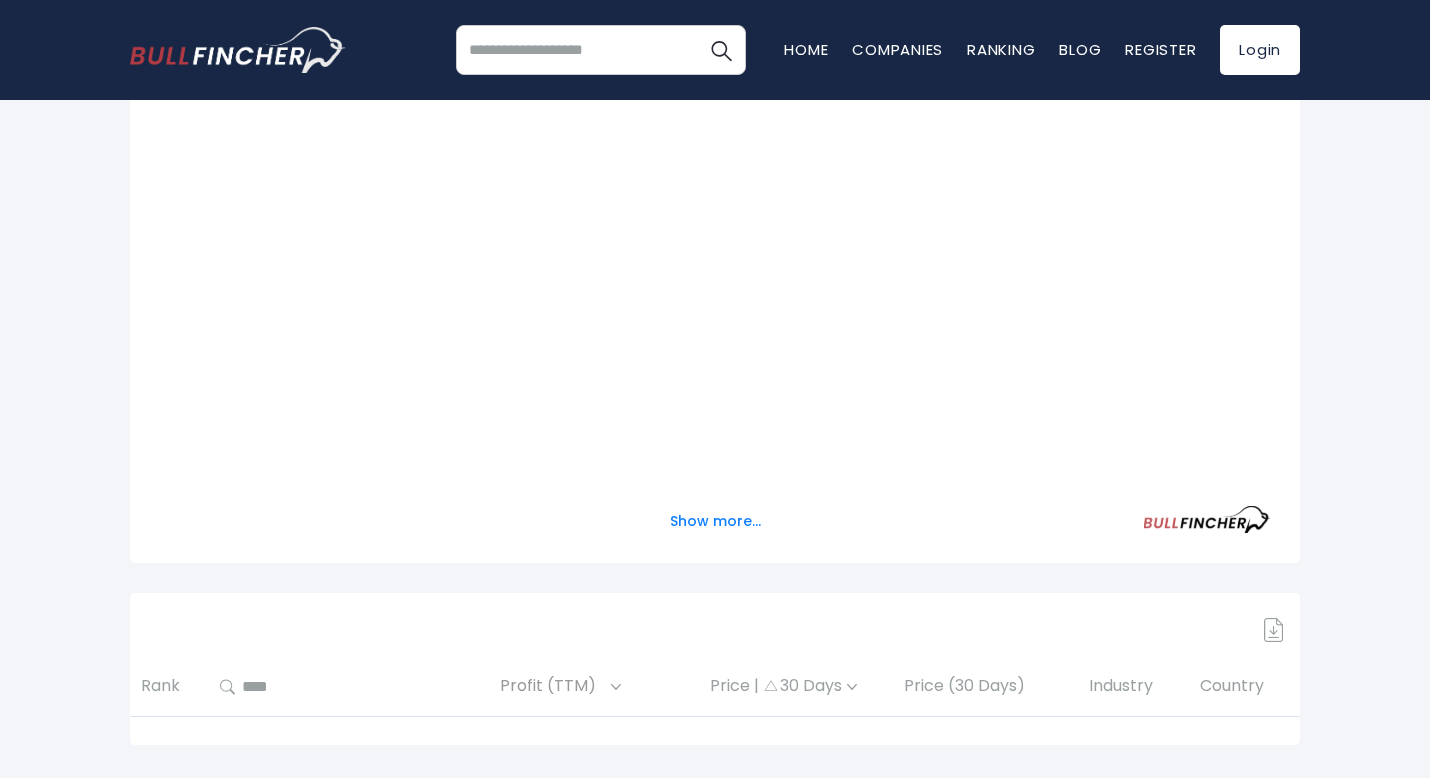 drag, startPoint x: 722, startPoint y: 449, endPoint x: 2, endPoint y: 564, distance: 729.12616 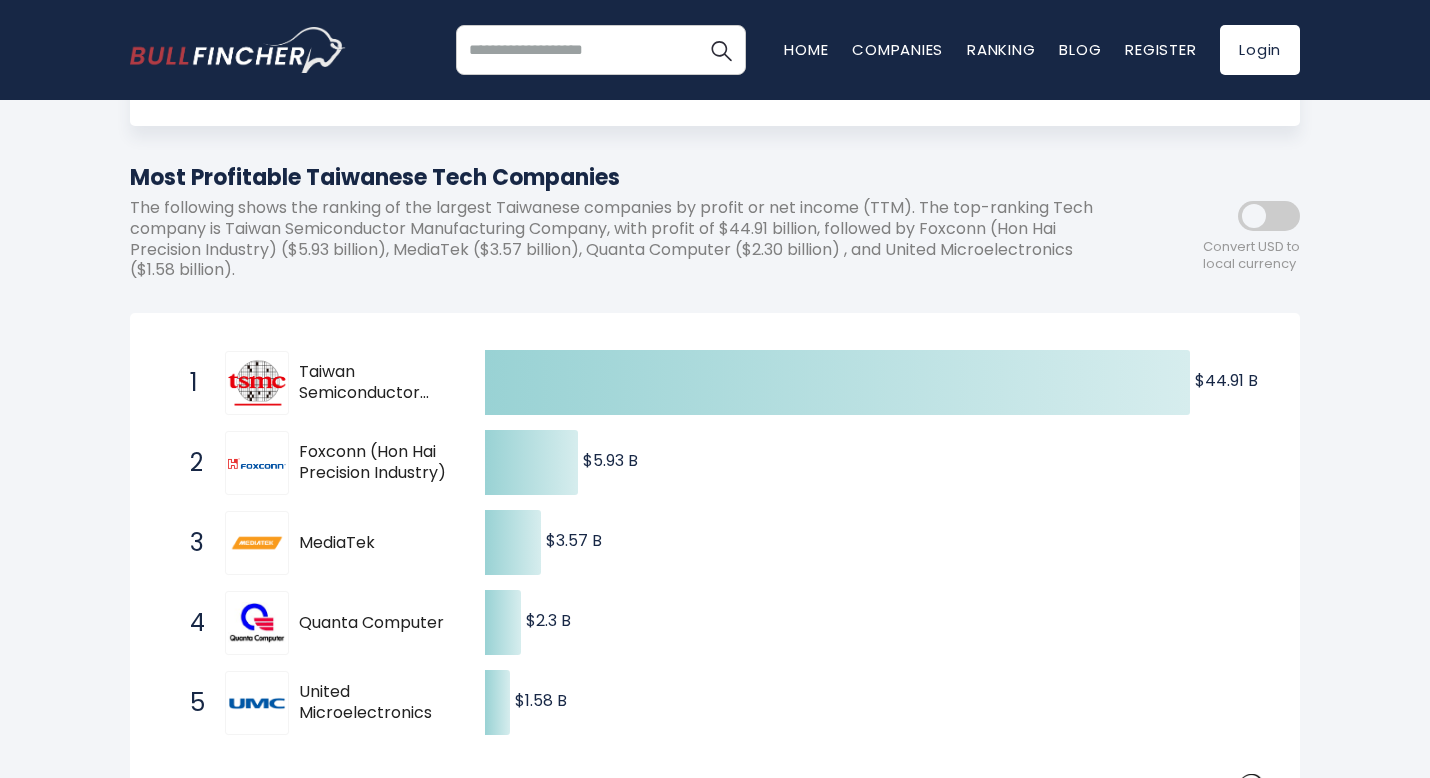 scroll, scrollTop: 281, scrollLeft: 0, axis: vertical 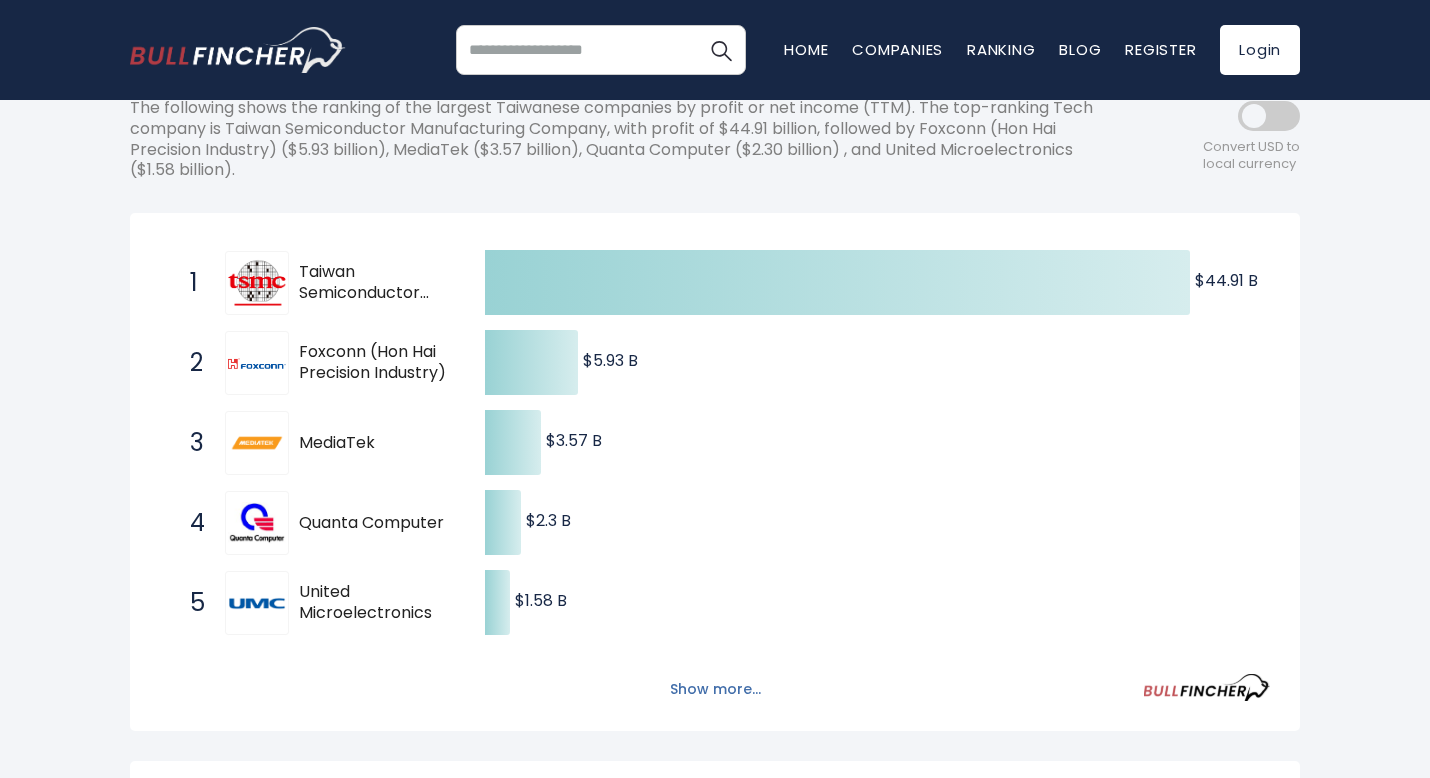 click on "Show more..." at bounding box center (715, 689) 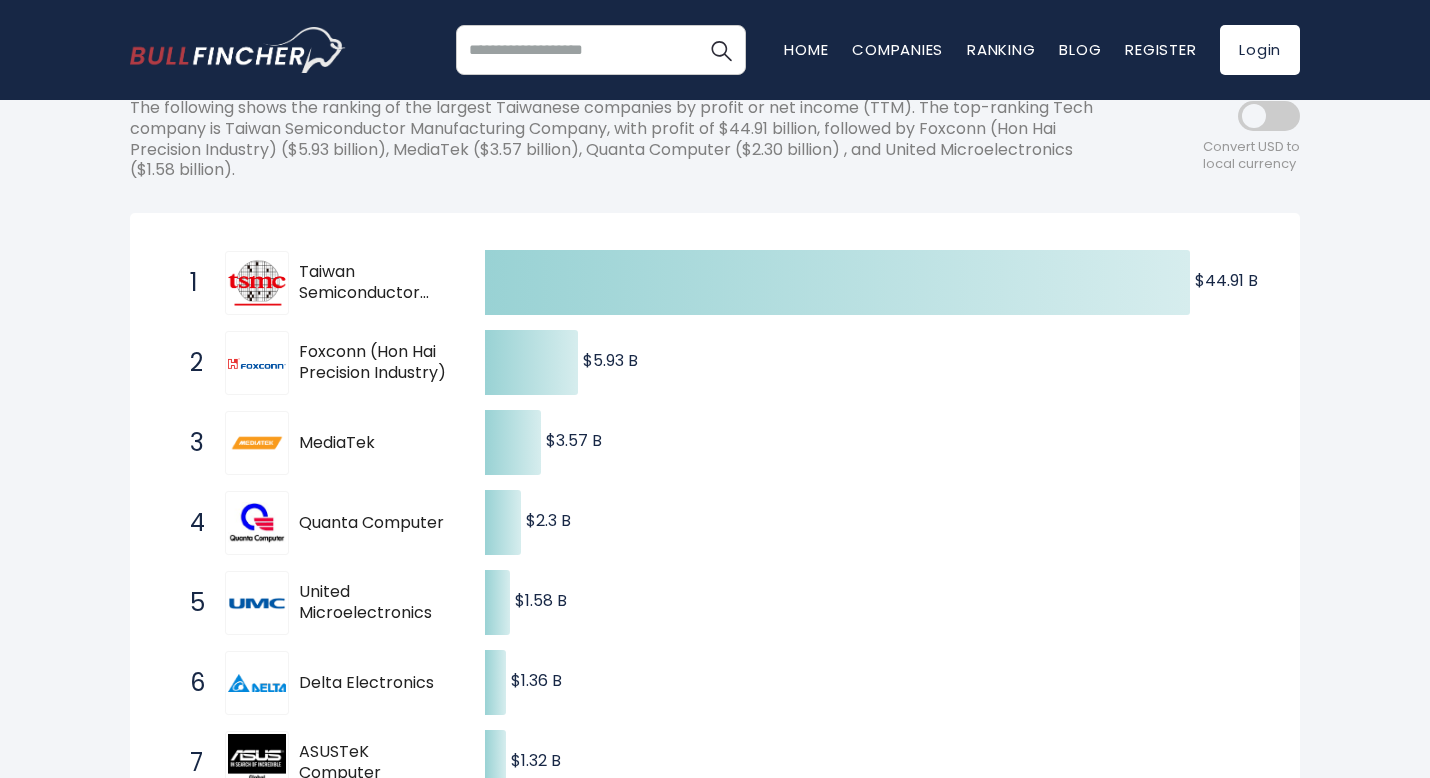 scroll, scrollTop: 381, scrollLeft: 0, axis: vertical 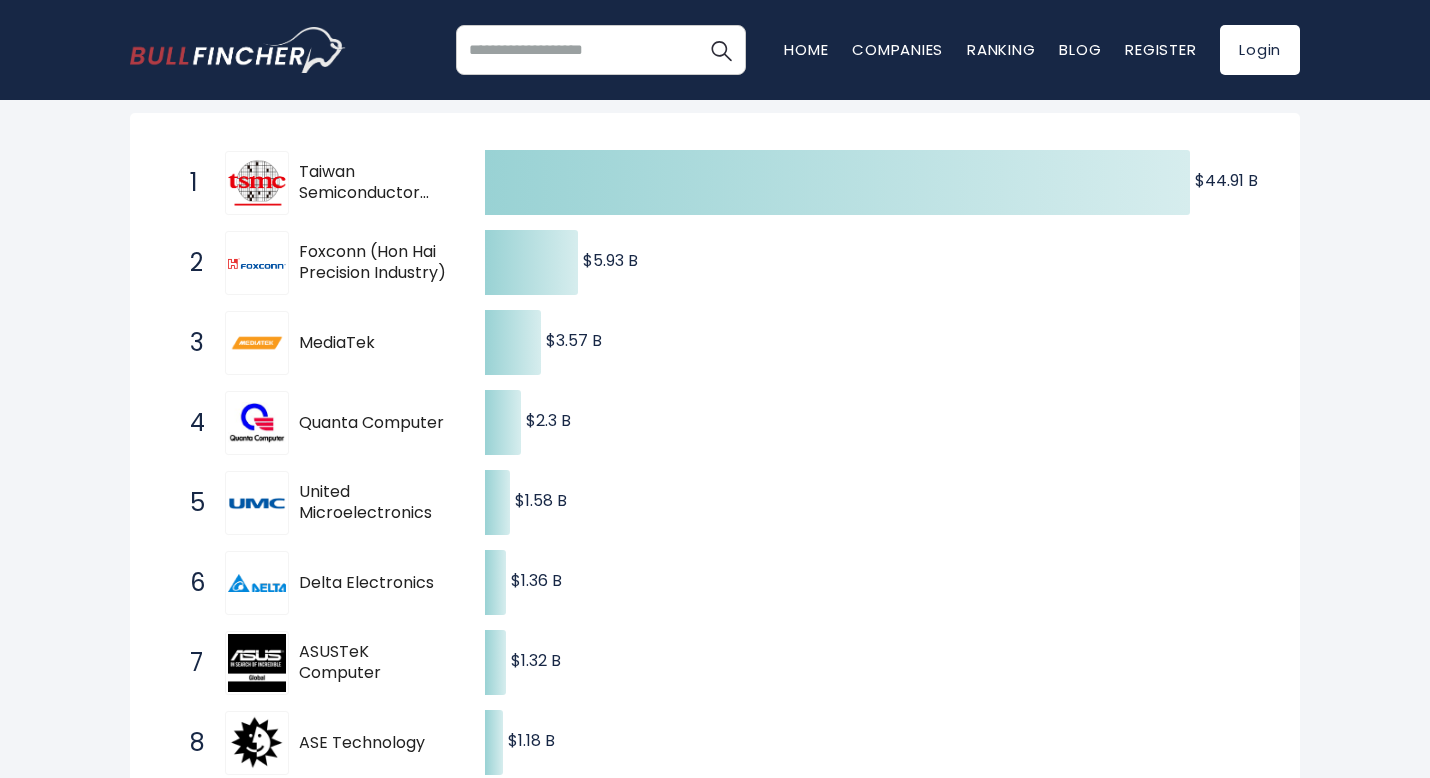 click at bounding box center [257, 663] 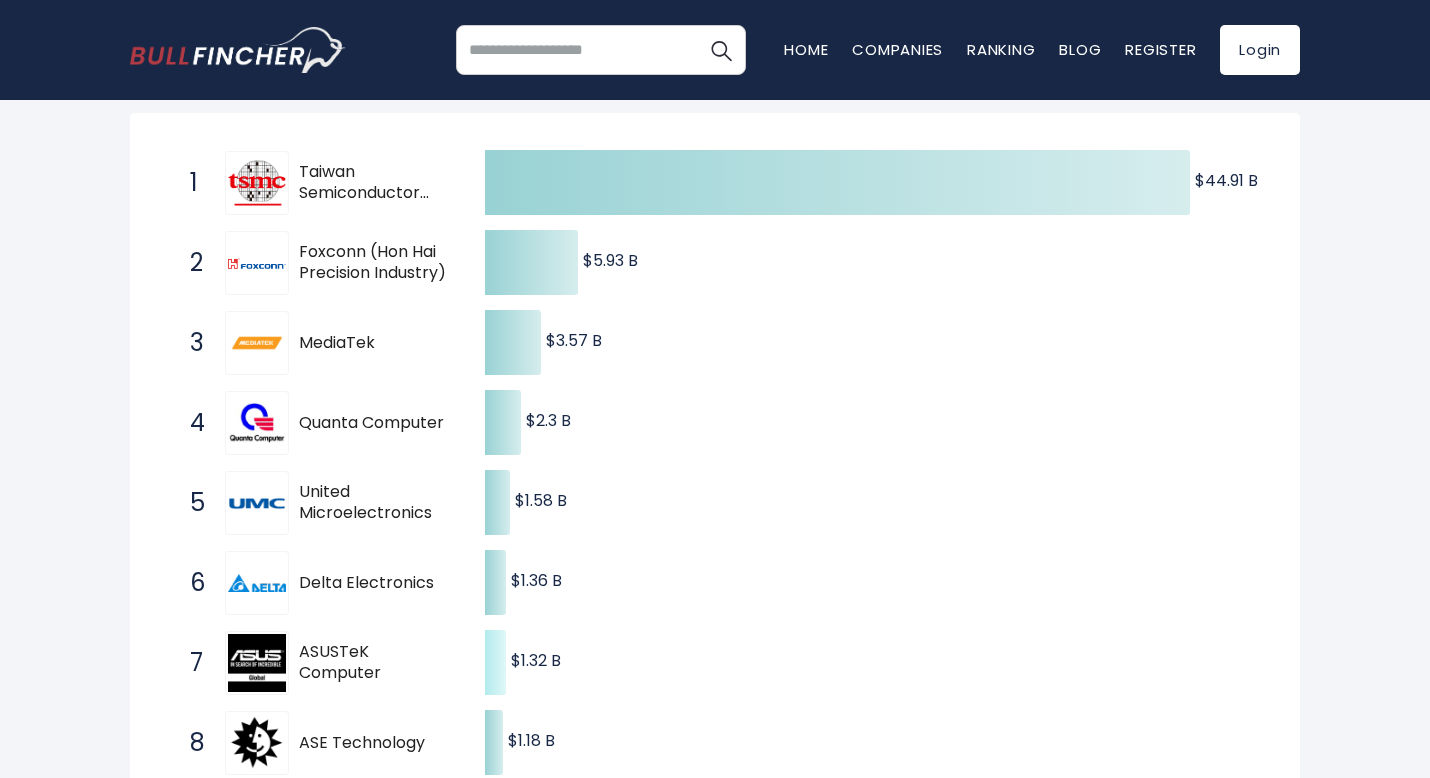 click 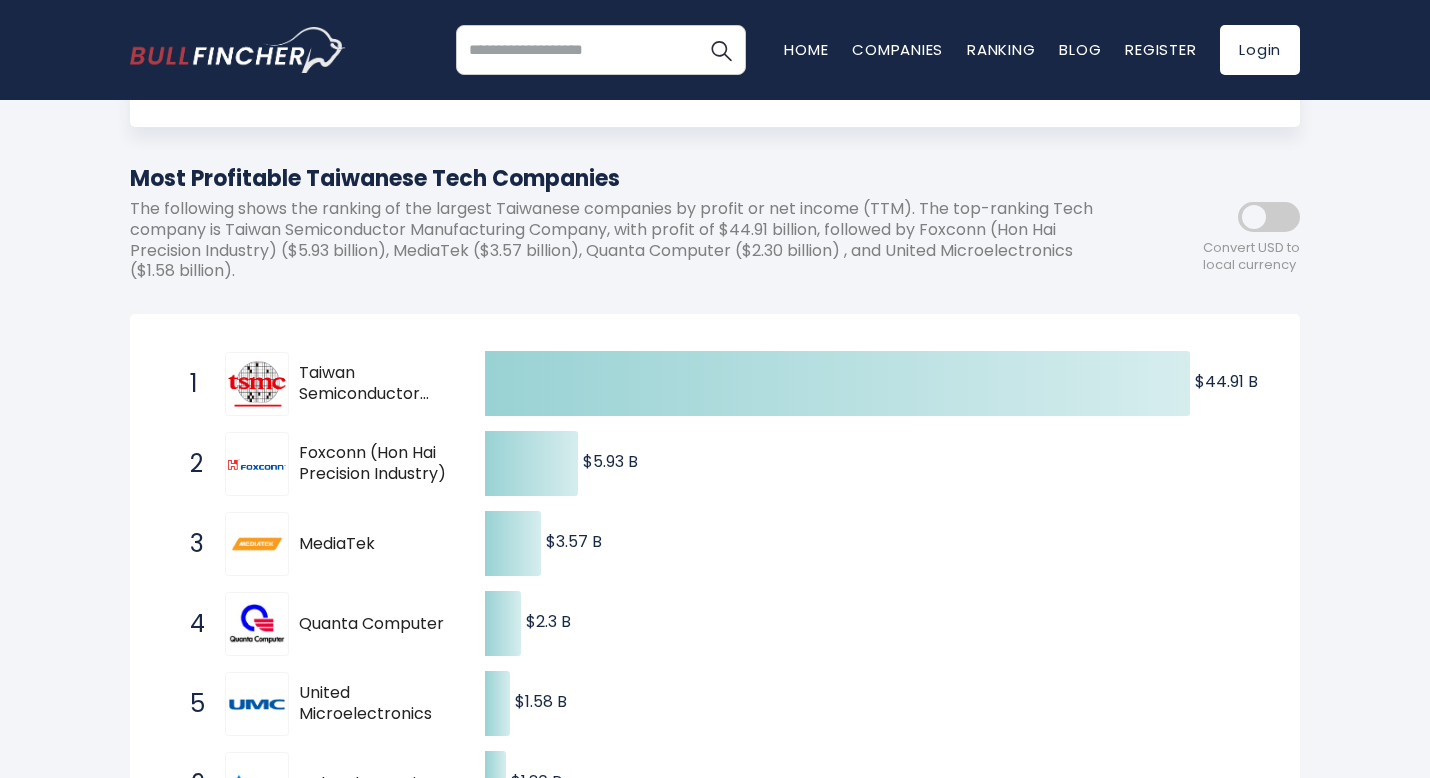 scroll, scrollTop: 181, scrollLeft: 0, axis: vertical 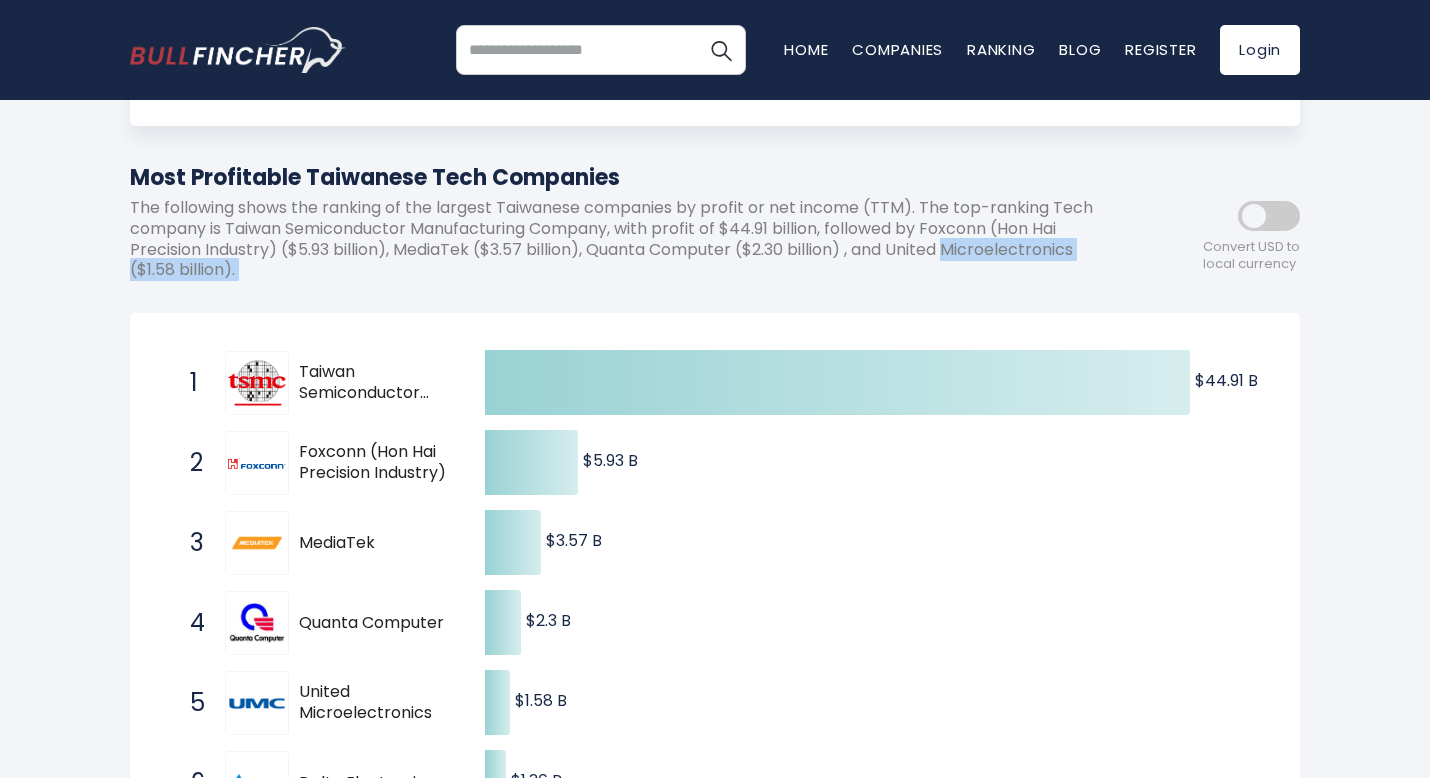 drag, startPoint x: 1022, startPoint y: 232, endPoint x: 1172, endPoint y: 213, distance: 151.19855 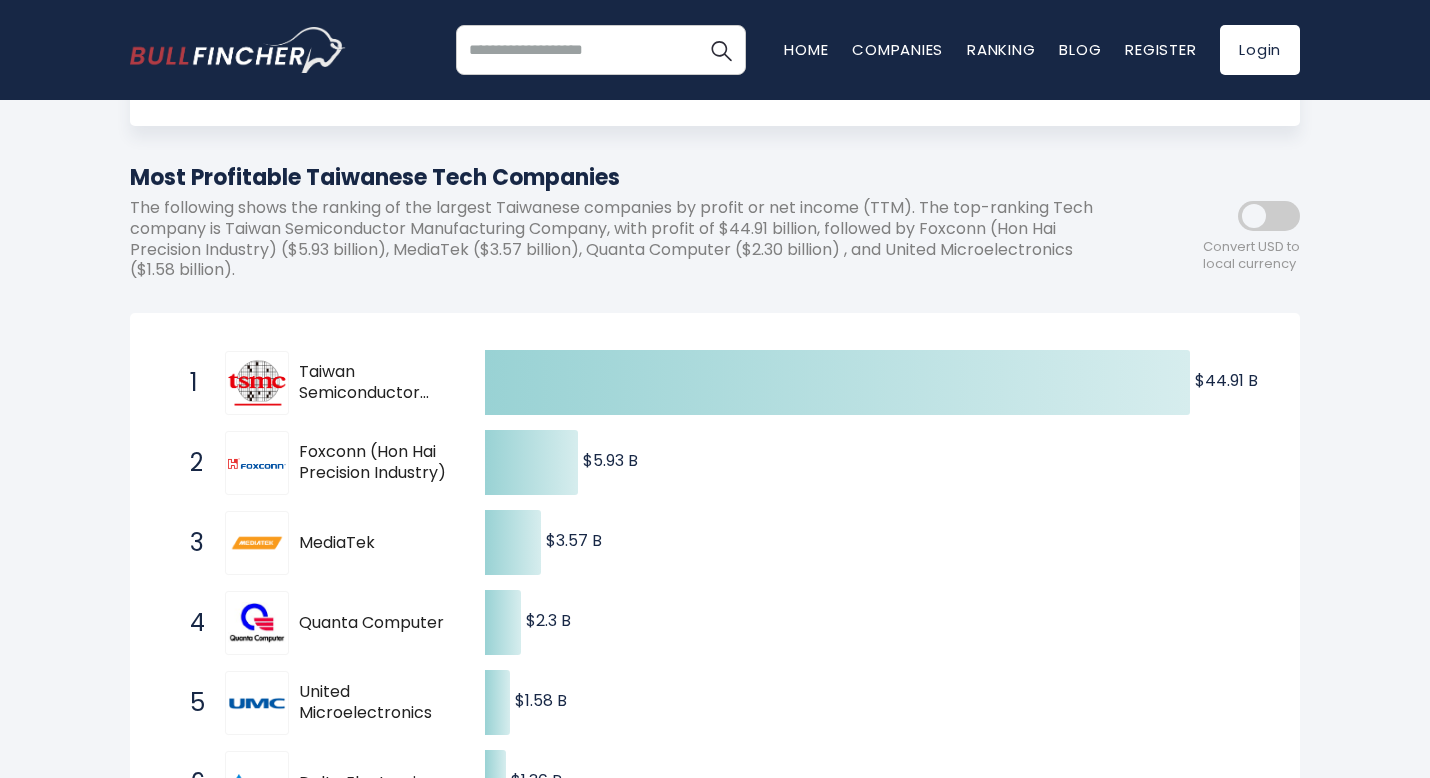 click on "The following shows the ranking of the largest Taiwanese companies by profit or net income (TTM). The top-ranking Tech company is Taiwan Semiconductor Manufacturing Company, with profit of $44.91 billion, followed by Foxconn (Hon Hai Precision Industry) ($5.93 billion), MediaTek ($3.57 billion), Quanta Computer ($2.30 billion) , and United Microelectronics ($1.58 billion)." at bounding box center [625, 239] 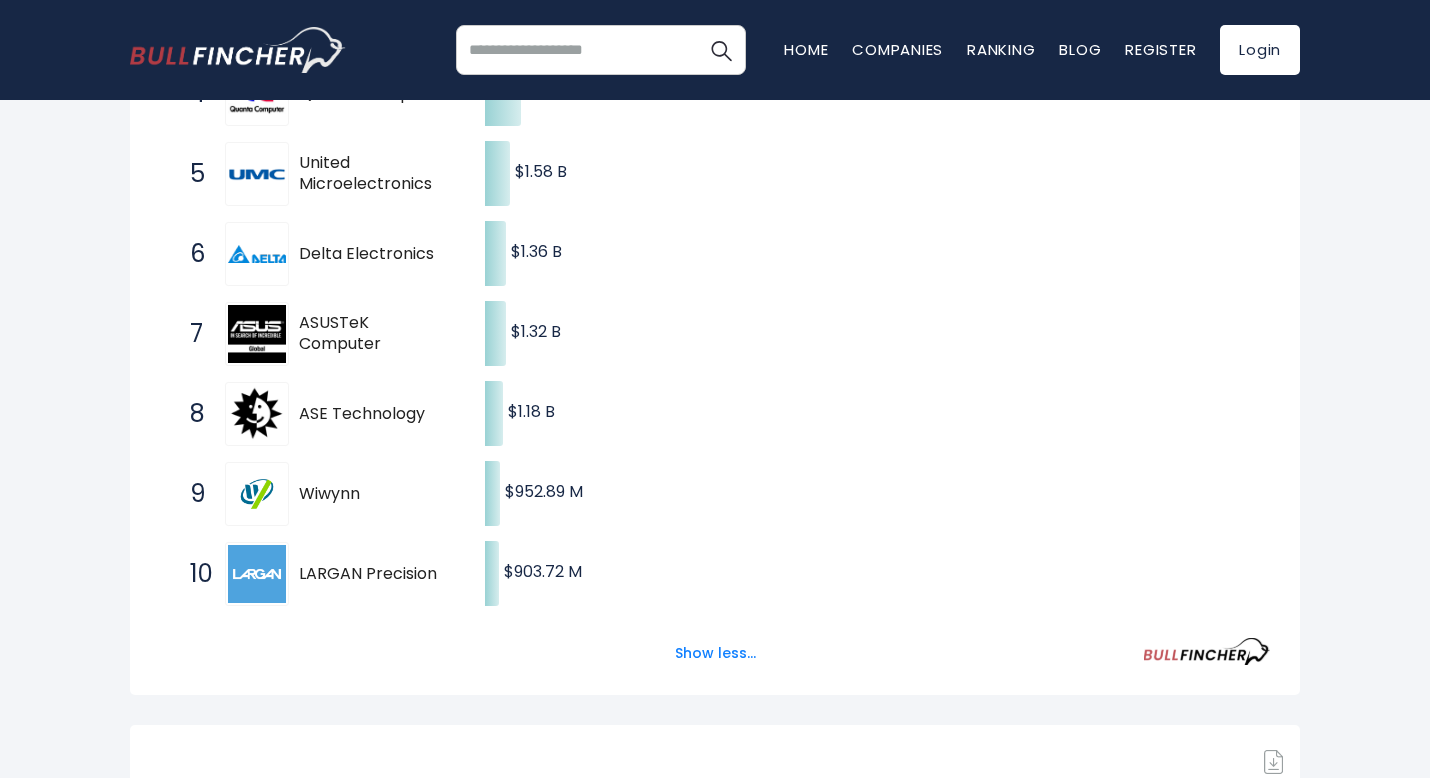 scroll, scrollTop: 781, scrollLeft: 0, axis: vertical 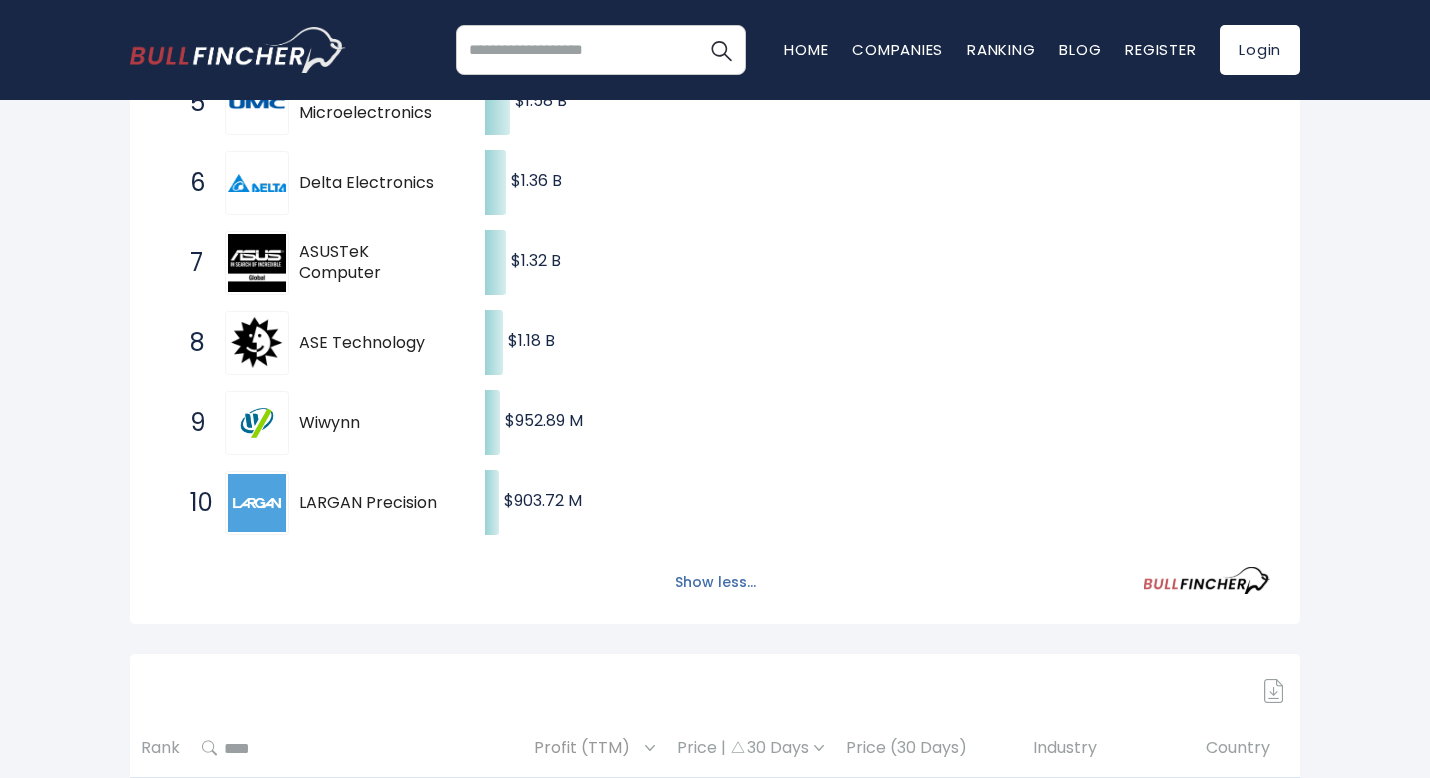 click on "Show less..." at bounding box center (715, 582) 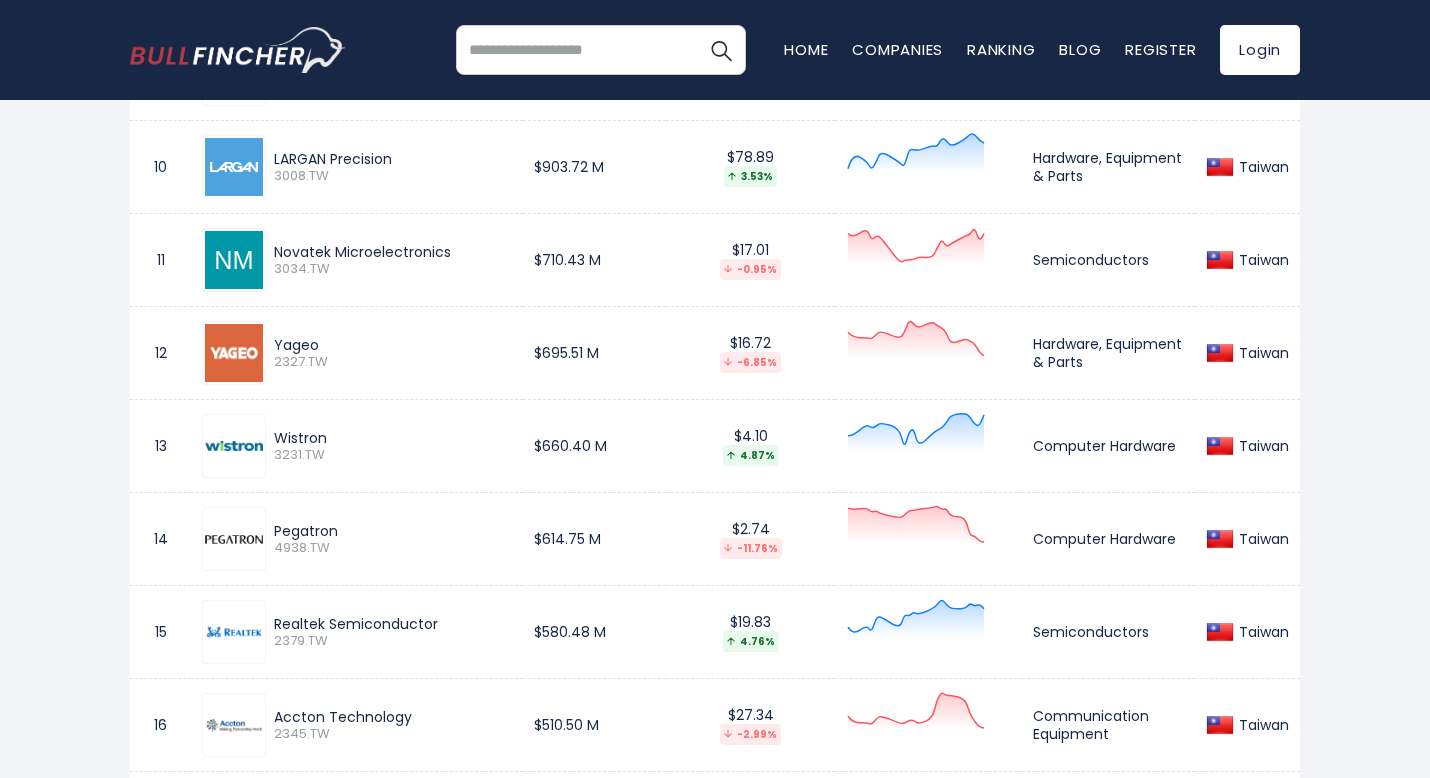 scroll, scrollTop: 1881, scrollLeft: 0, axis: vertical 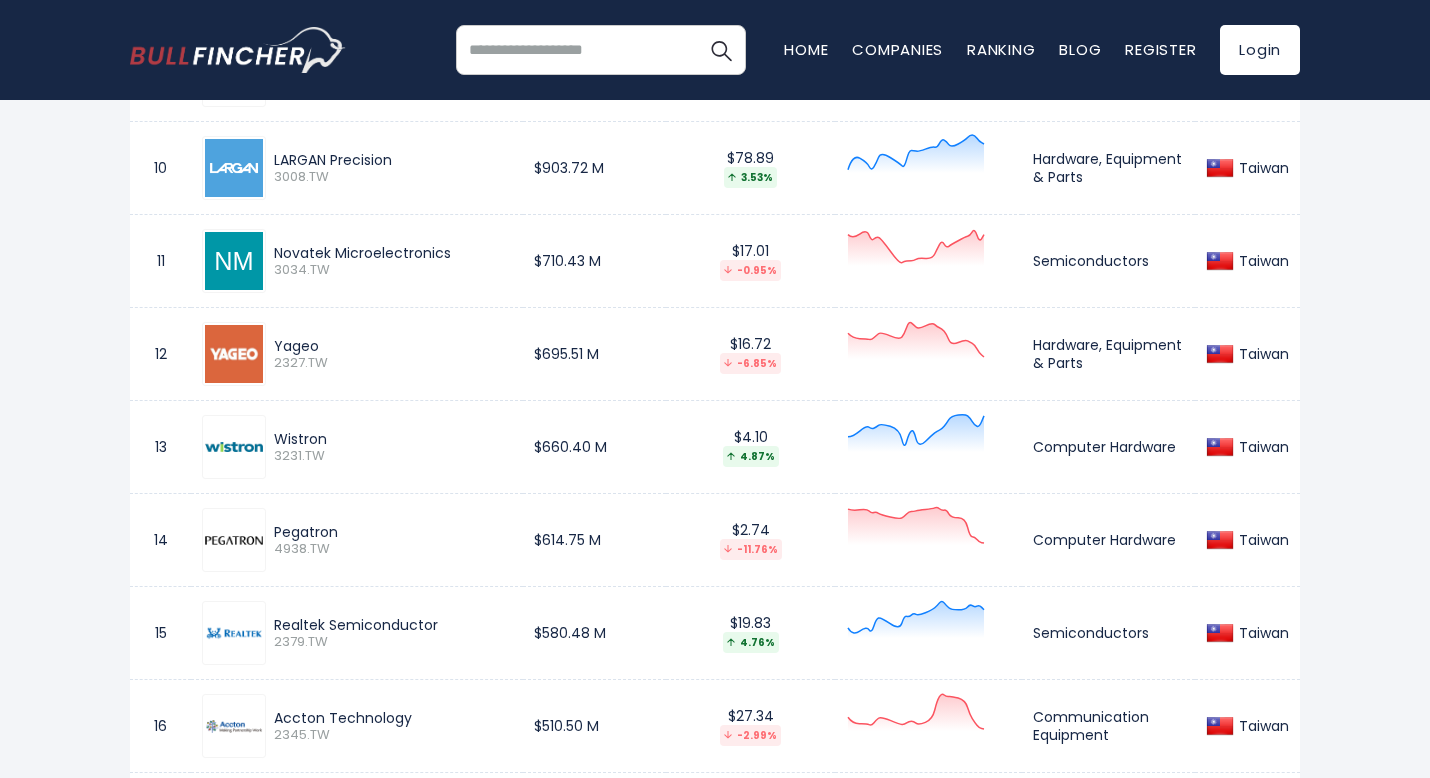 drag, startPoint x: 313, startPoint y: 625, endPoint x: 287, endPoint y: 639, distance: 29.529646 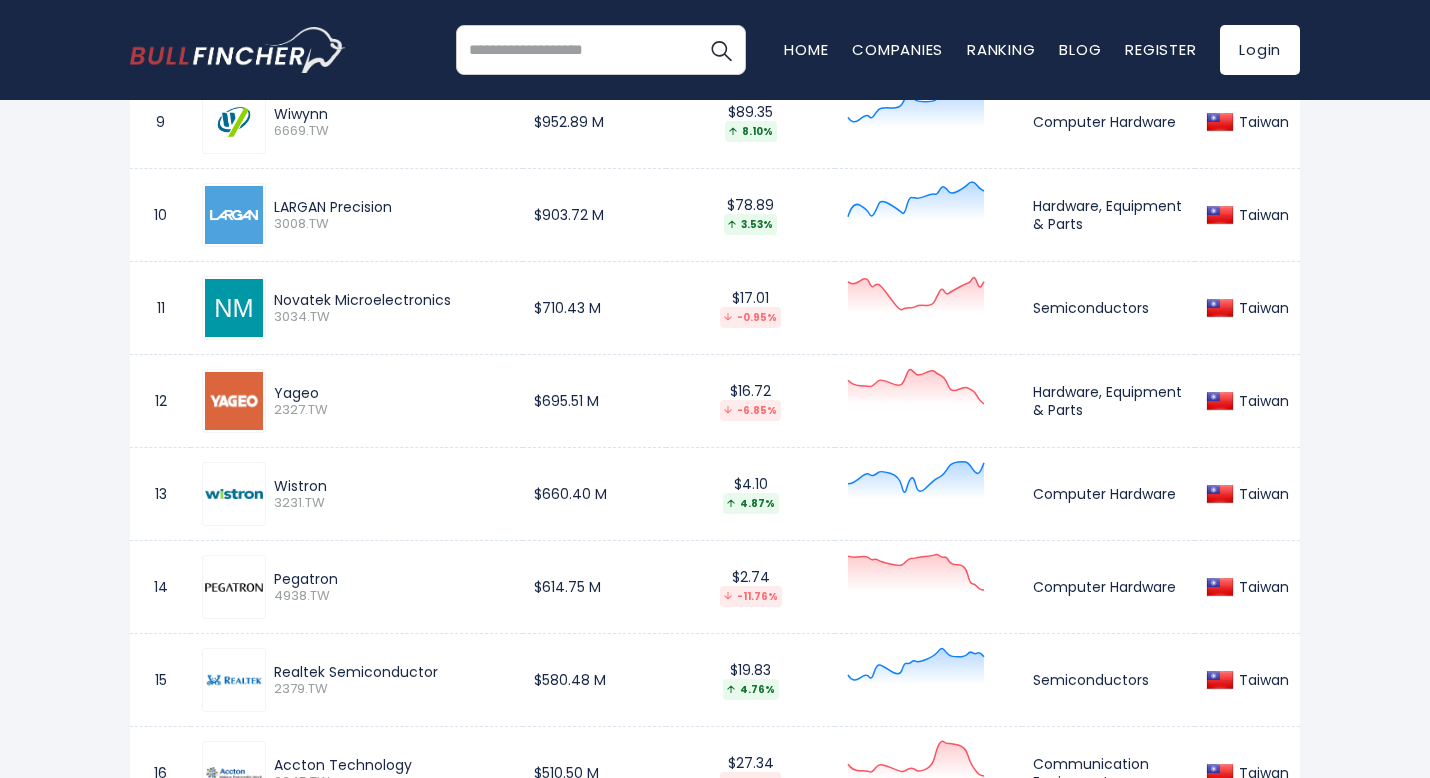 scroll, scrollTop: 1881, scrollLeft: 0, axis: vertical 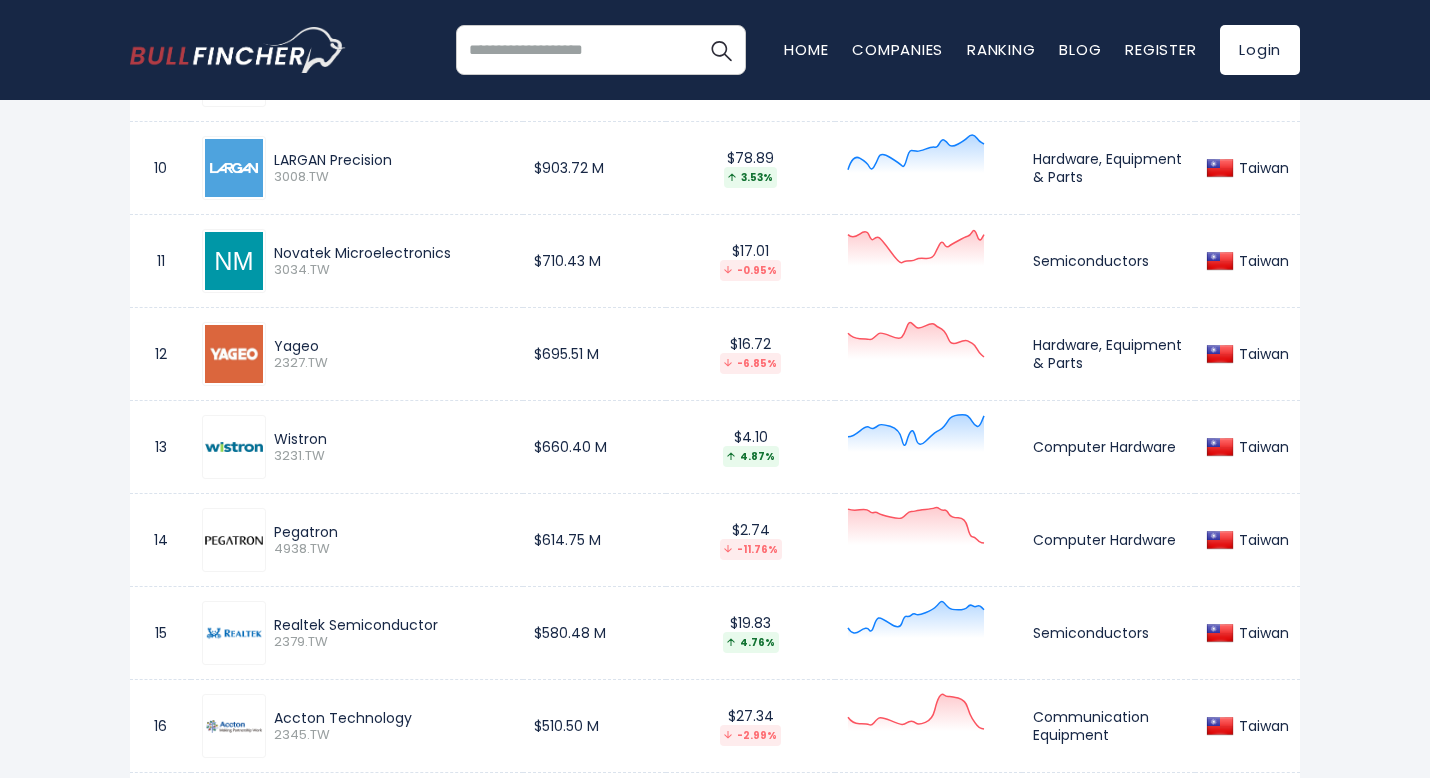drag, startPoint x: 497, startPoint y: 620, endPoint x: 604, endPoint y: 649, distance: 110.860275 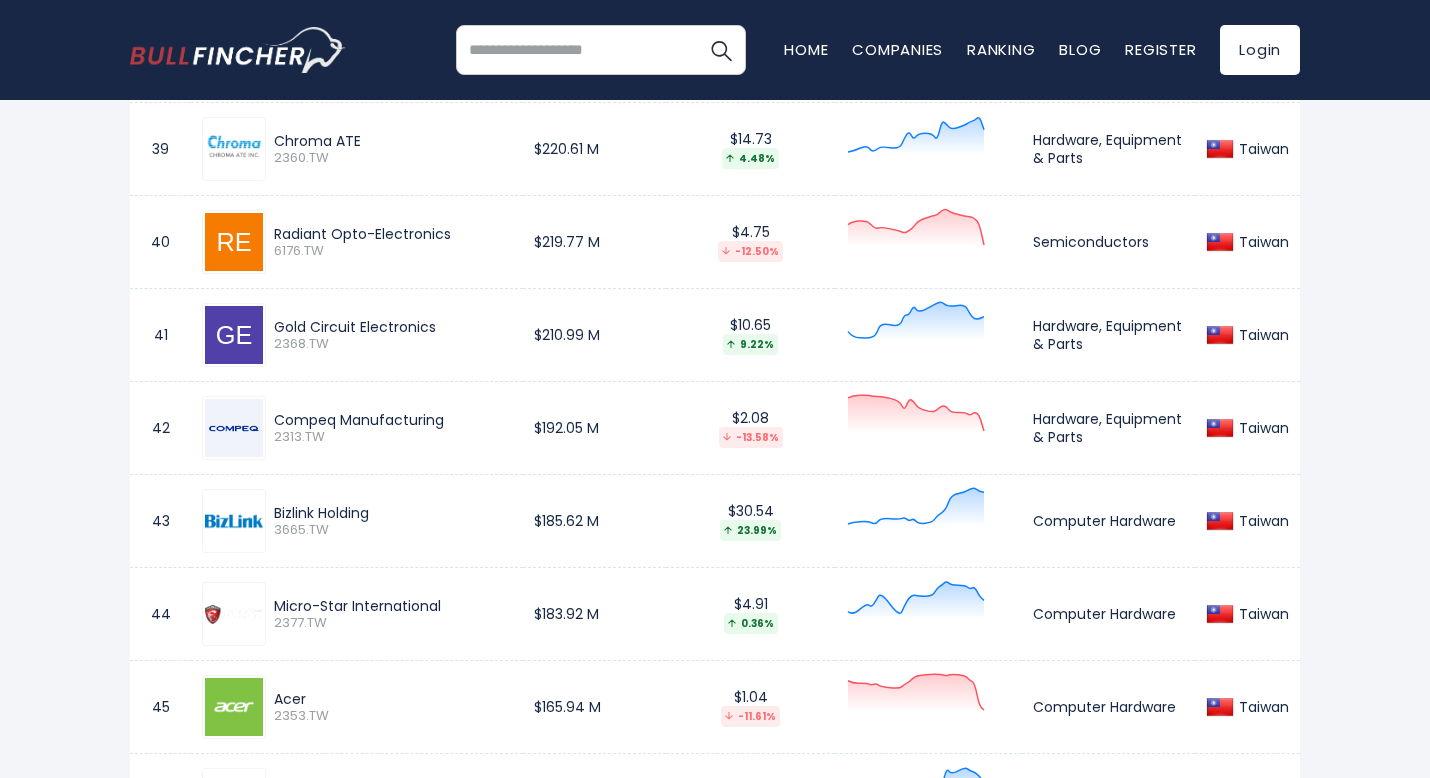scroll, scrollTop: 4681, scrollLeft: 0, axis: vertical 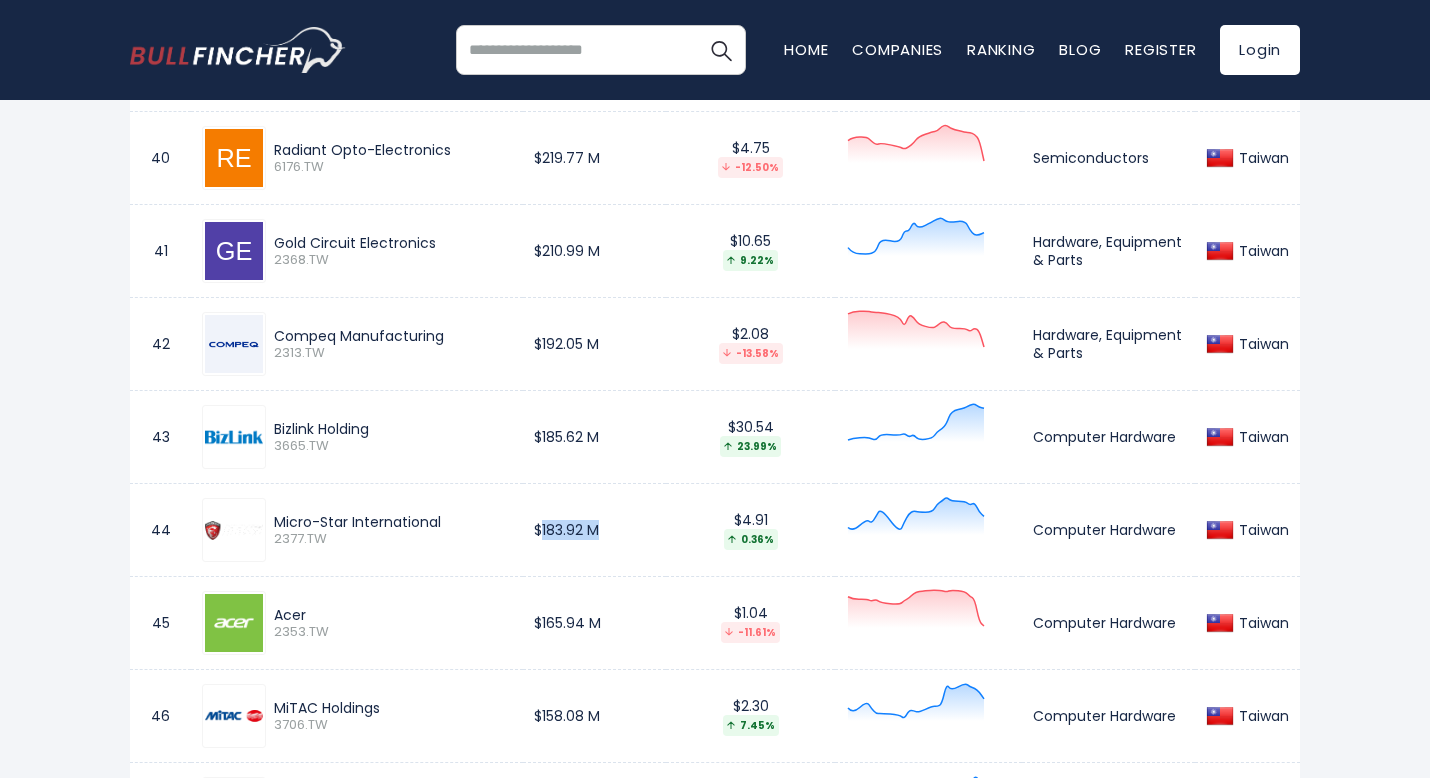 drag, startPoint x: 528, startPoint y: 534, endPoint x: 625, endPoint y: 554, distance: 99.0404 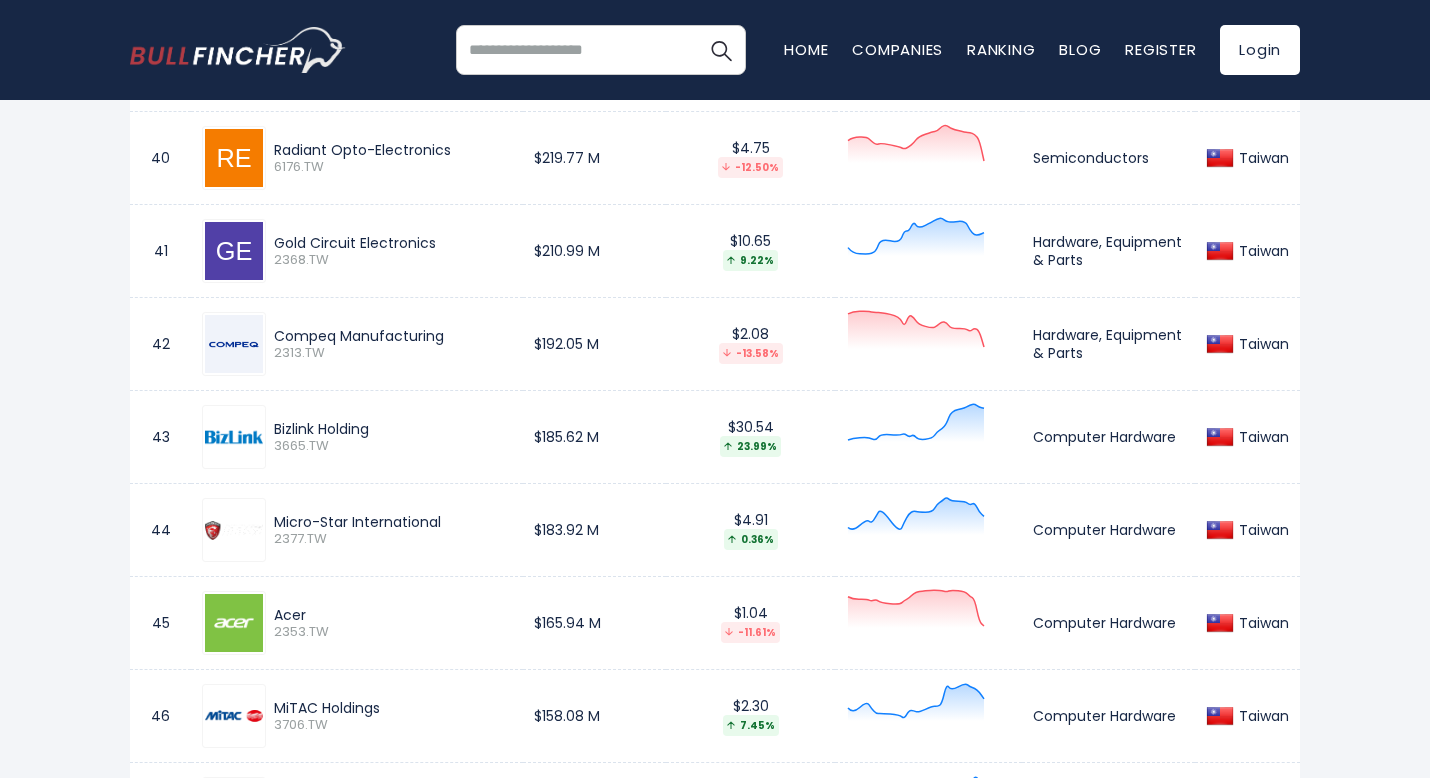 click on "$4.91
0.36%" at bounding box center (750, 530) 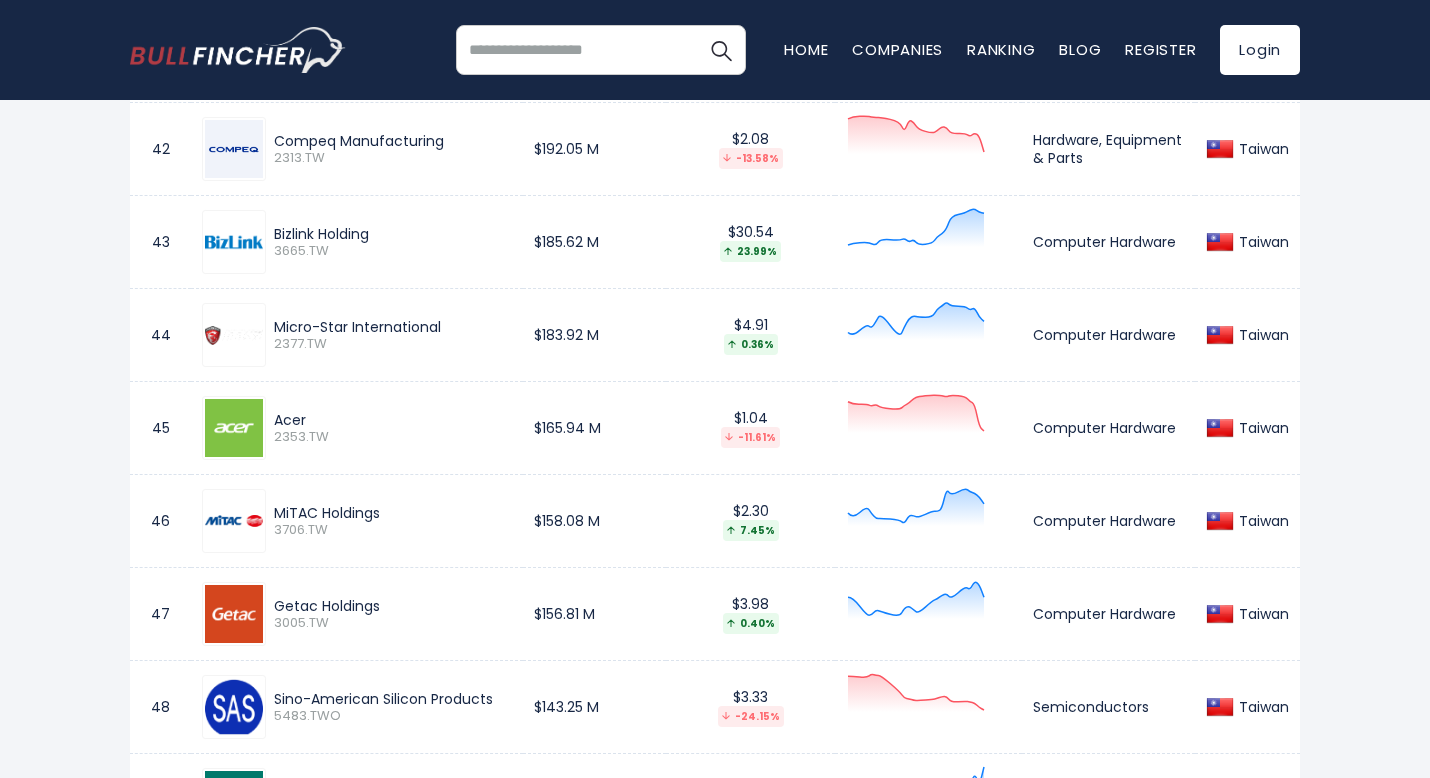 scroll, scrollTop: 4881, scrollLeft: 0, axis: vertical 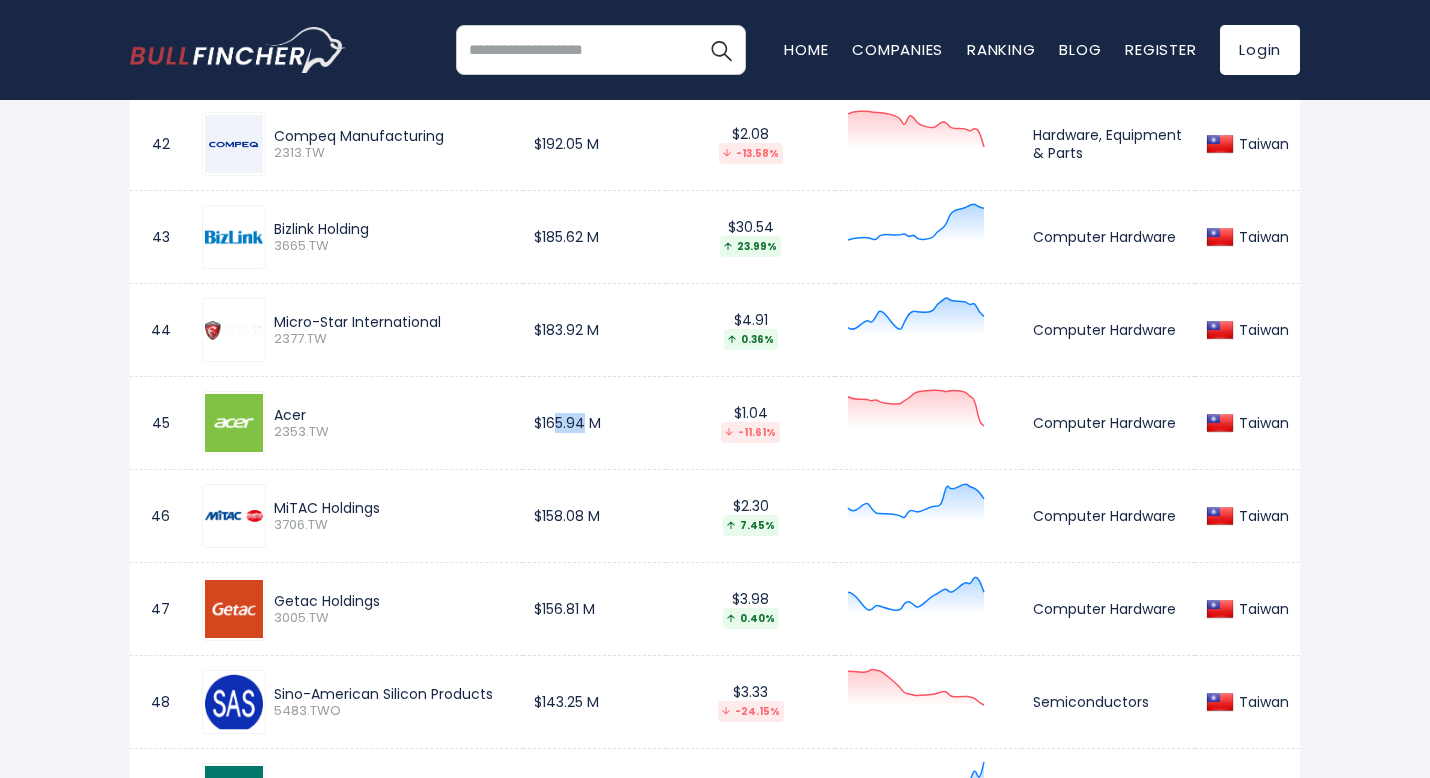 drag, startPoint x: 540, startPoint y: 419, endPoint x: 568, endPoint y: 420, distance: 28.01785 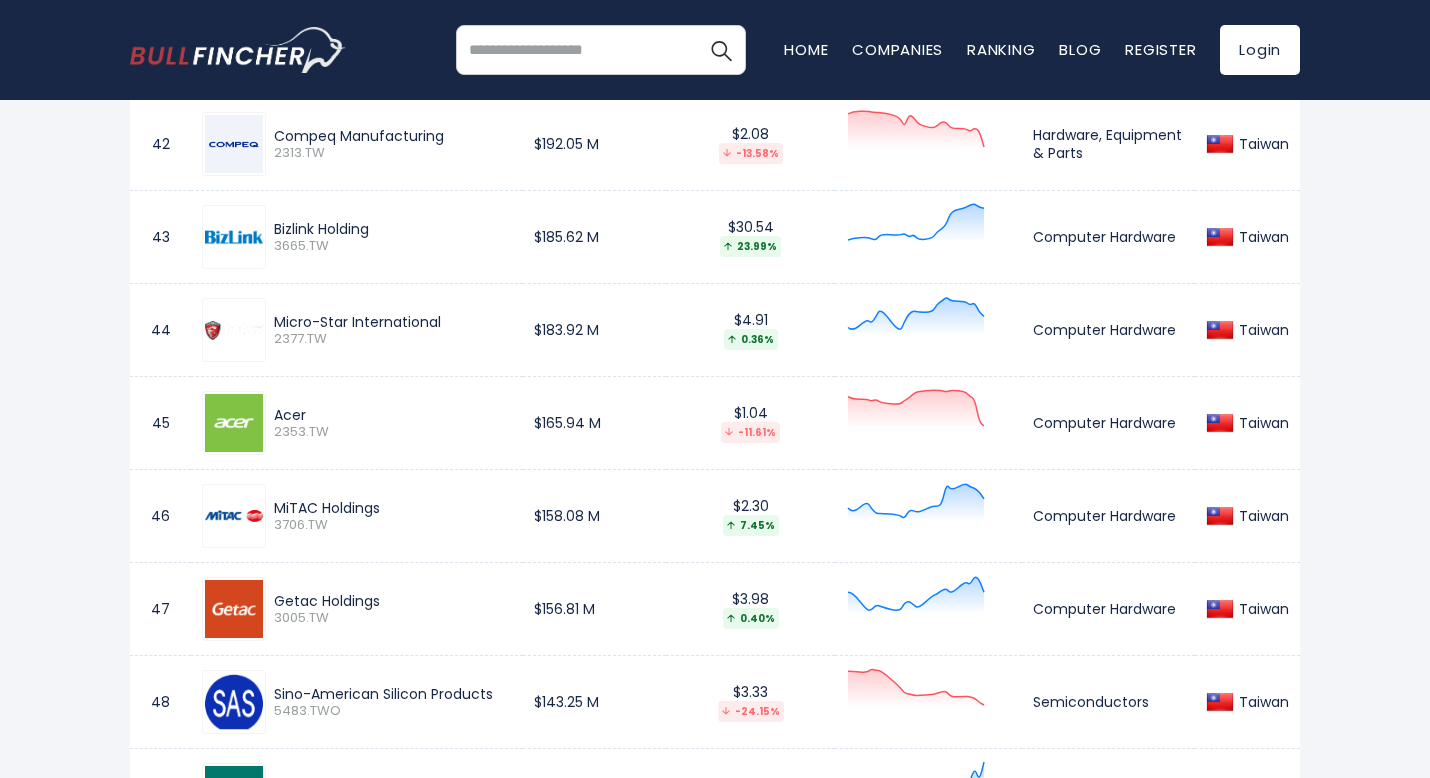 click on "$165.94 M" at bounding box center (594, 423) 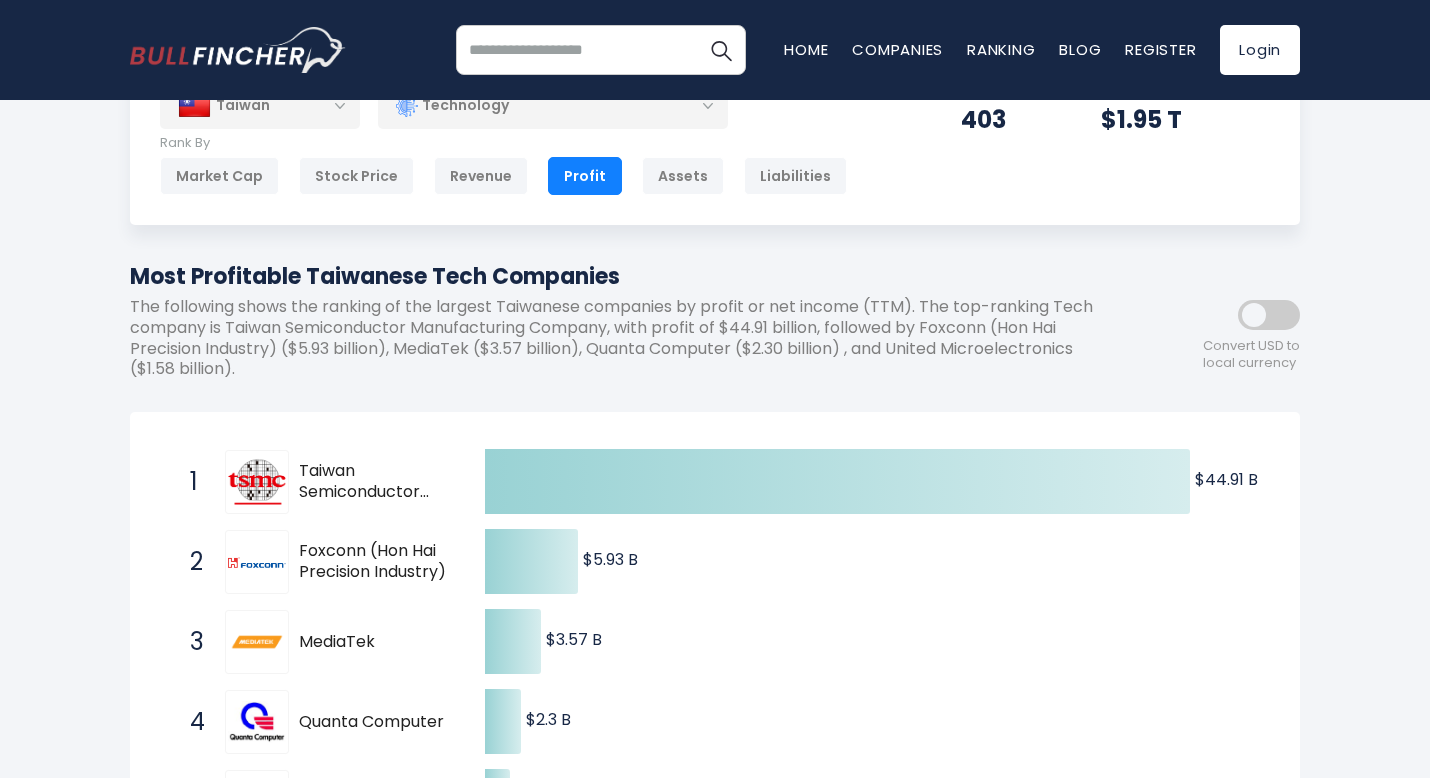 scroll, scrollTop: 81, scrollLeft: 0, axis: vertical 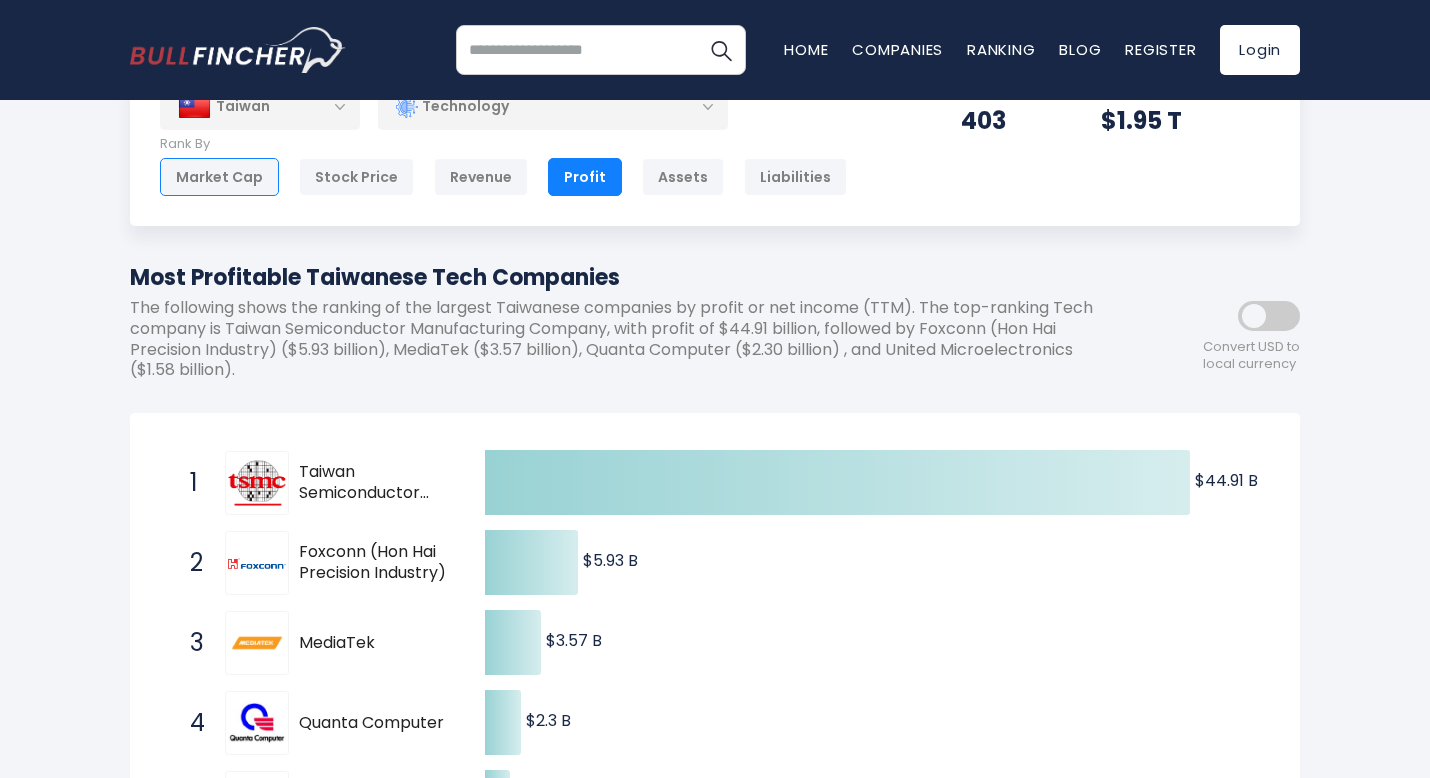 click on "Market Cap" at bounding box center [219, 177] 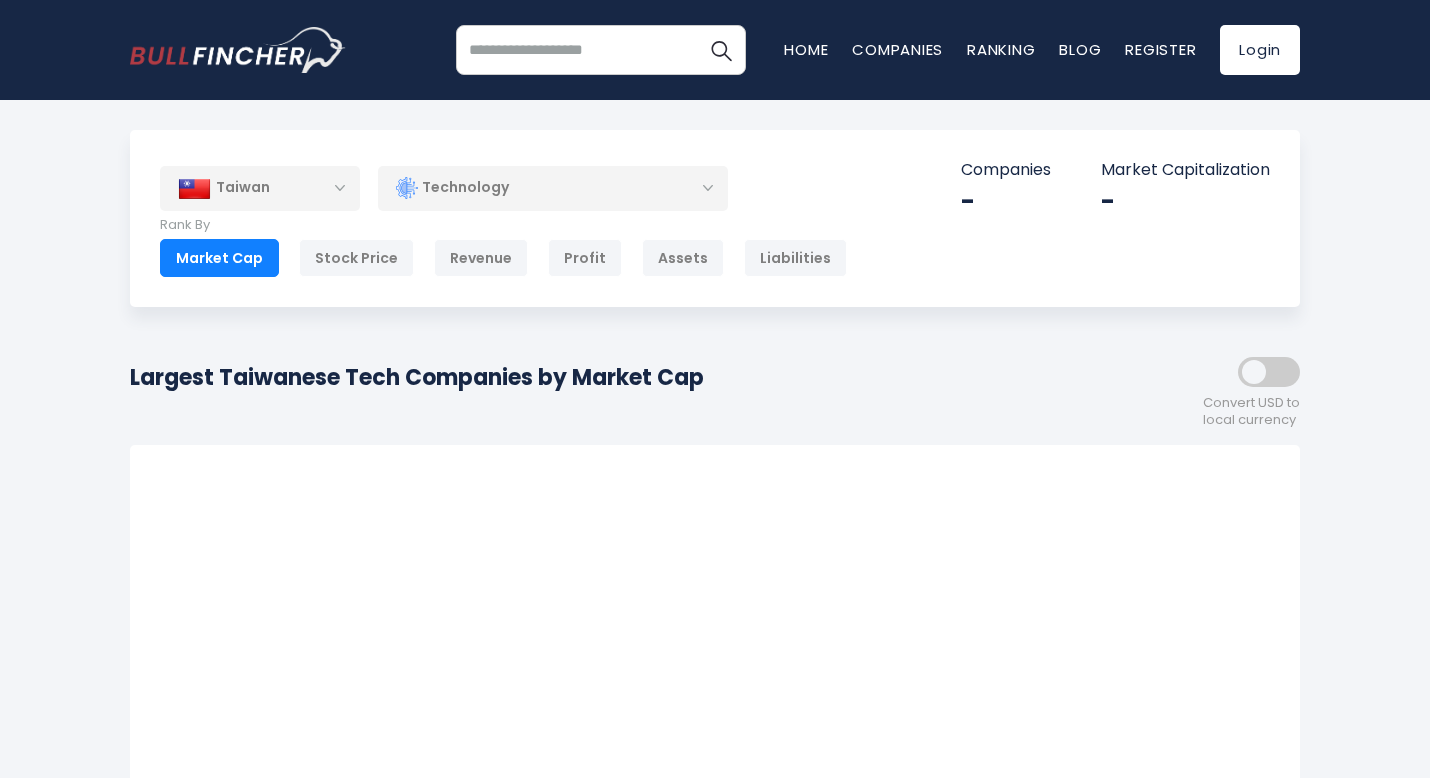 scroll, scrollTop: 0, scrollLeft: 0, axis: both 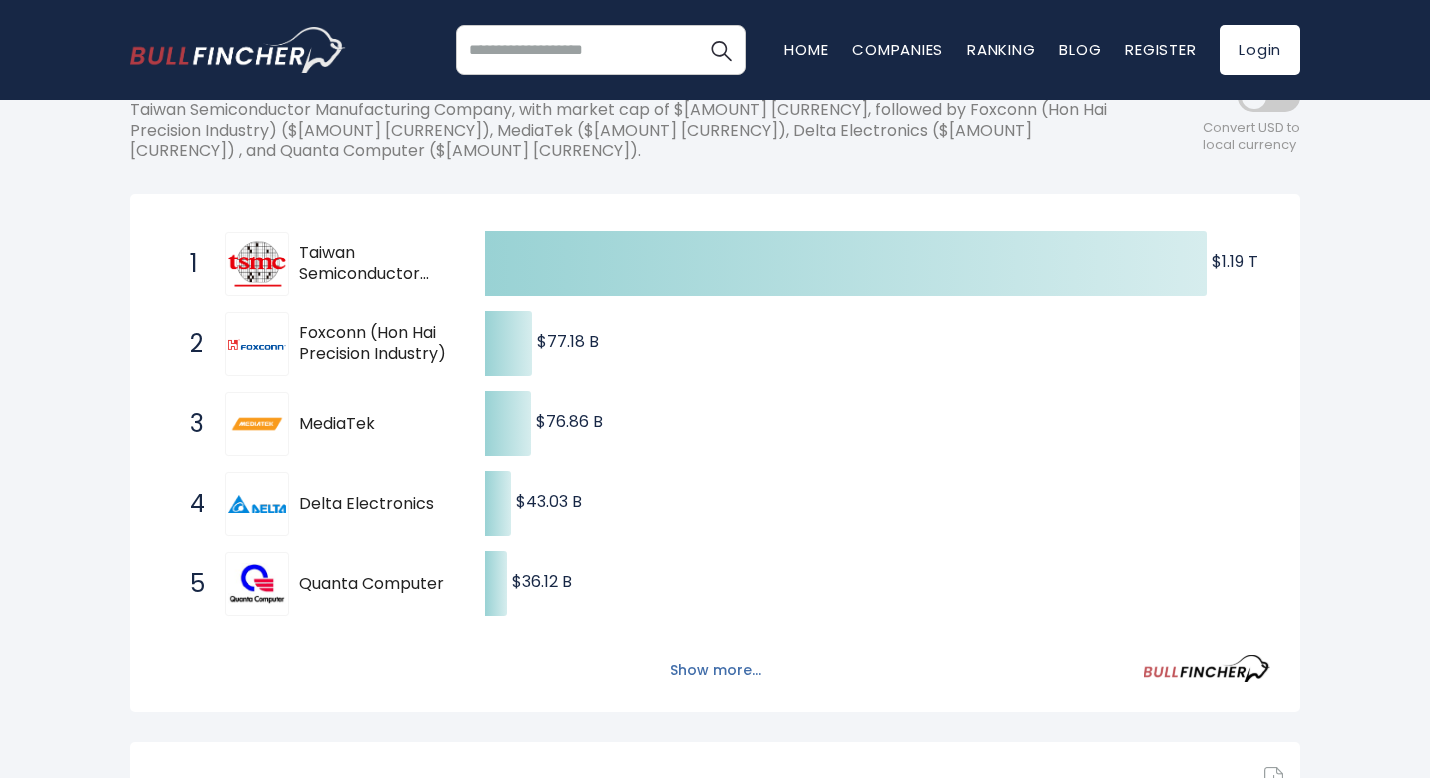 click on "Show more..." at bounding box center (715, 670) 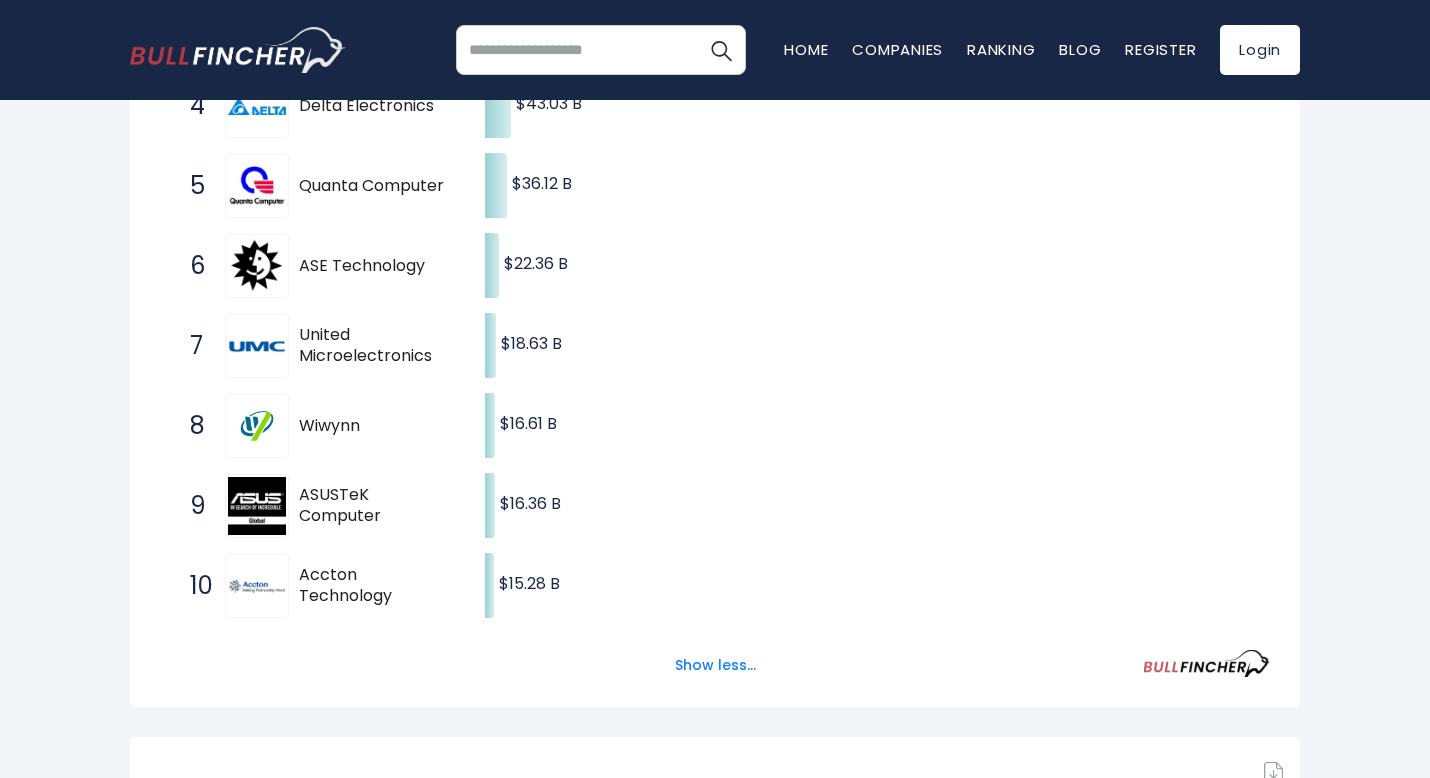 scroll, scrollTop: 700, scrollLeft: 0, axis: vertical 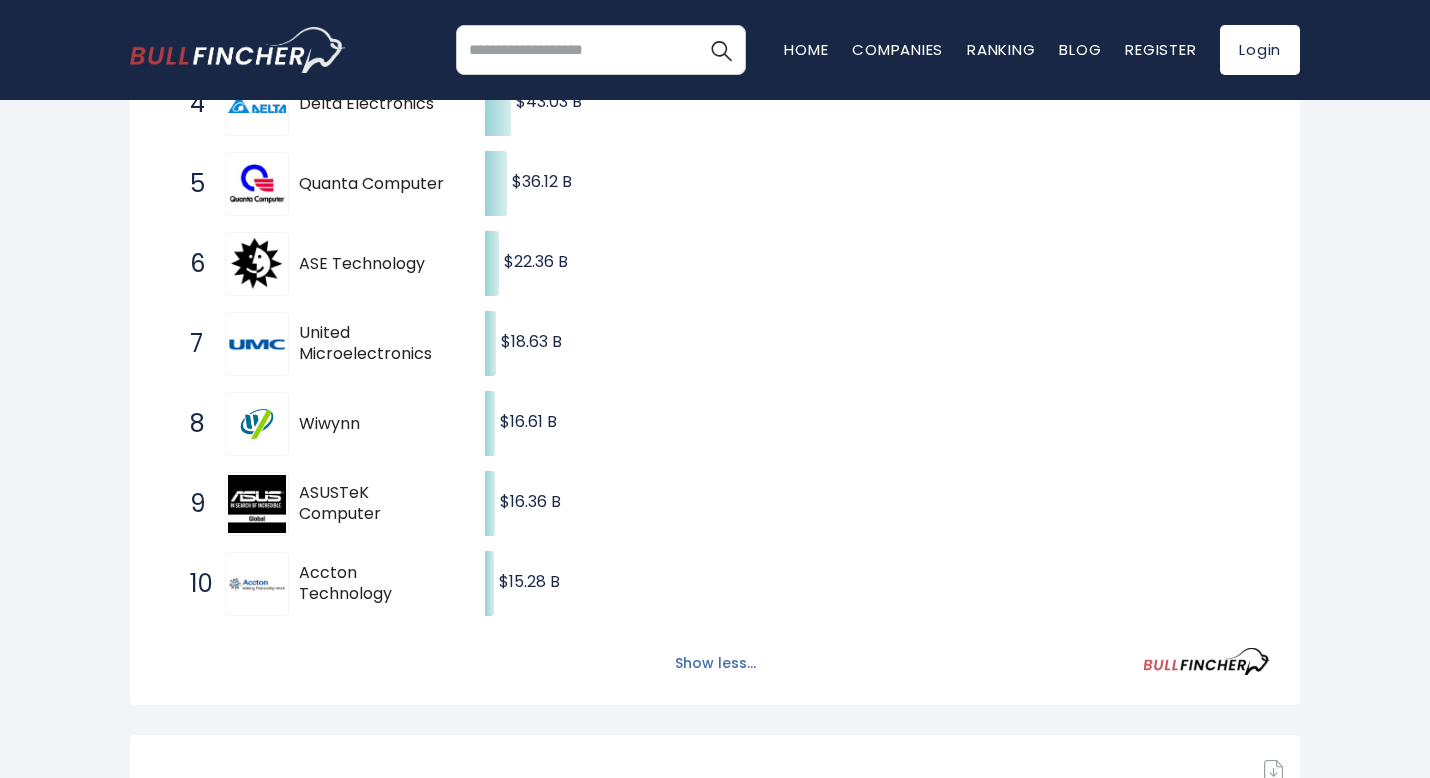 click on "Show less..." at bounding box center [715, 663] 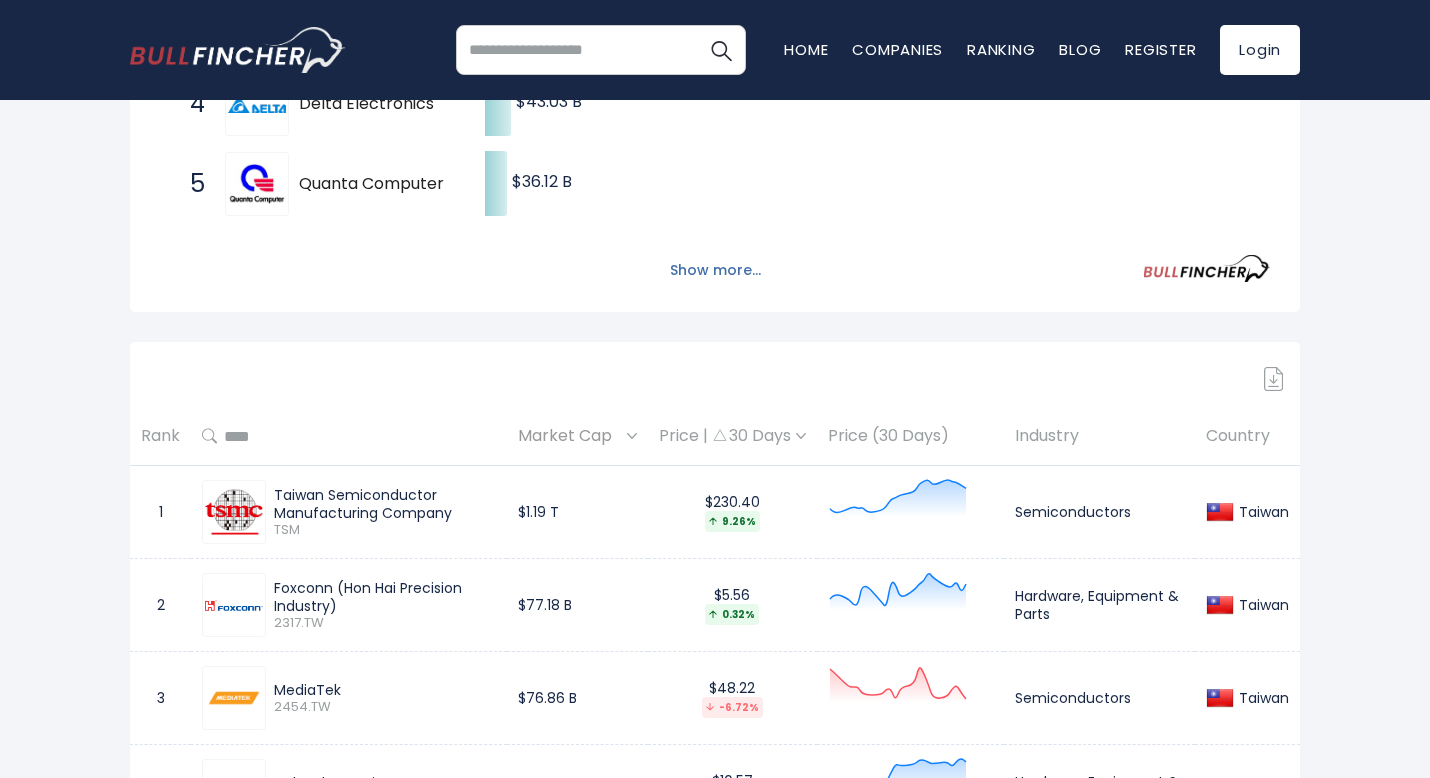 click on "Show more..." at bounding box center (715, 270) 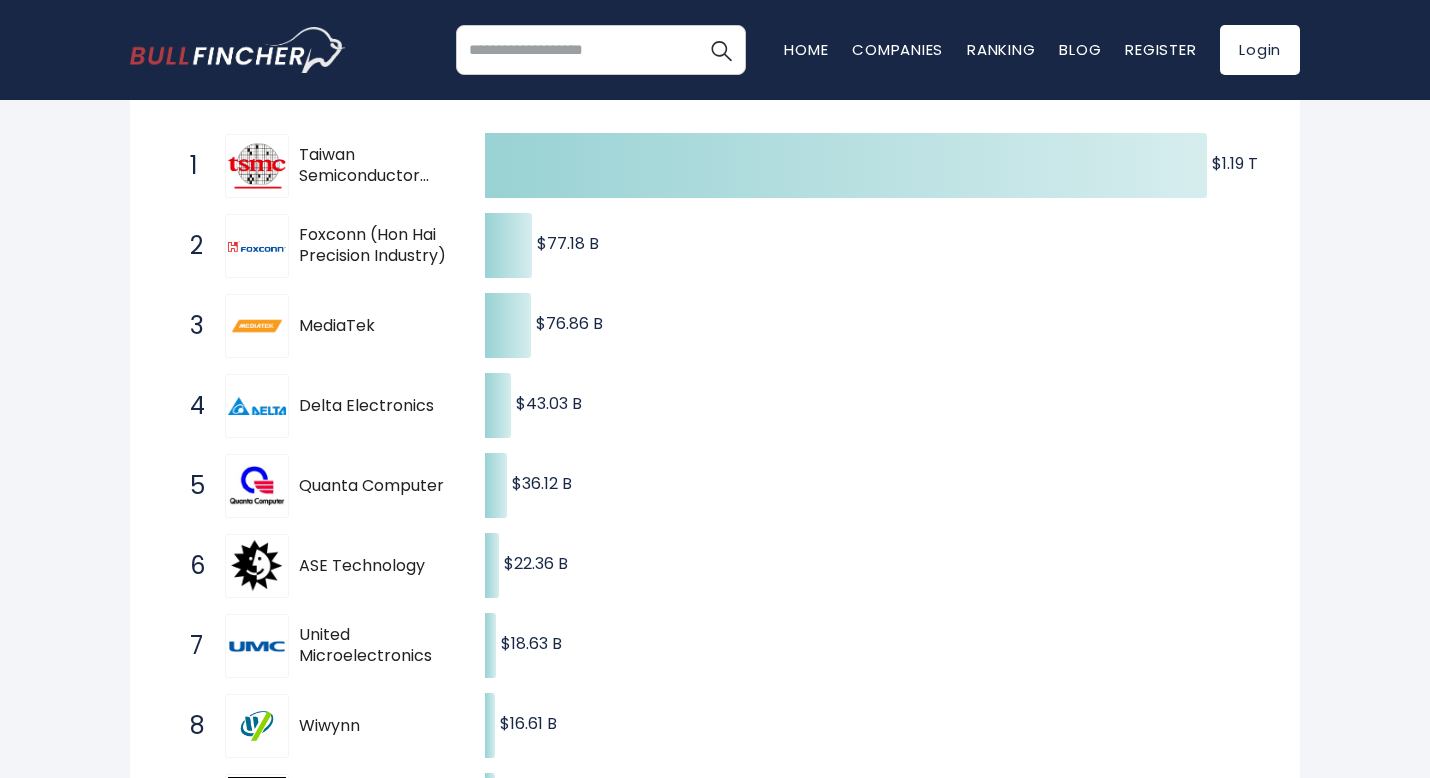 scroll, scrollTop: 0, scrollLeft: 0, axis: both 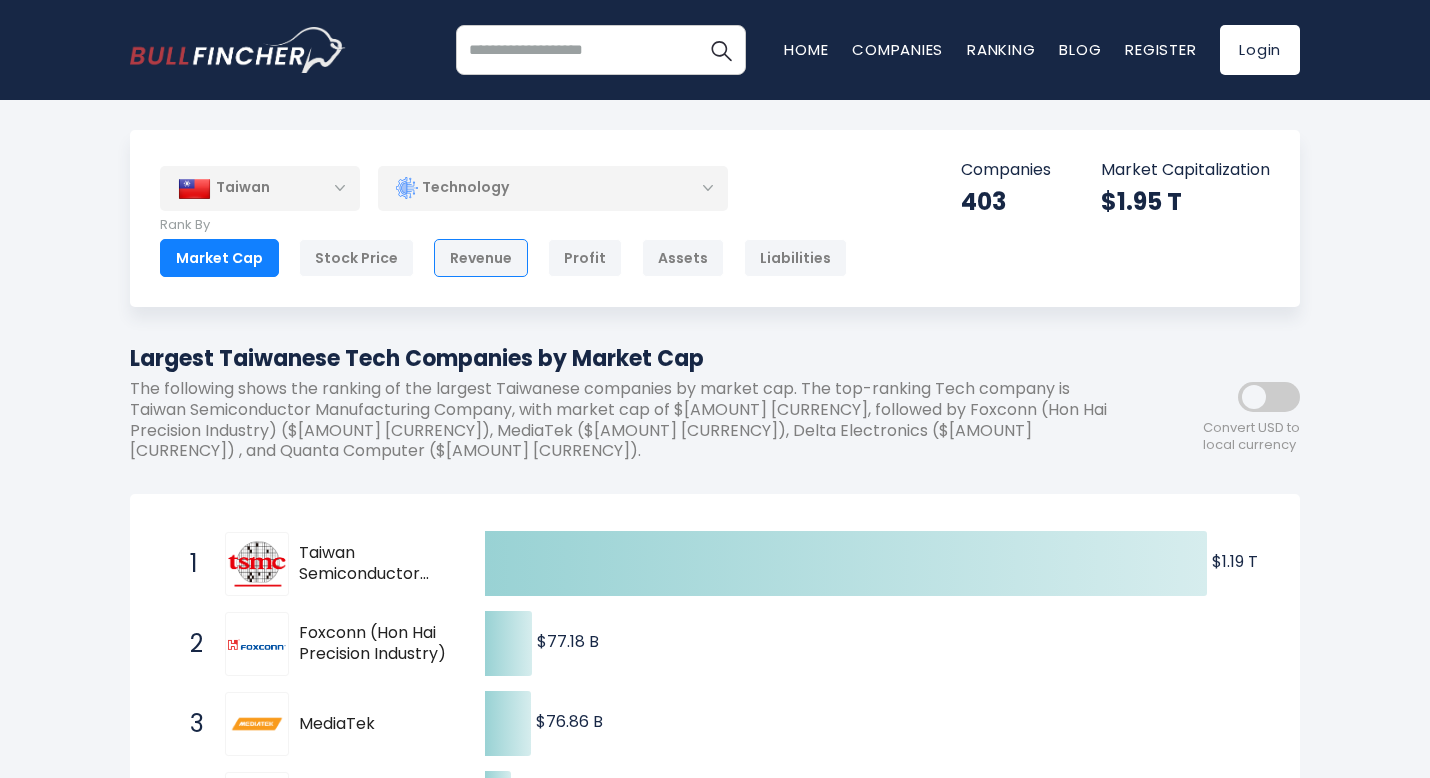 click on "Revenue" at bounding box center (481, 258) 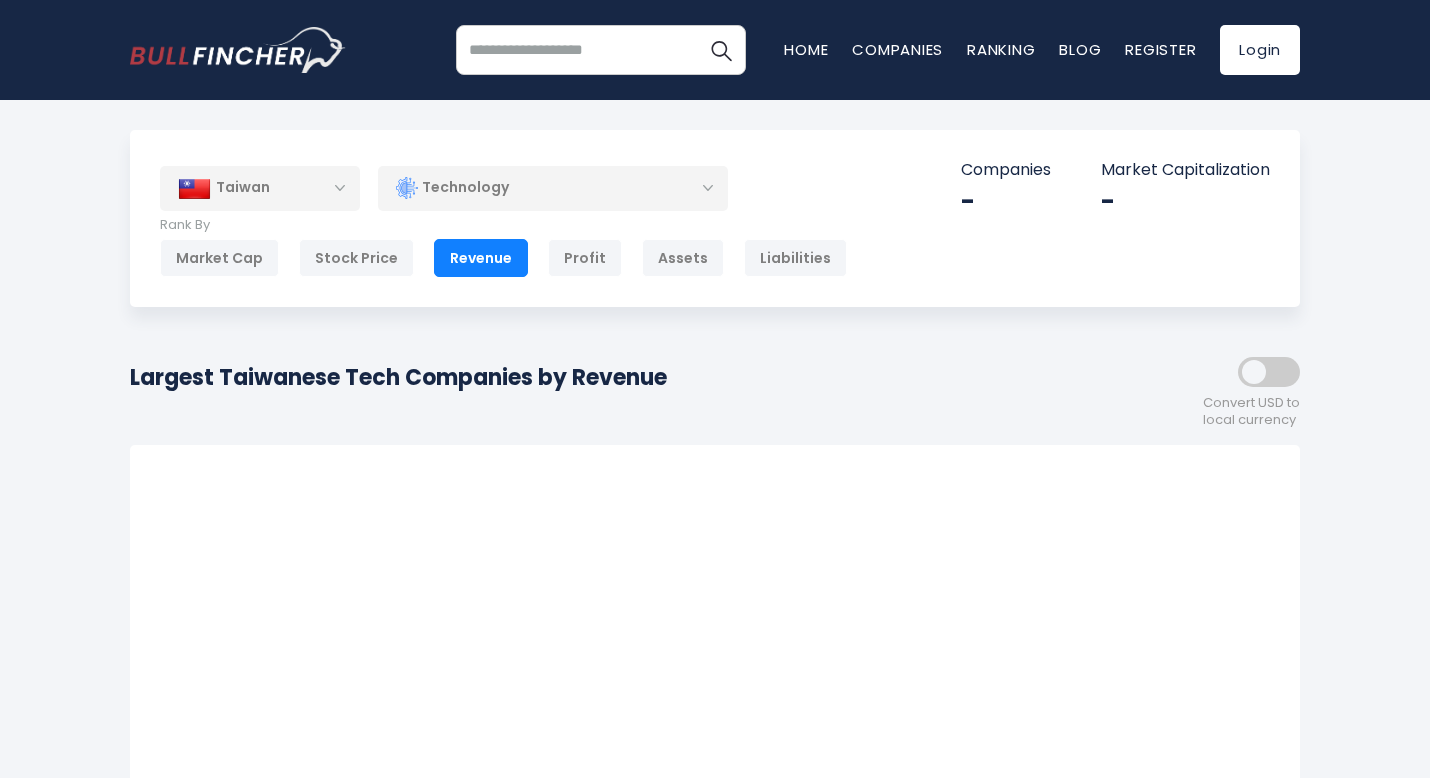 scroll, scrollTop: 0, scrollLeft: 0, axis: both 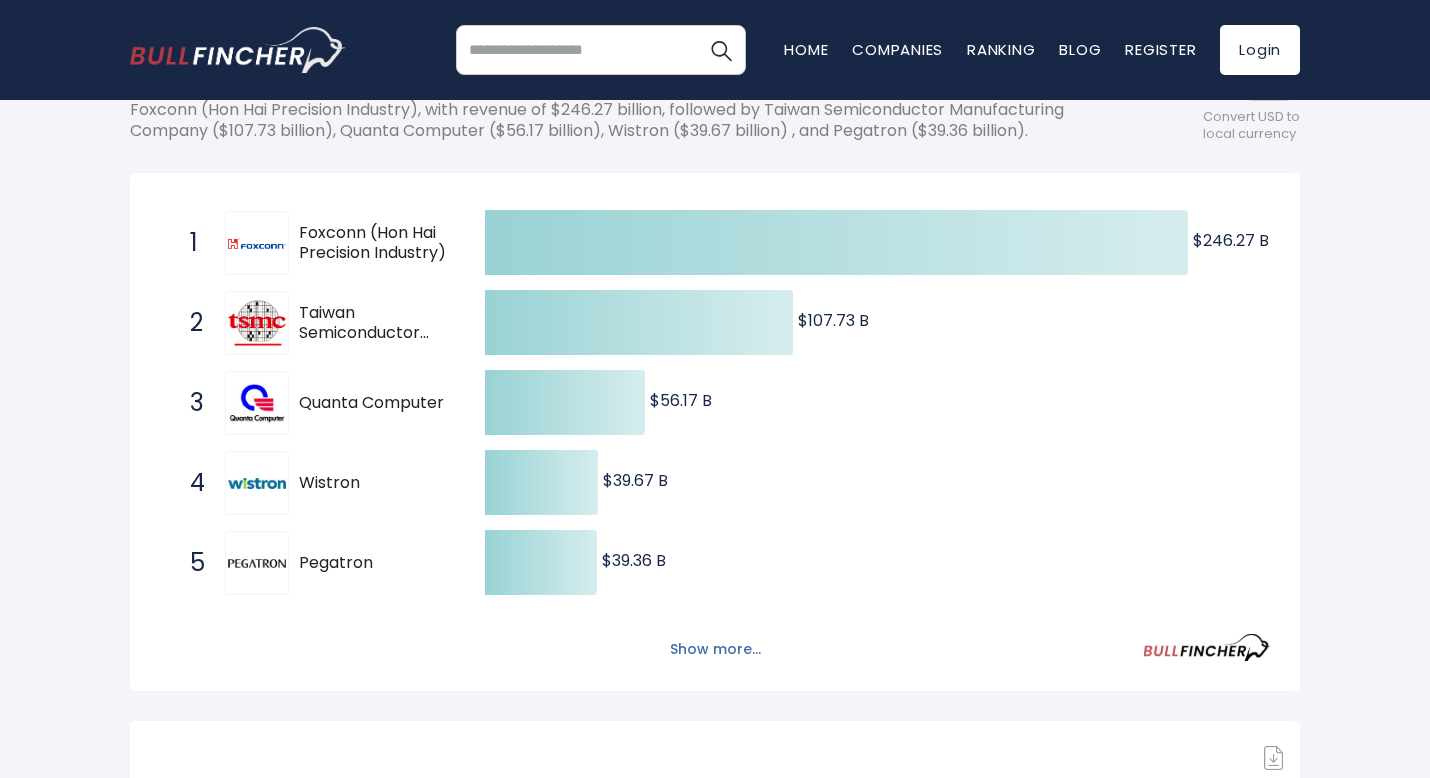 click on "Show more..." at bounding box center (715, 649) 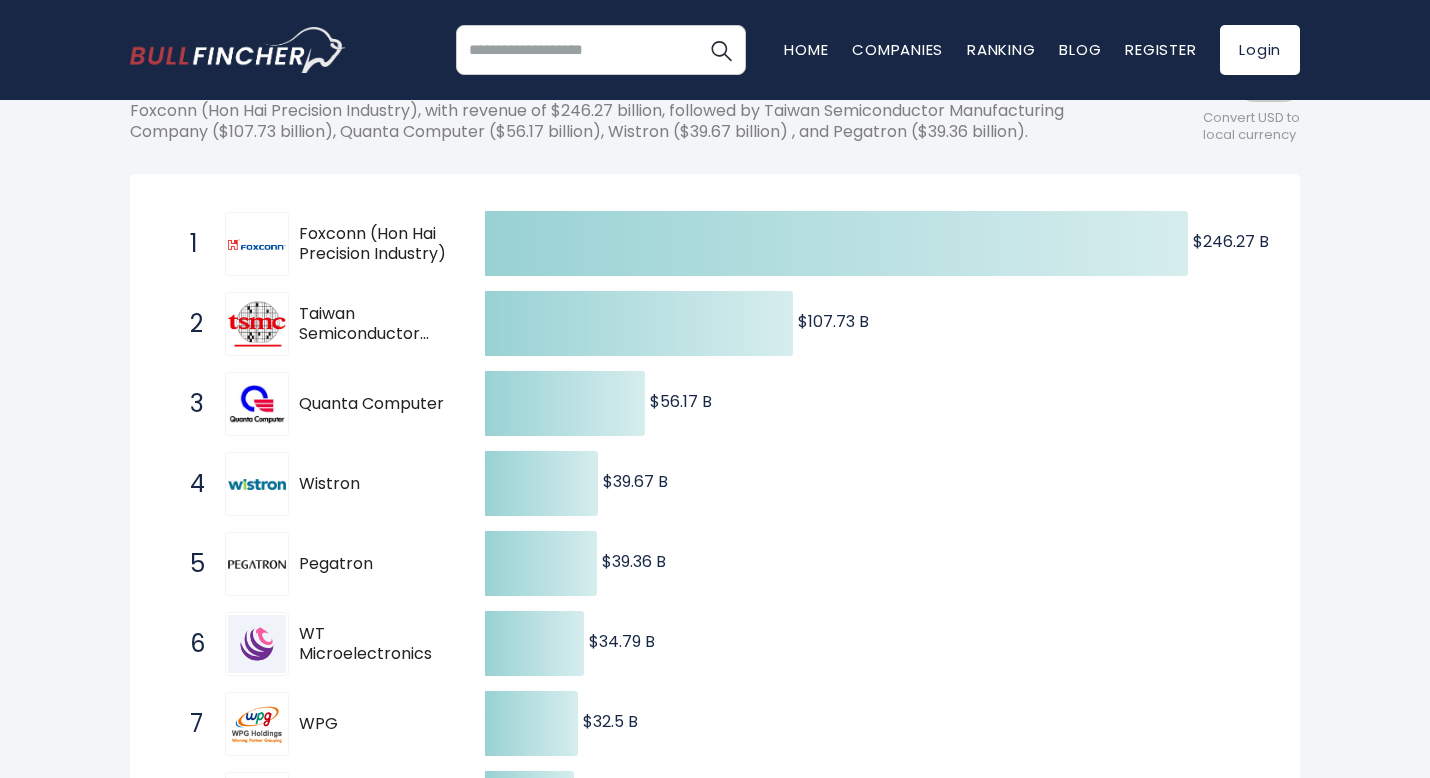 scroll, scrollTop: 100, scrollLeft: 0, axis: vertical 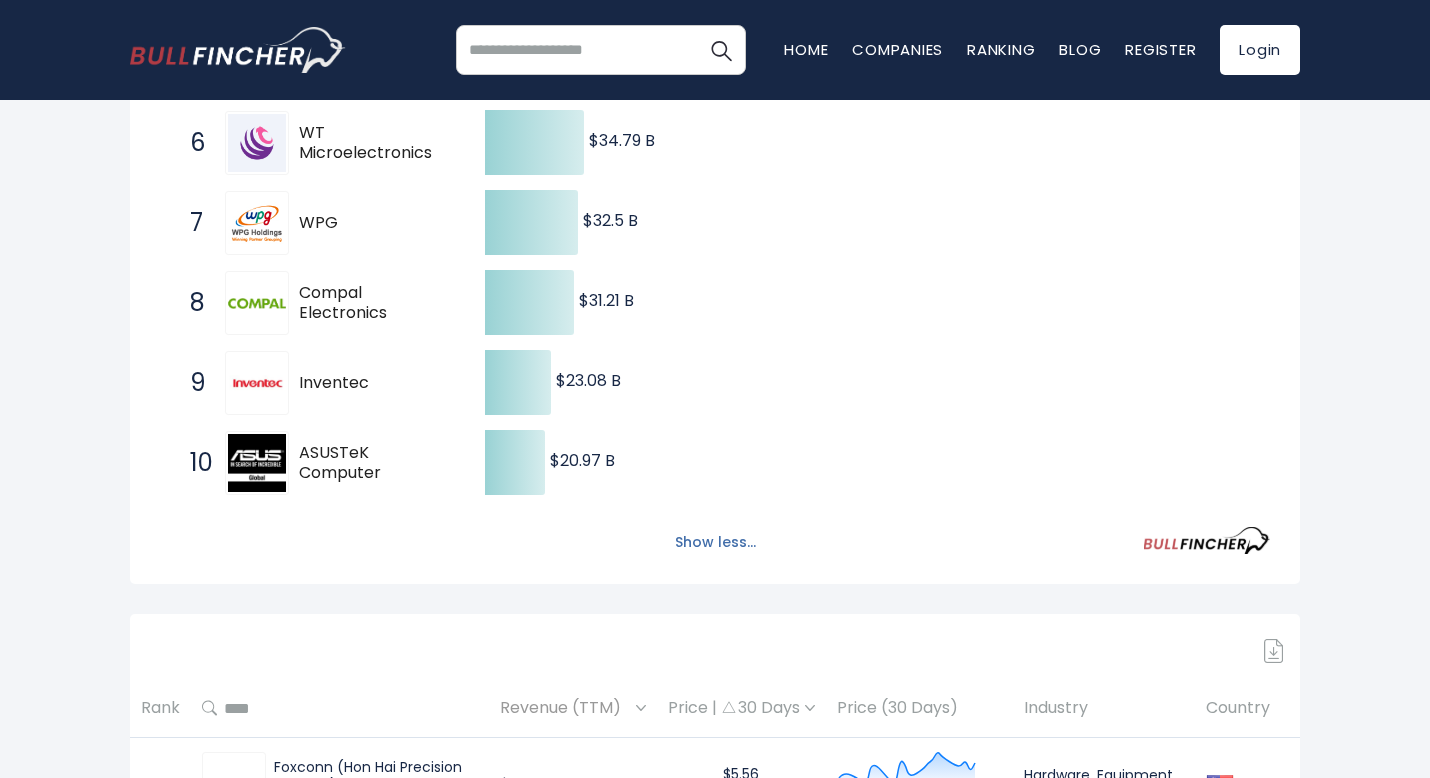 click on "Show less..." at bounding box center (715, 542) 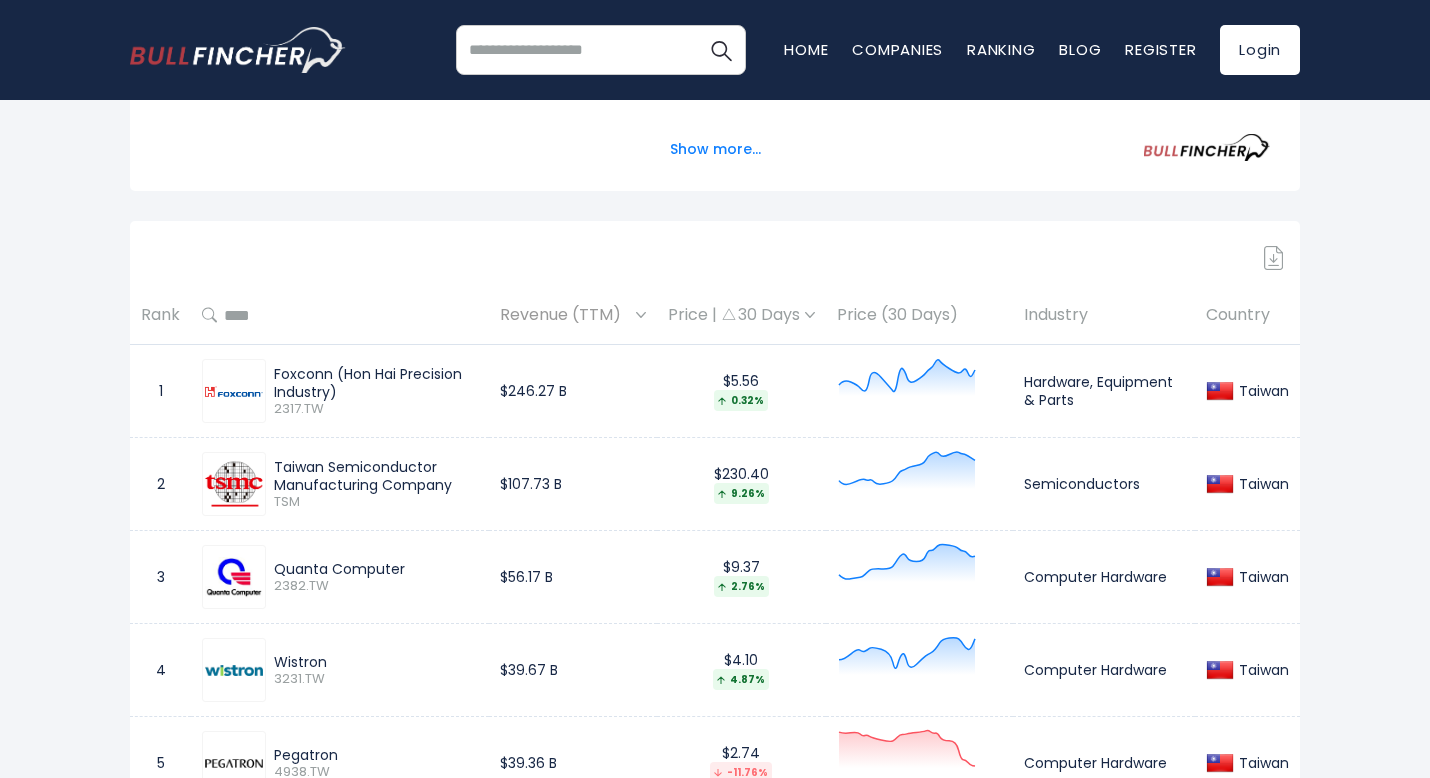 scroll, scrollTop: 700, scrollLeft: 0, axis: vertical 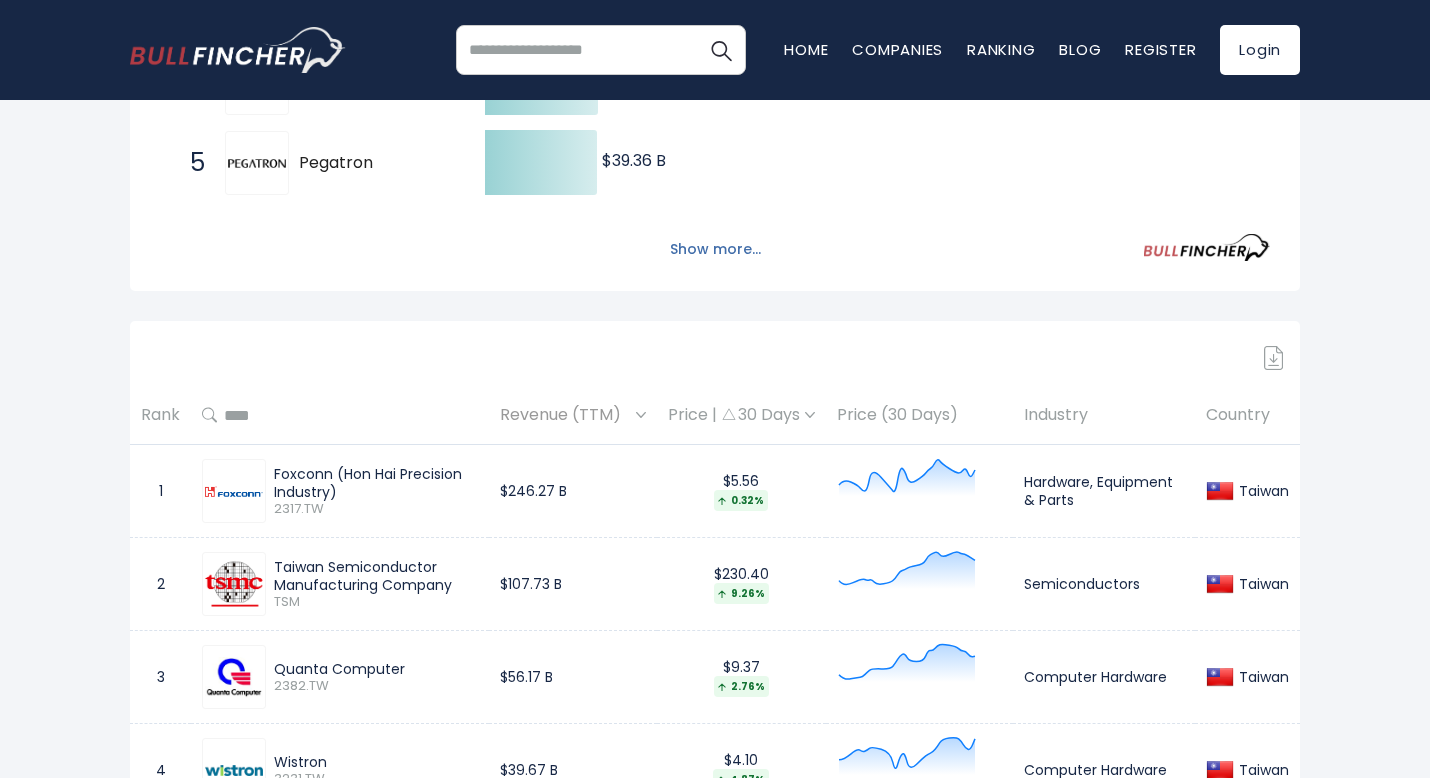 click on "Show more..." at bounding box center [715, 249] 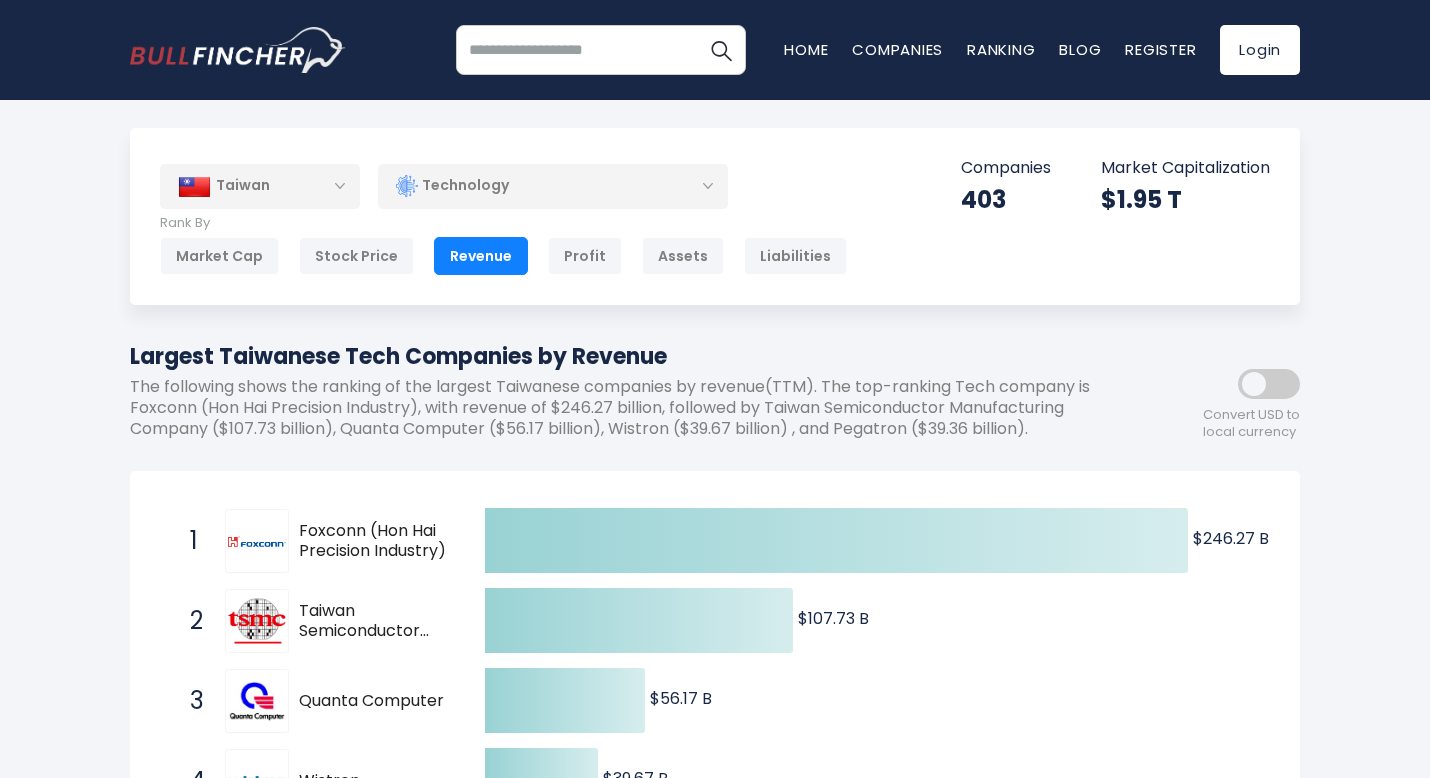 scroll, scrollTop: 0, scrollLeft: 0, axis: both 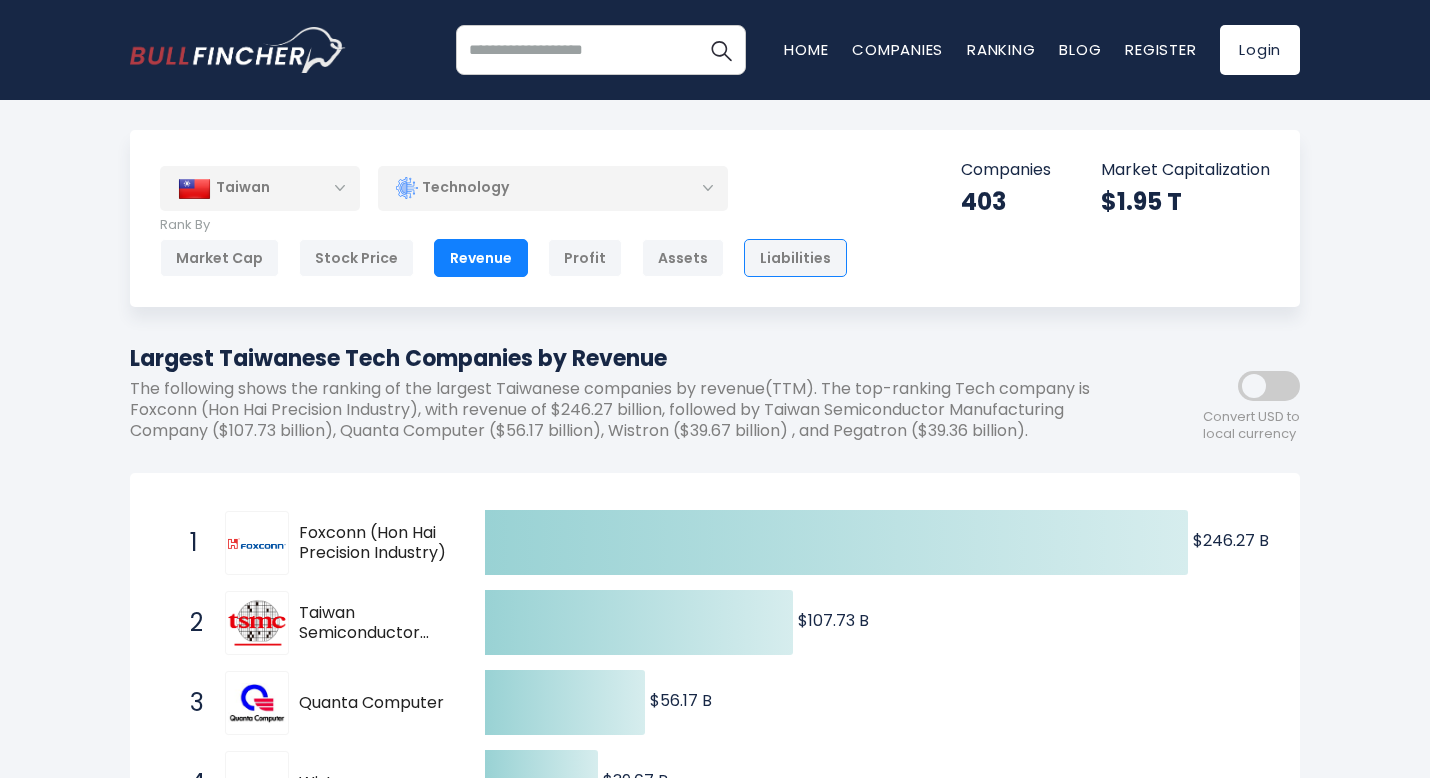 click on "Liabilities" at bounding box center [795, 258] 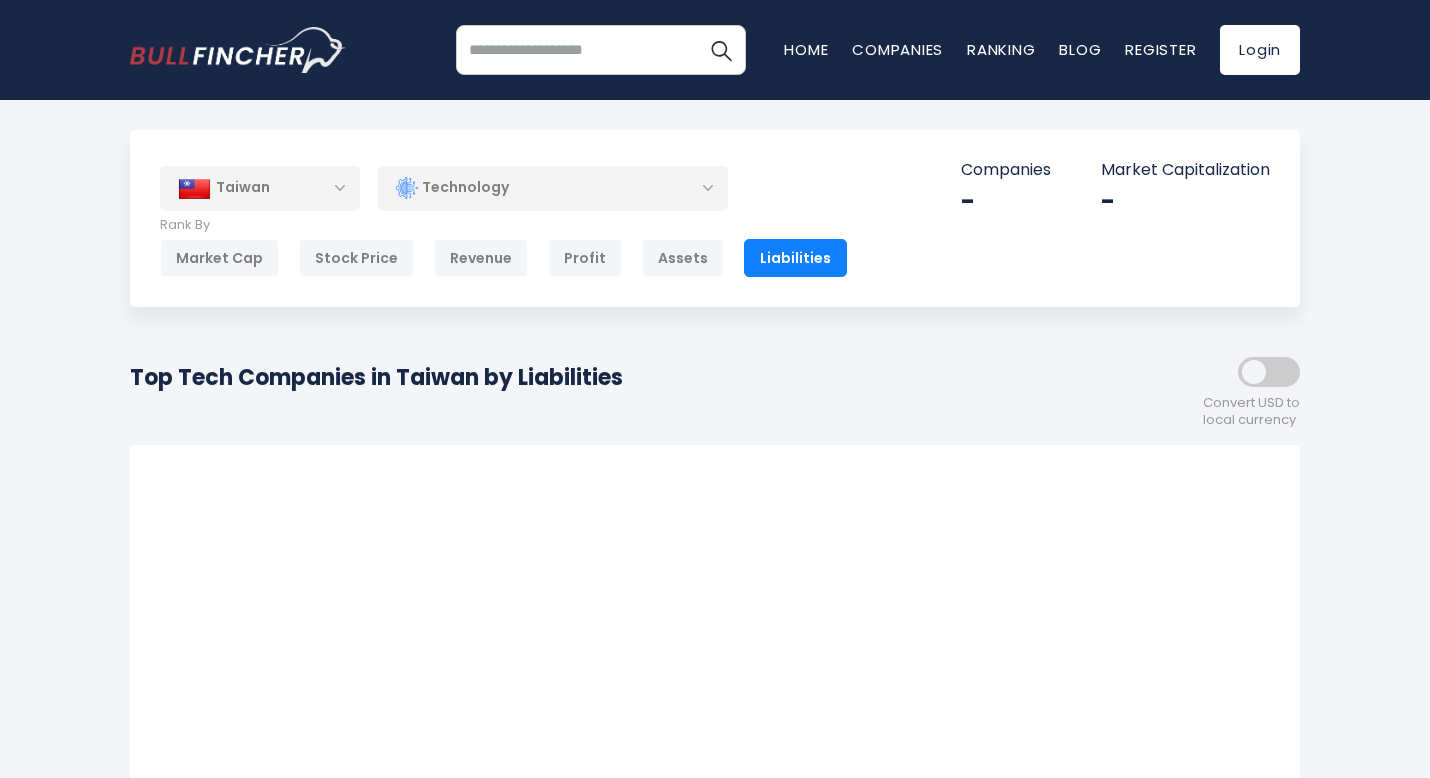 scroll, scrollTop: 0, scrollLeft: 0, axis: both 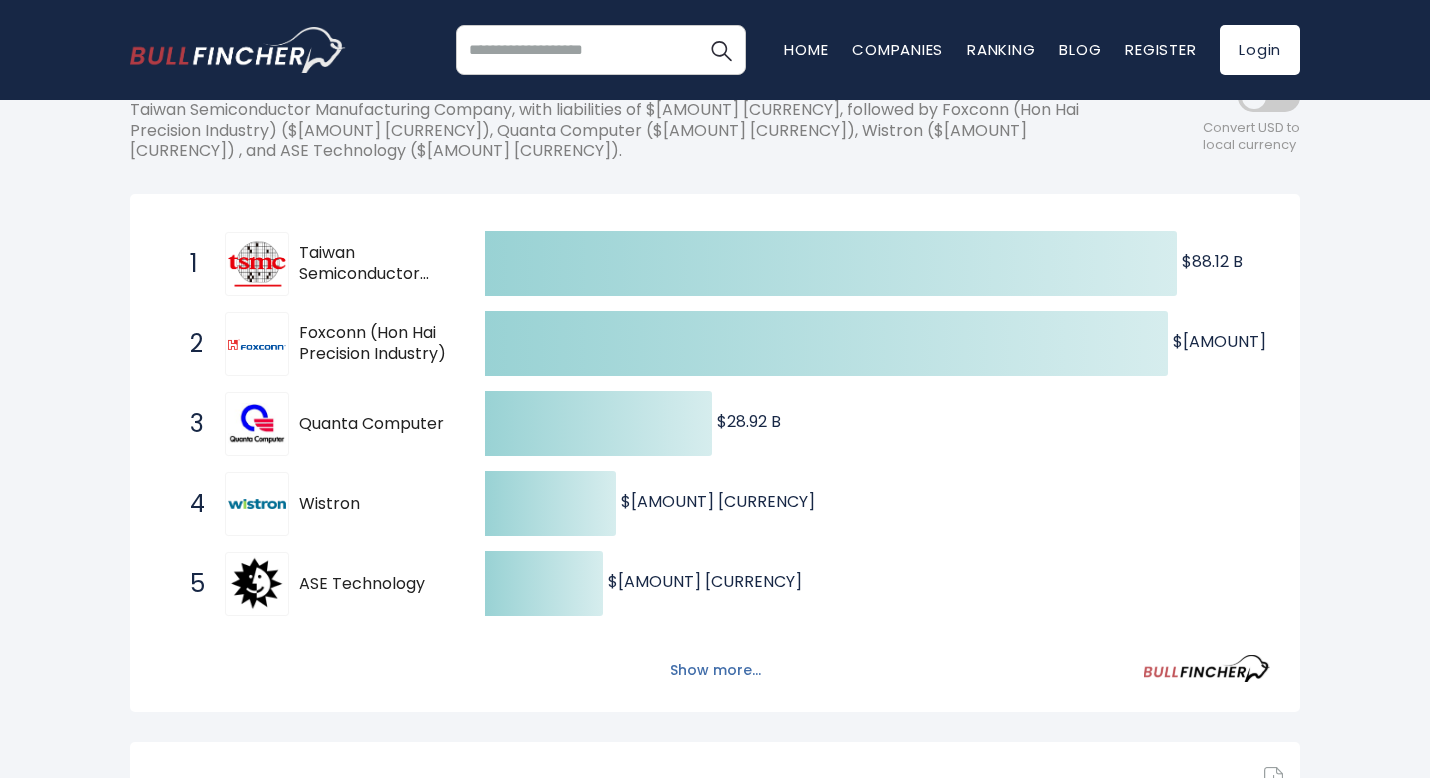 click on "Show more..." at bounding box center (715, 670) 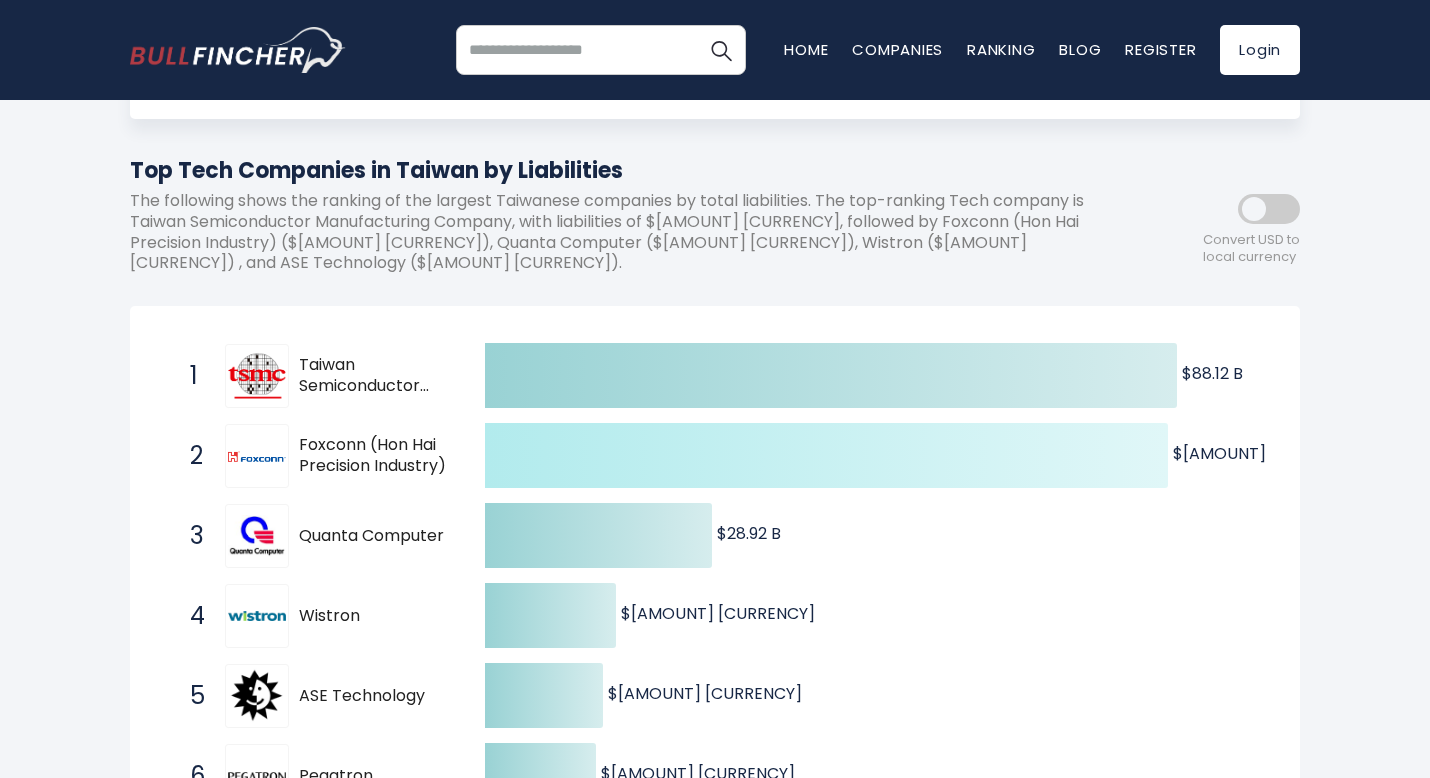 scroll, scrollTop: 0, scrollLeft: 0, axis: both 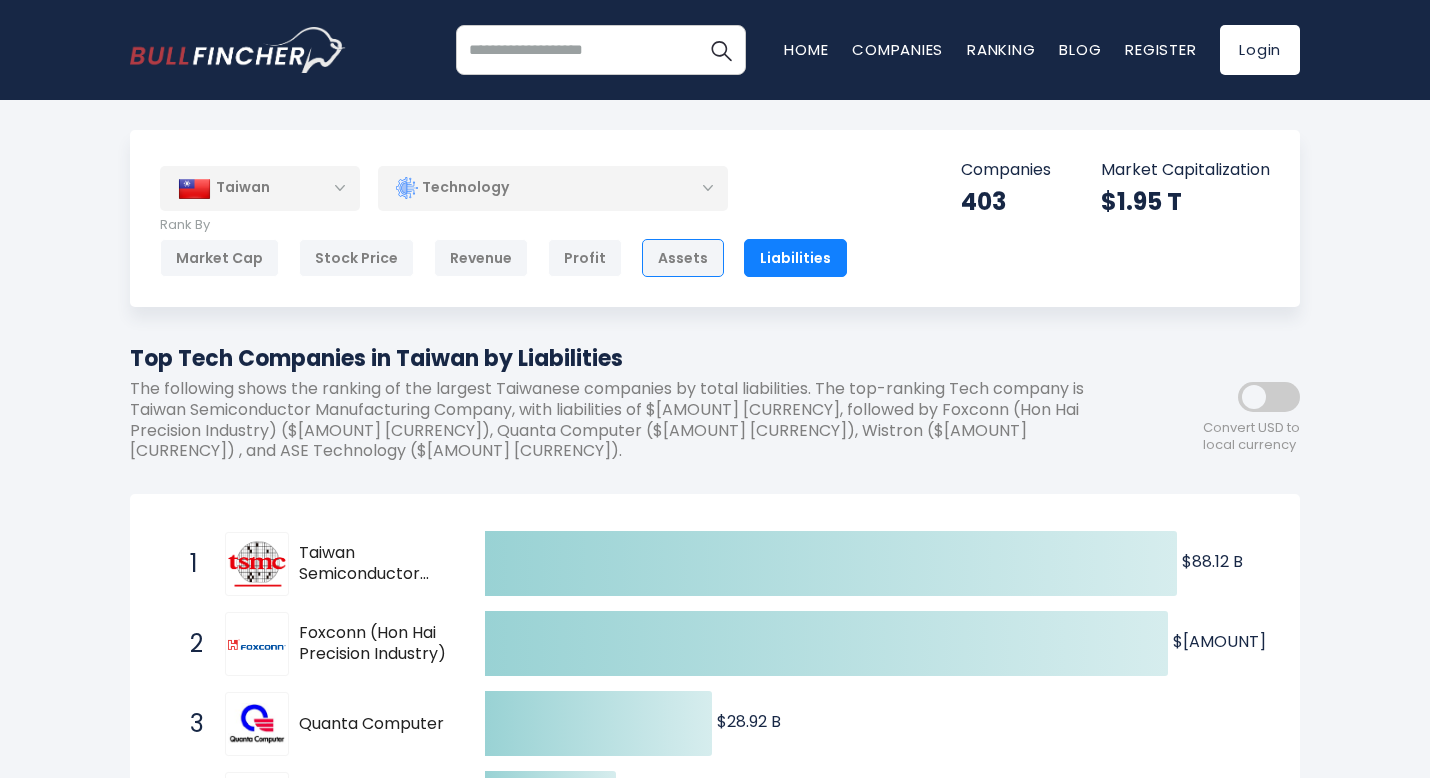 click on "Assets" at bounding box center (683, 258) 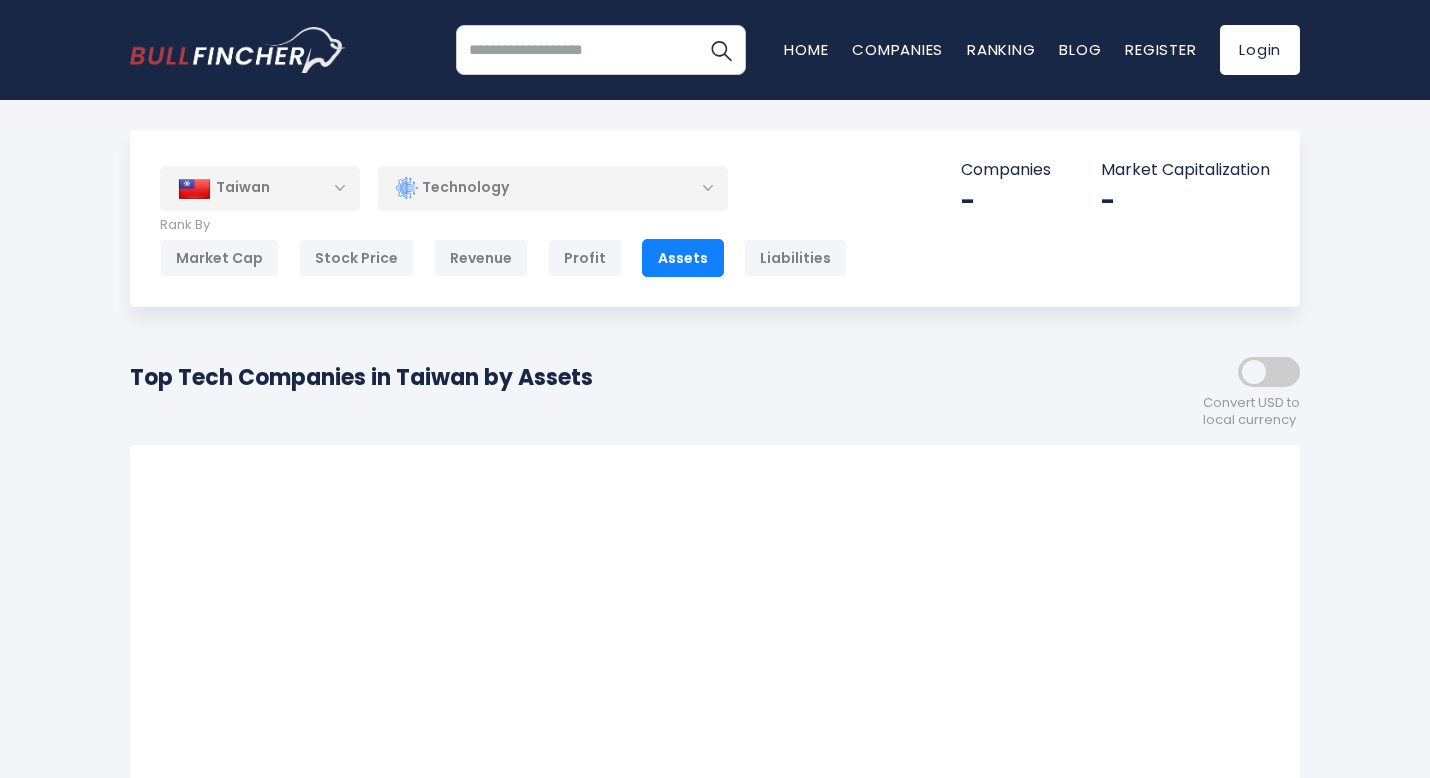 scroll, scrollTop: 147, scrollLeft: 0, axis: vertical 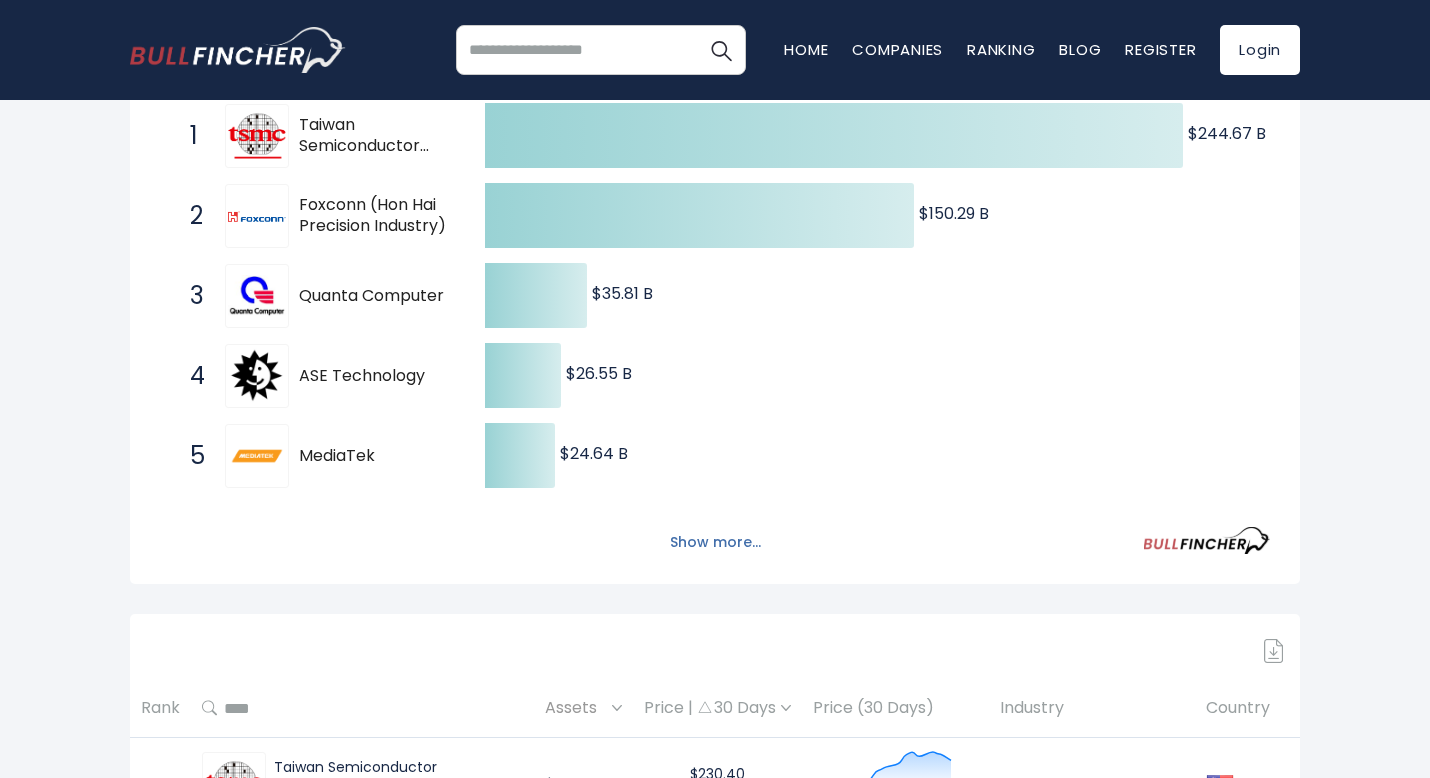 click on "Show more..." at bounding box center (715, 542) 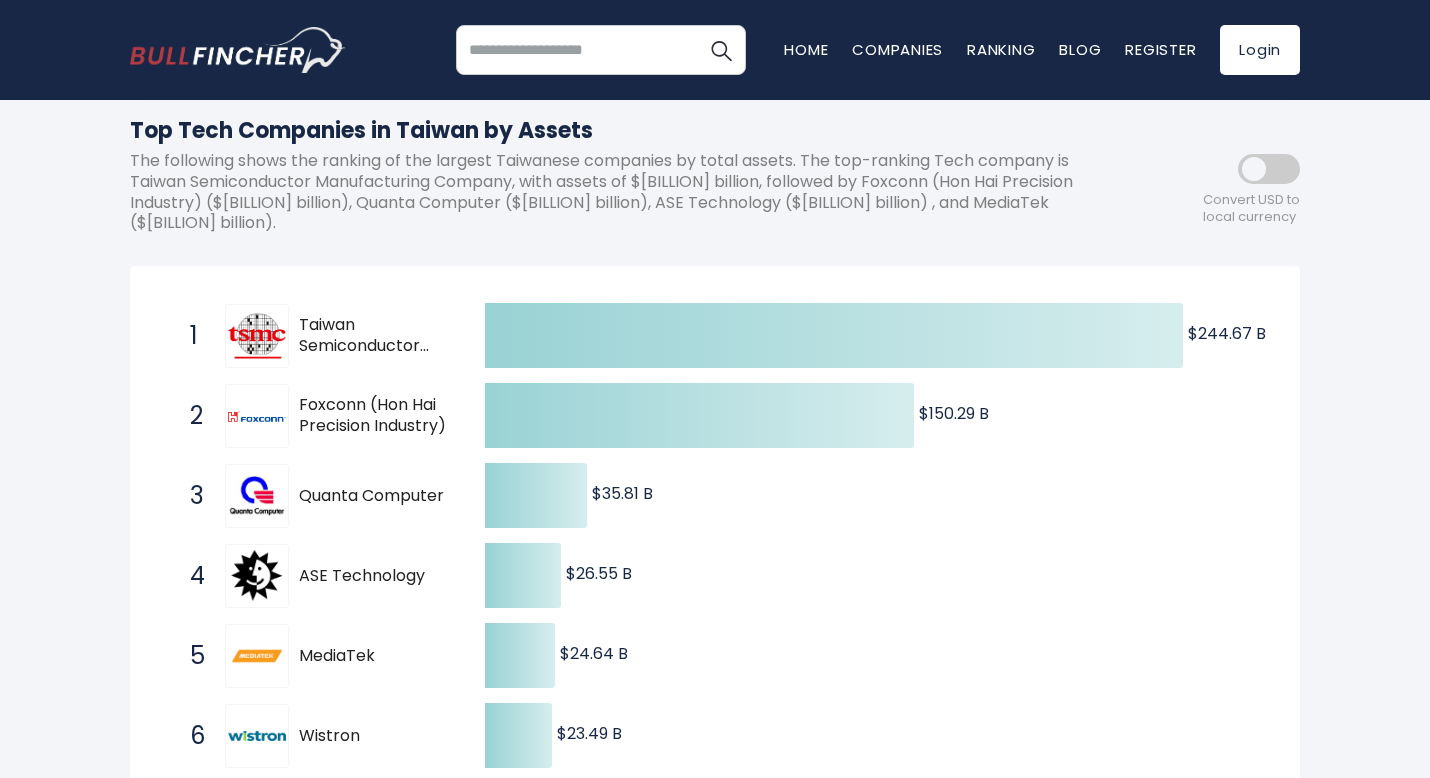 scroll, scrollTop: 0, scrollLeft: 0, axis: both 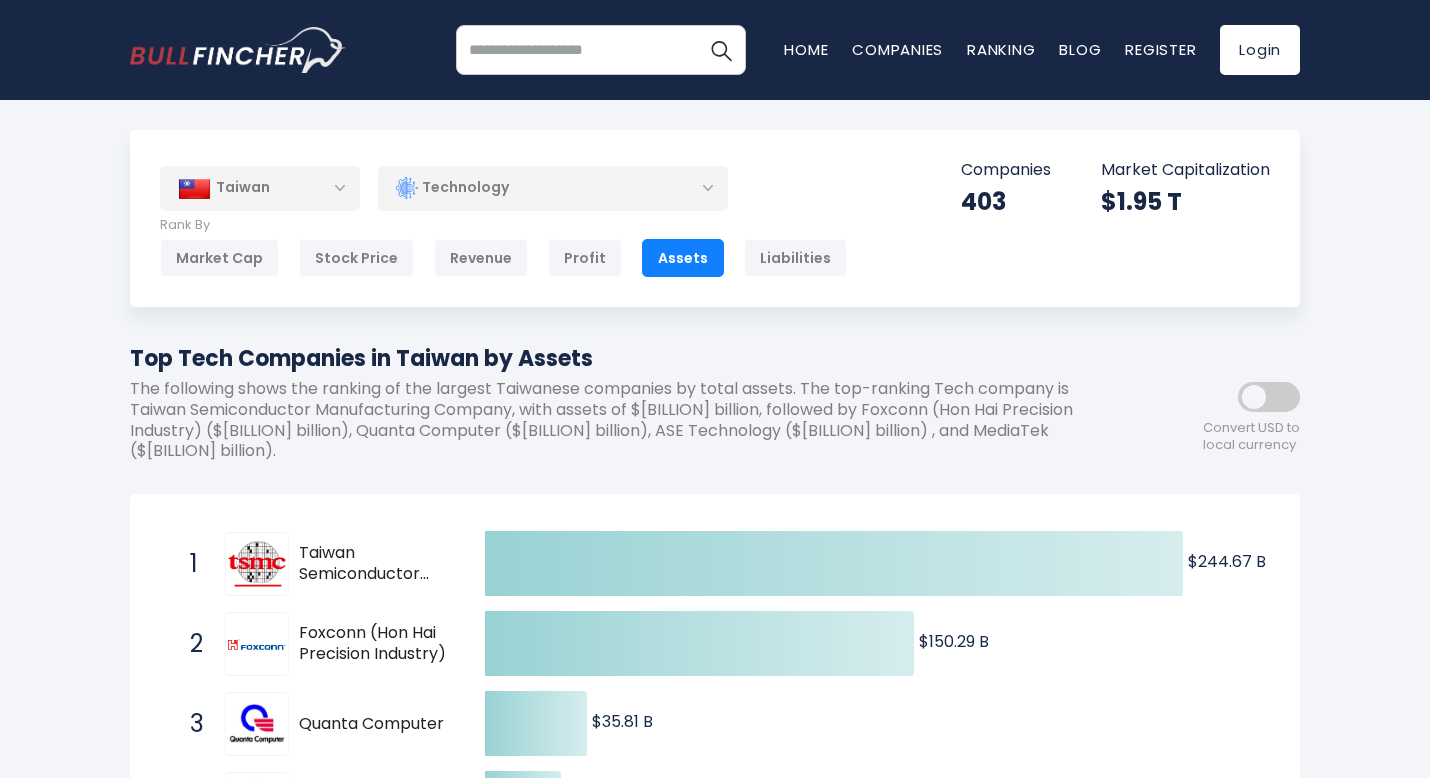 click at bounding box center [601, 50] 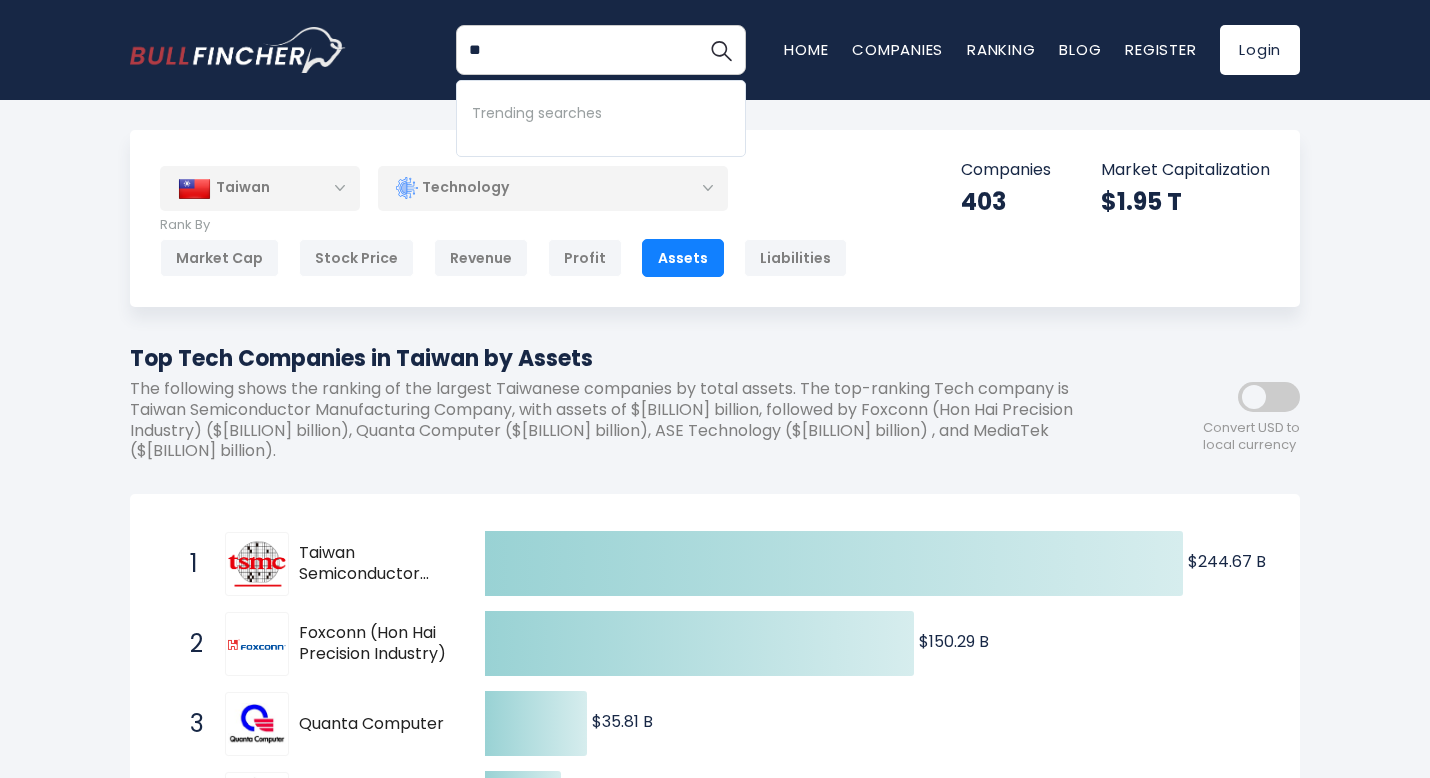 type on "*" 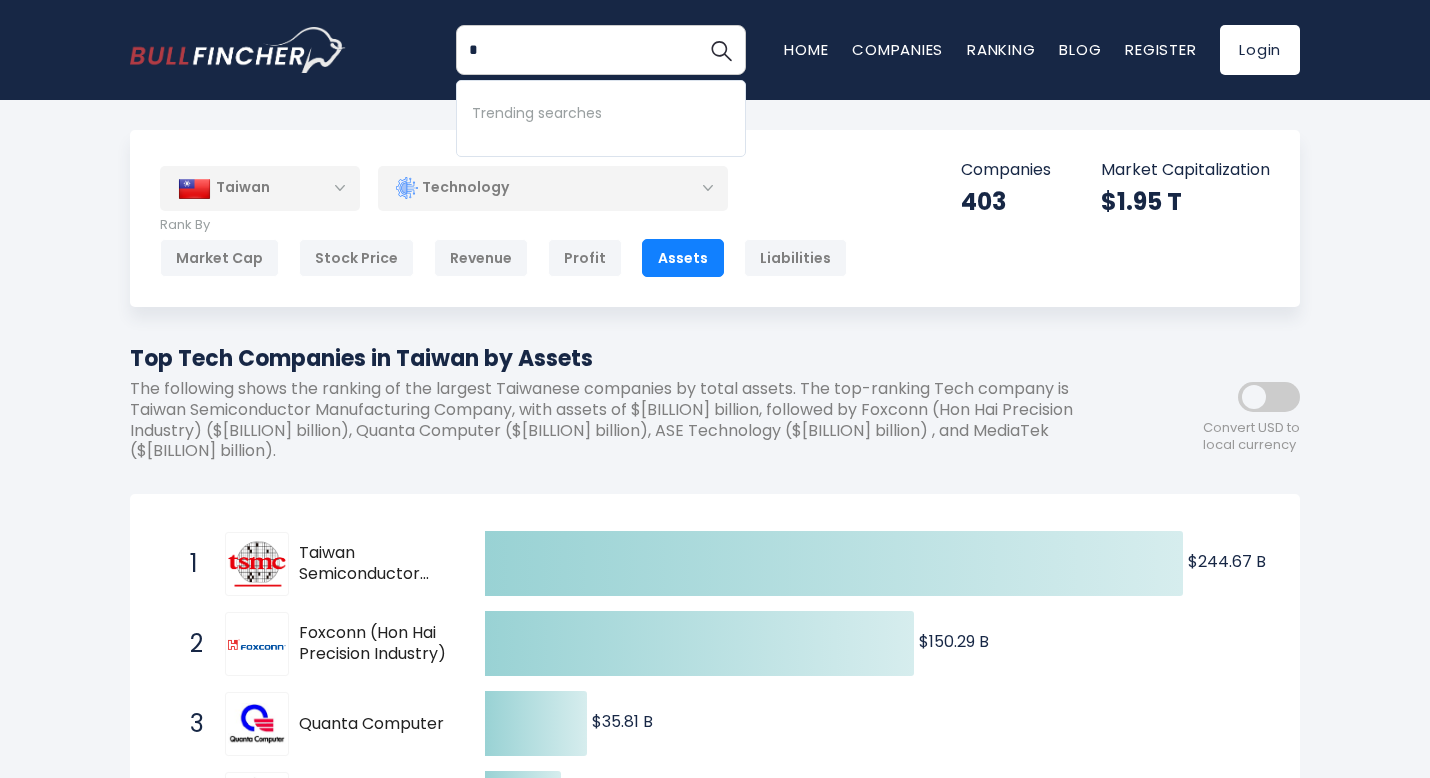 type 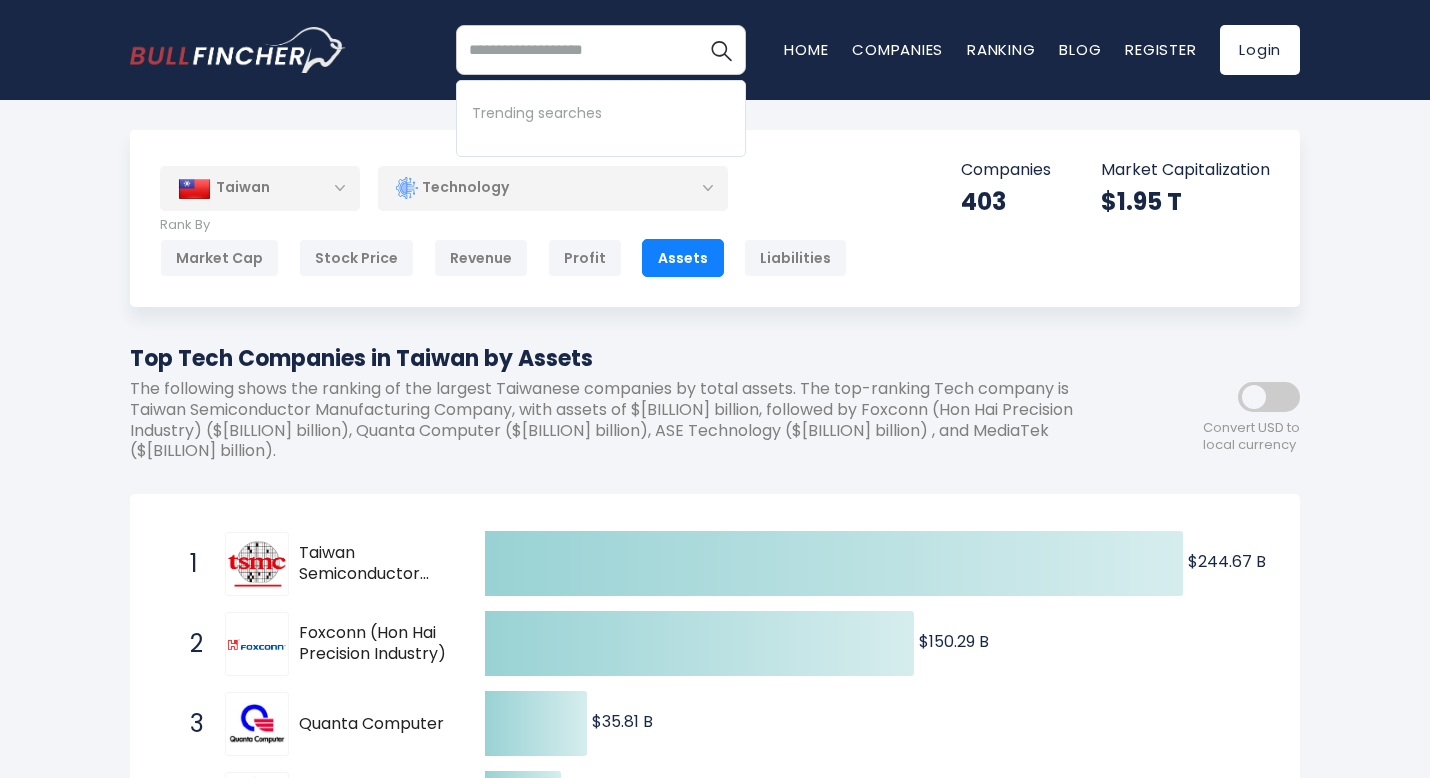 click on "Home
Companies
Ranking
Blog
Register" at bounding box center (990, 50) 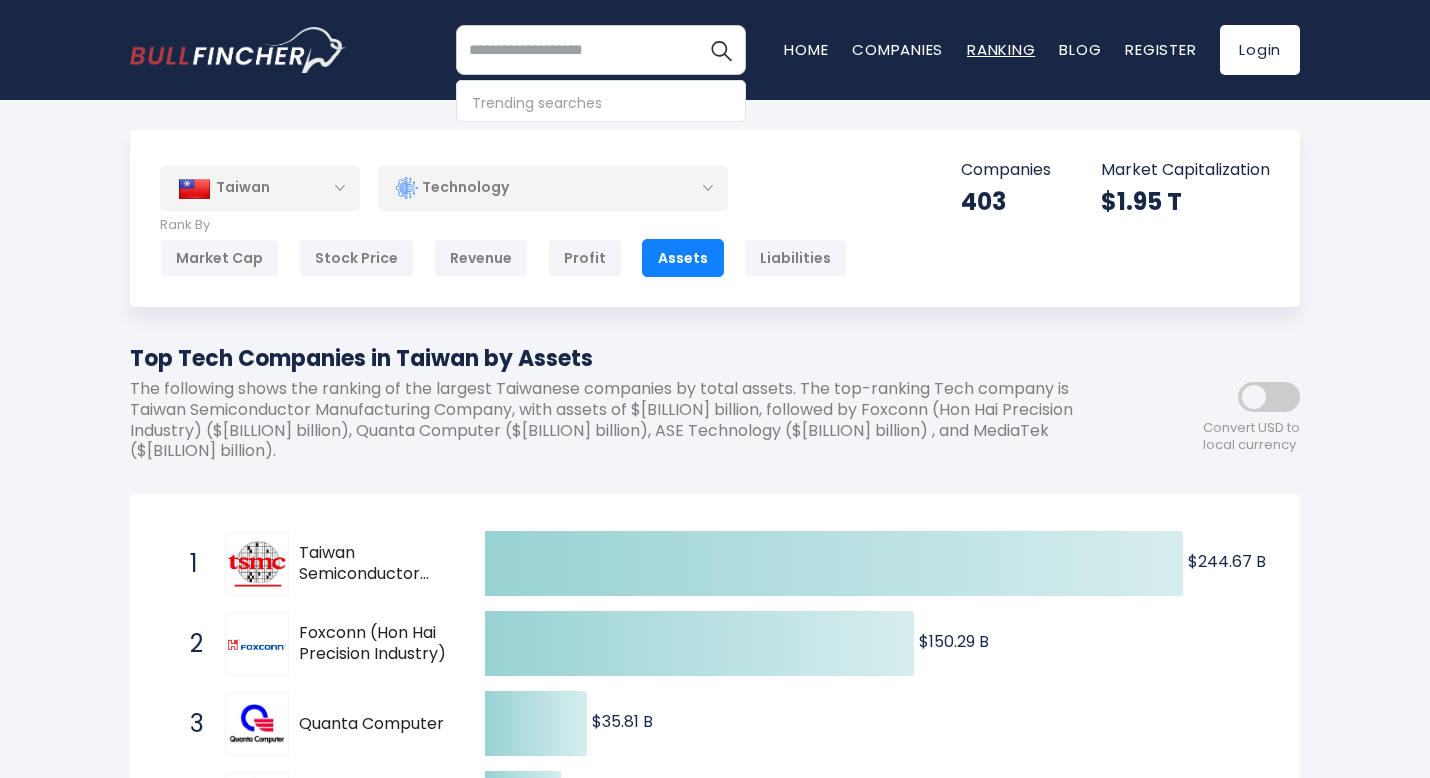click on "Ranking" at bounding box center [1001, 49] 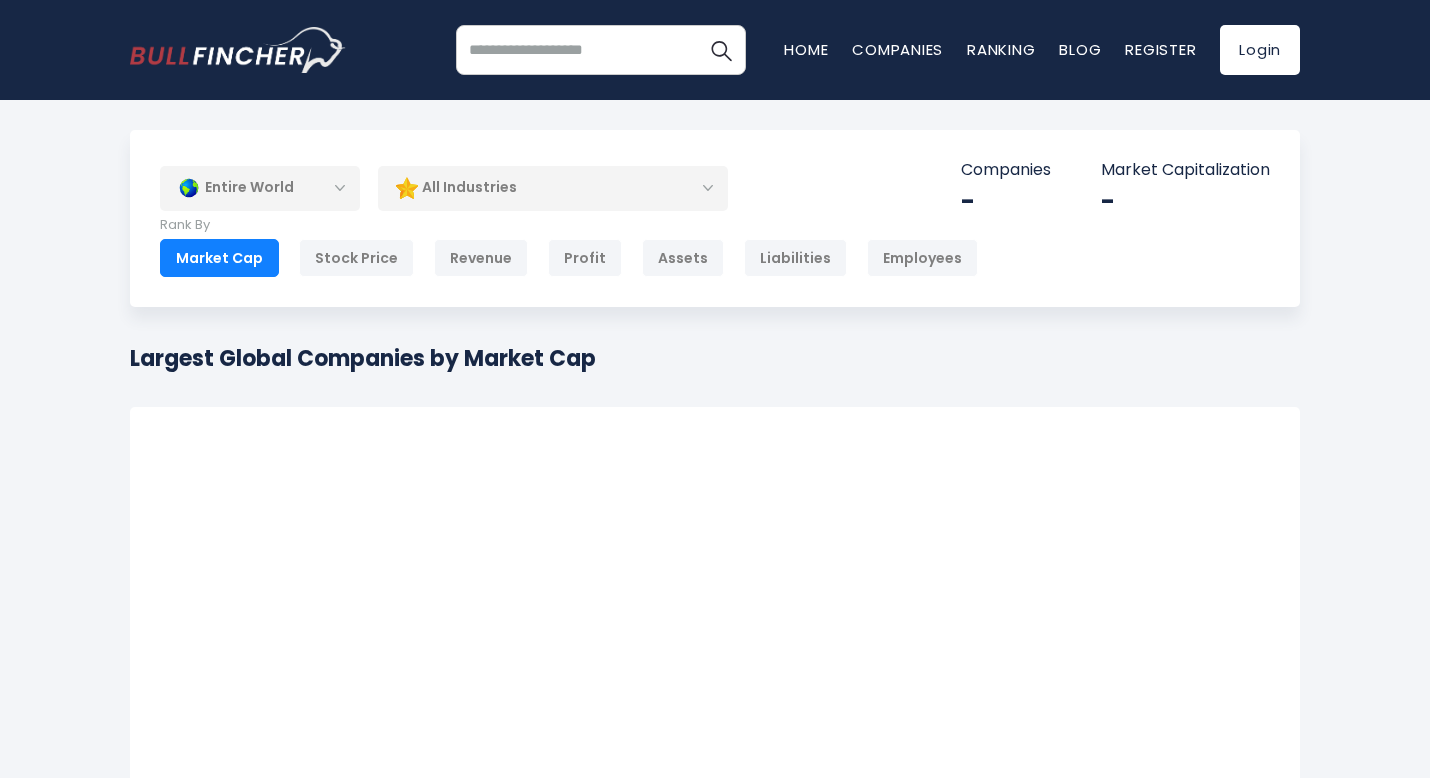 scroll, scrollTop: 0, scrollLeft: 0, axis: both 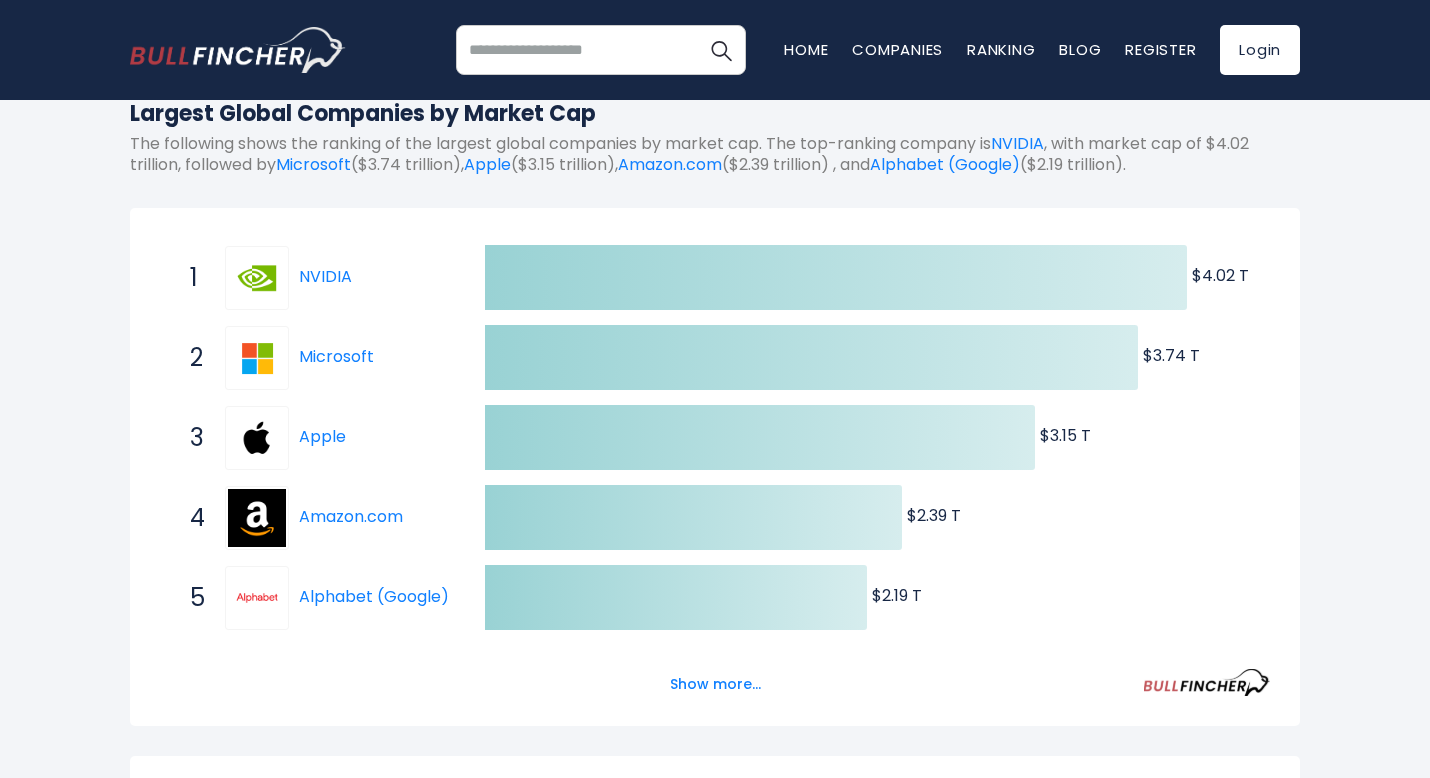 click on "Show more..." at bounding box center (715, 673) 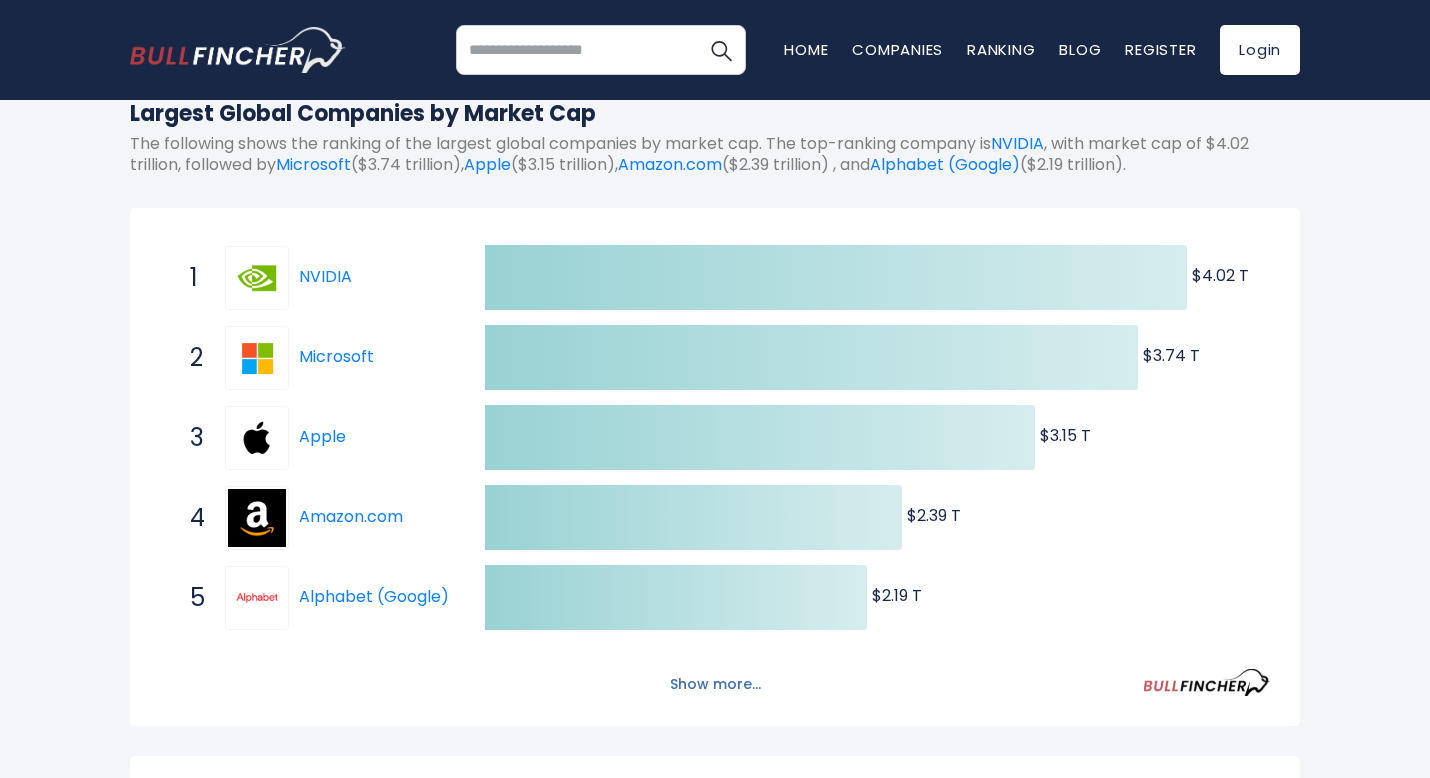 click on "Show more..." at bounding box center (715, 684) 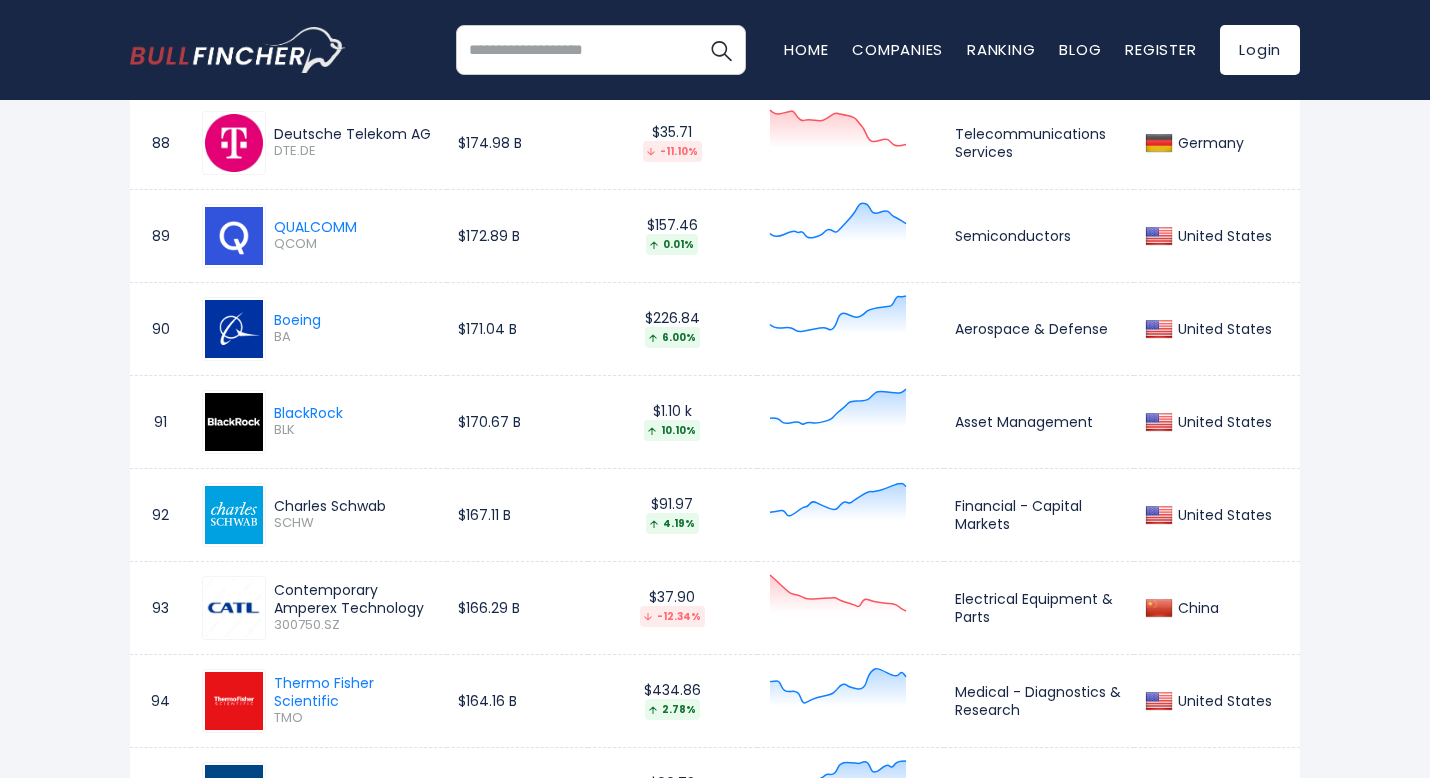 scroll, scrollTop: 9745, scrollLeft: 0, axis: vertical 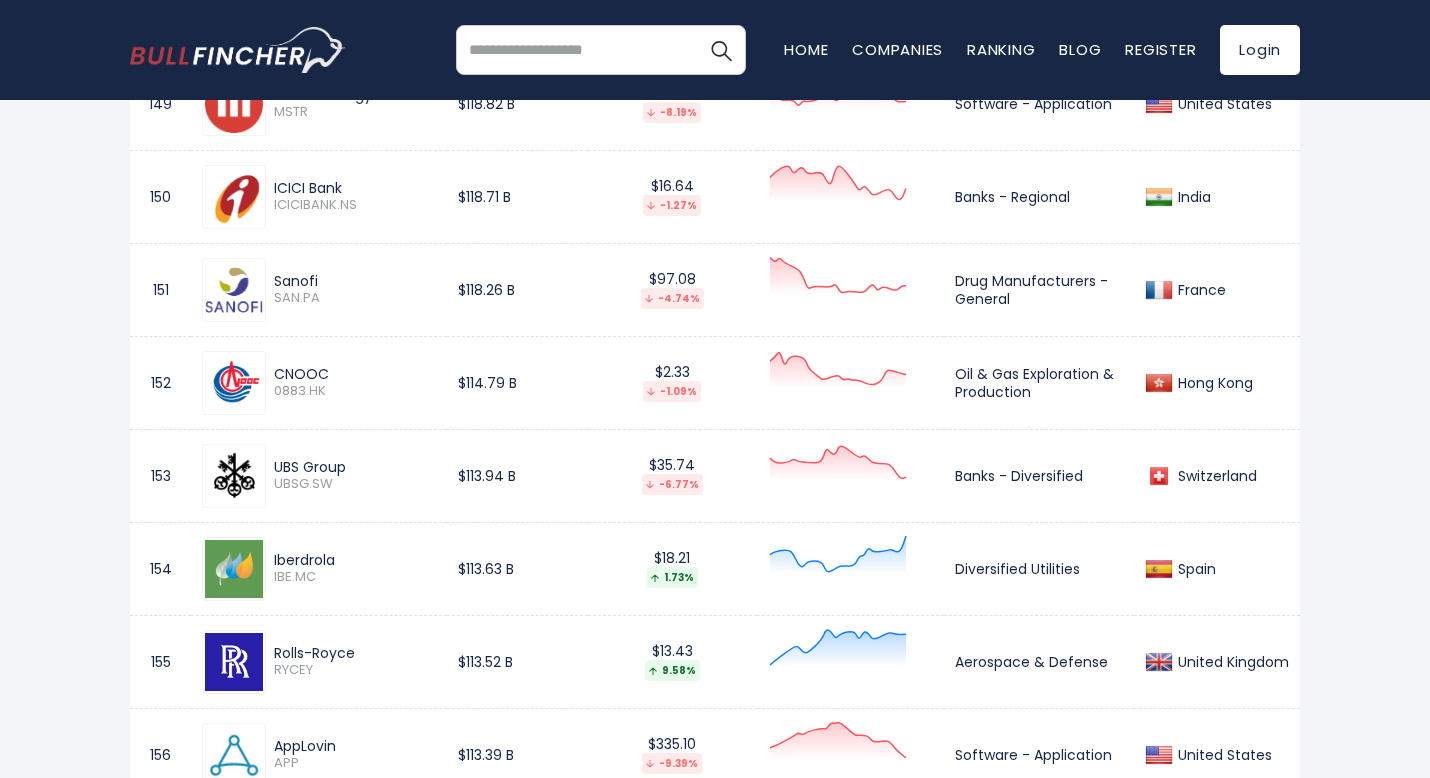 click on "$113.94 B" at bounding box center (517, 475) 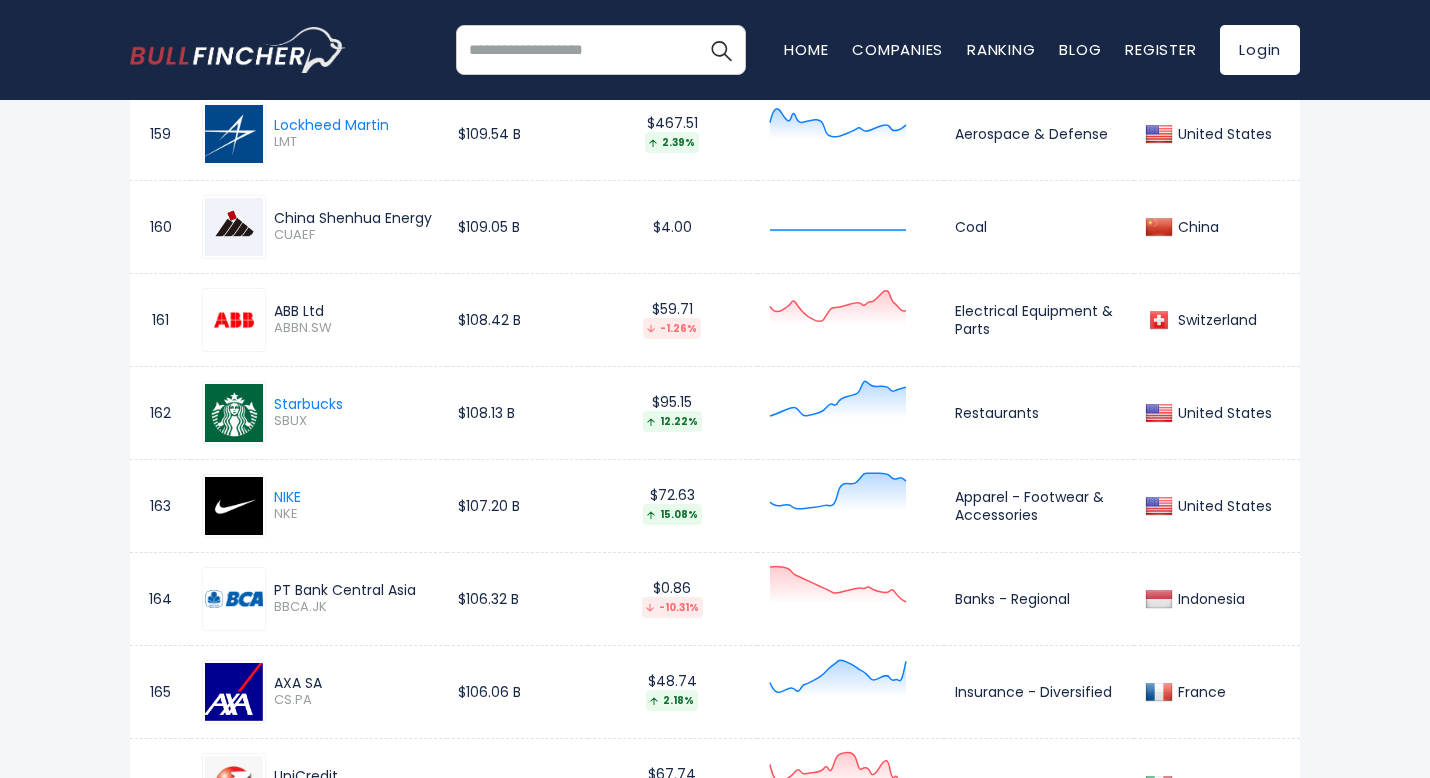 click on "1
NVIDIA
NVDA
$4.02 T
$164.92
9.14%
Semiconductors
United States
2" at bounding box center (715, -5318) 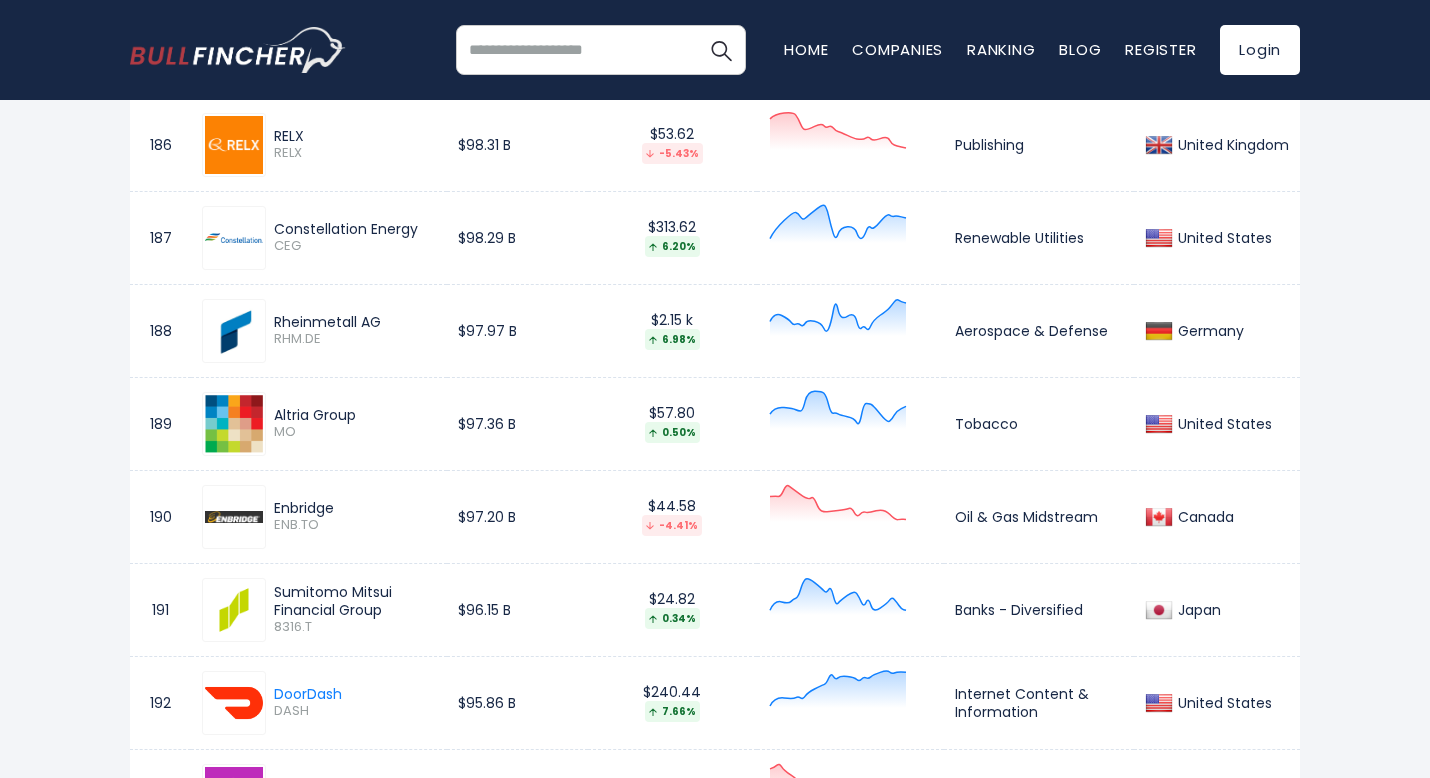 click on "1
NVIDIA
NVDA
$4.02 T
$164.92
9.14%
Semiconductors
United States
2" at bounding box center (715, -7818) 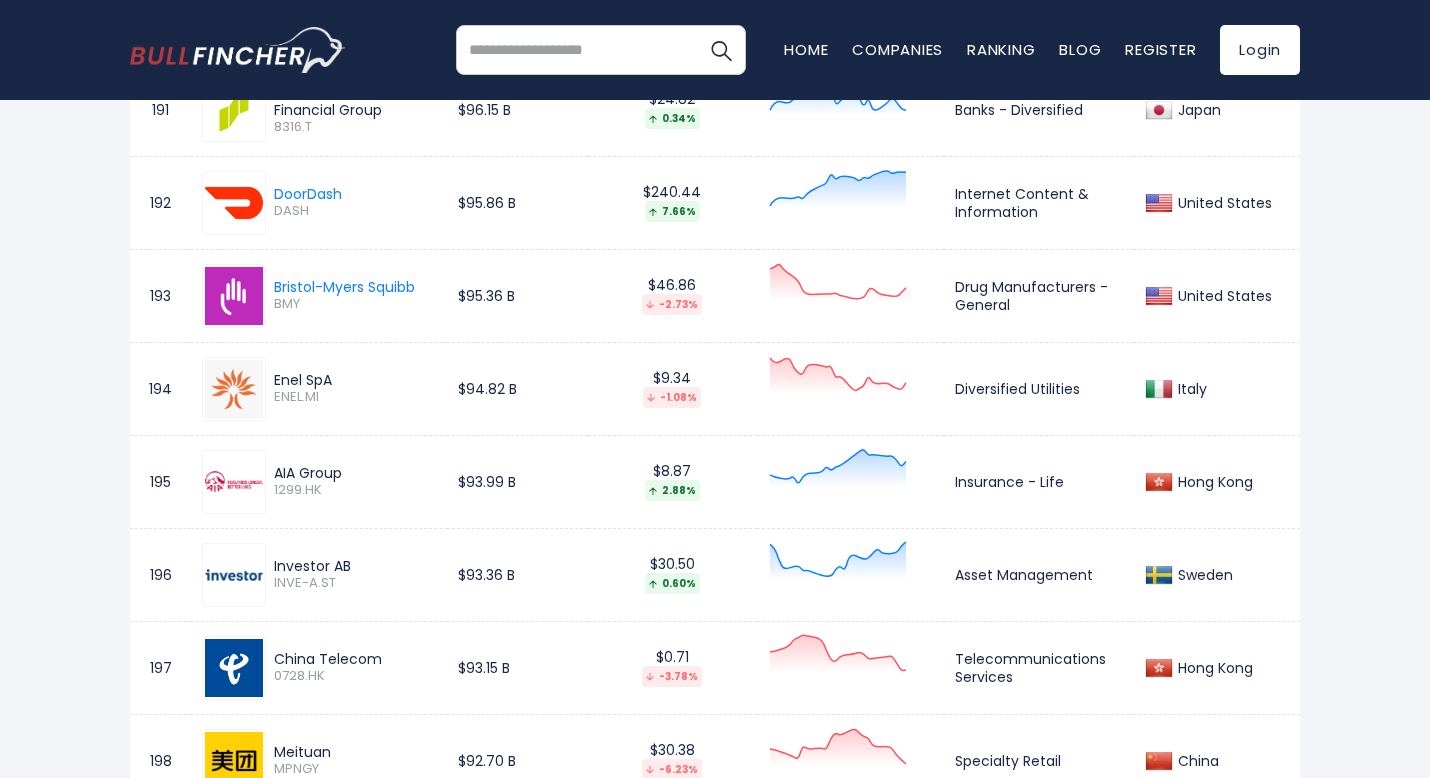 scroll, scrollTop: 19545, scrollLeft: 0, axis: vertical 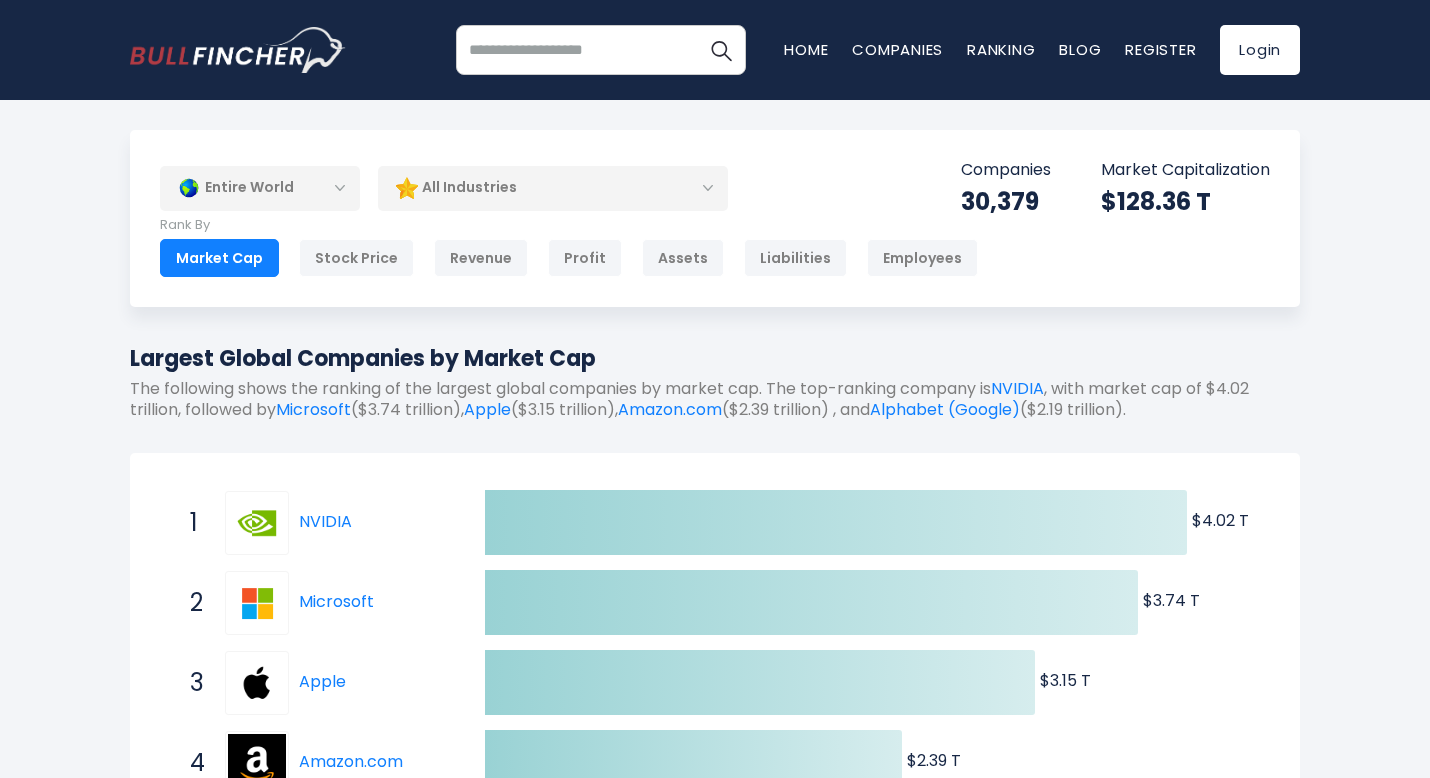 click on "Rank By" at bounding box center (569, 225) 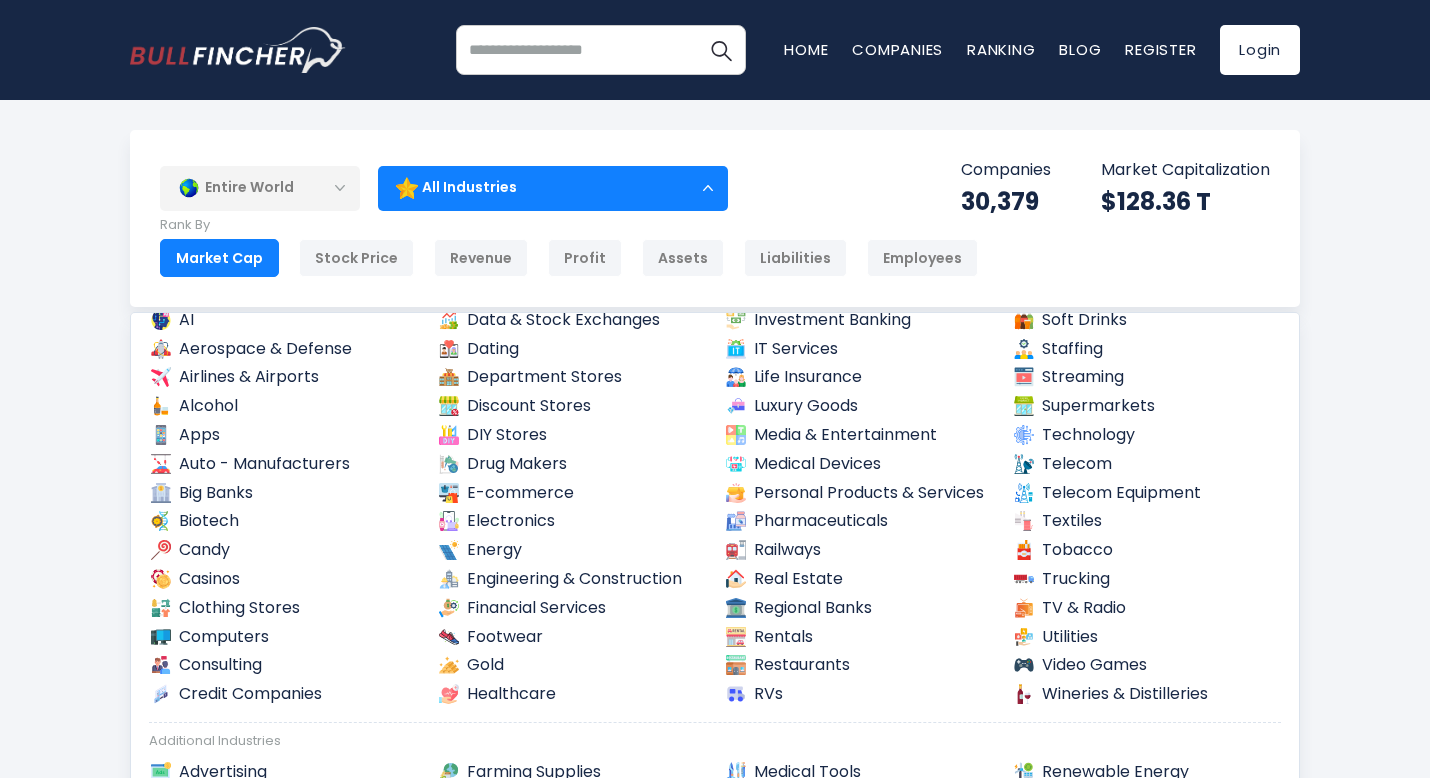 scroll, scrollTop: 0, scrollLeft: 0, axis: both 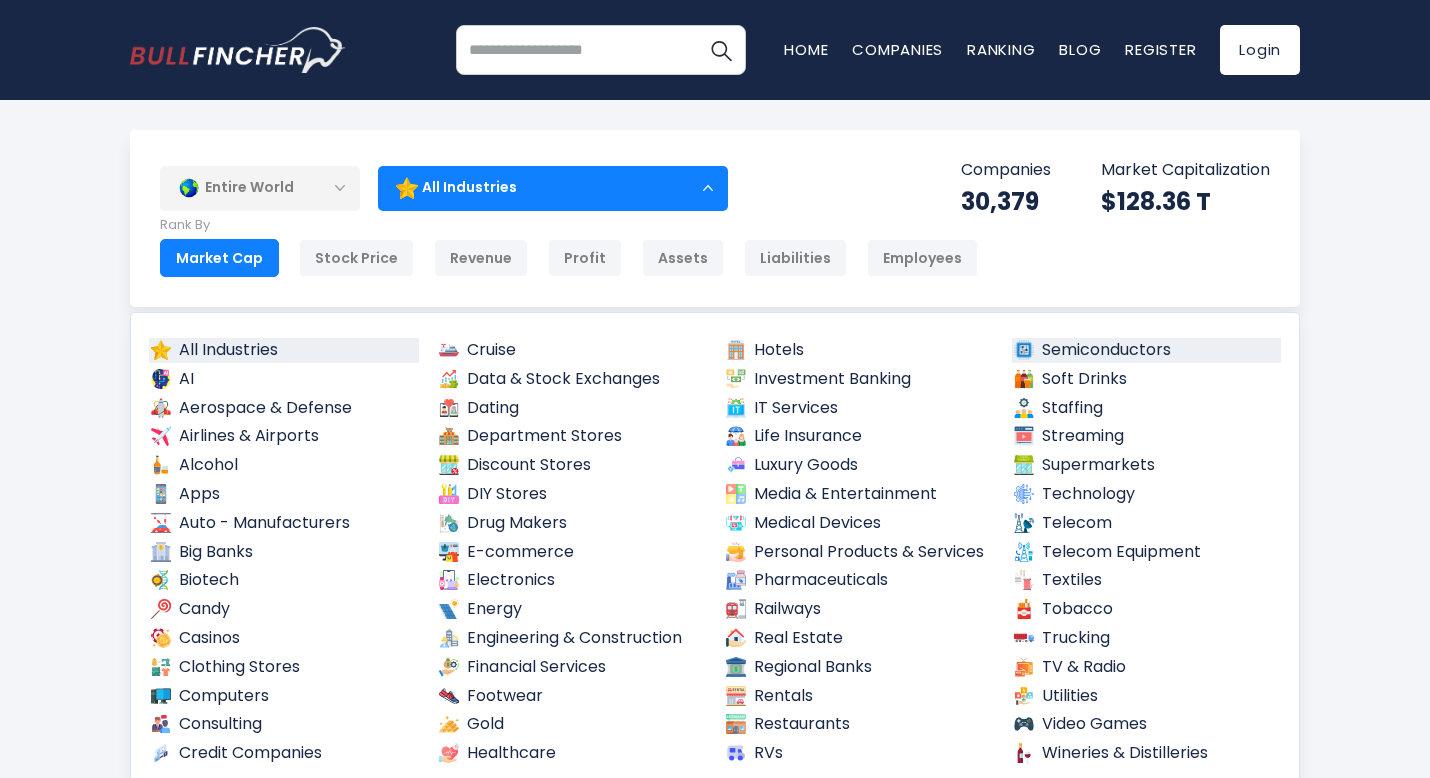 click on "Semiconductors" at bounding box center (1147, 350) 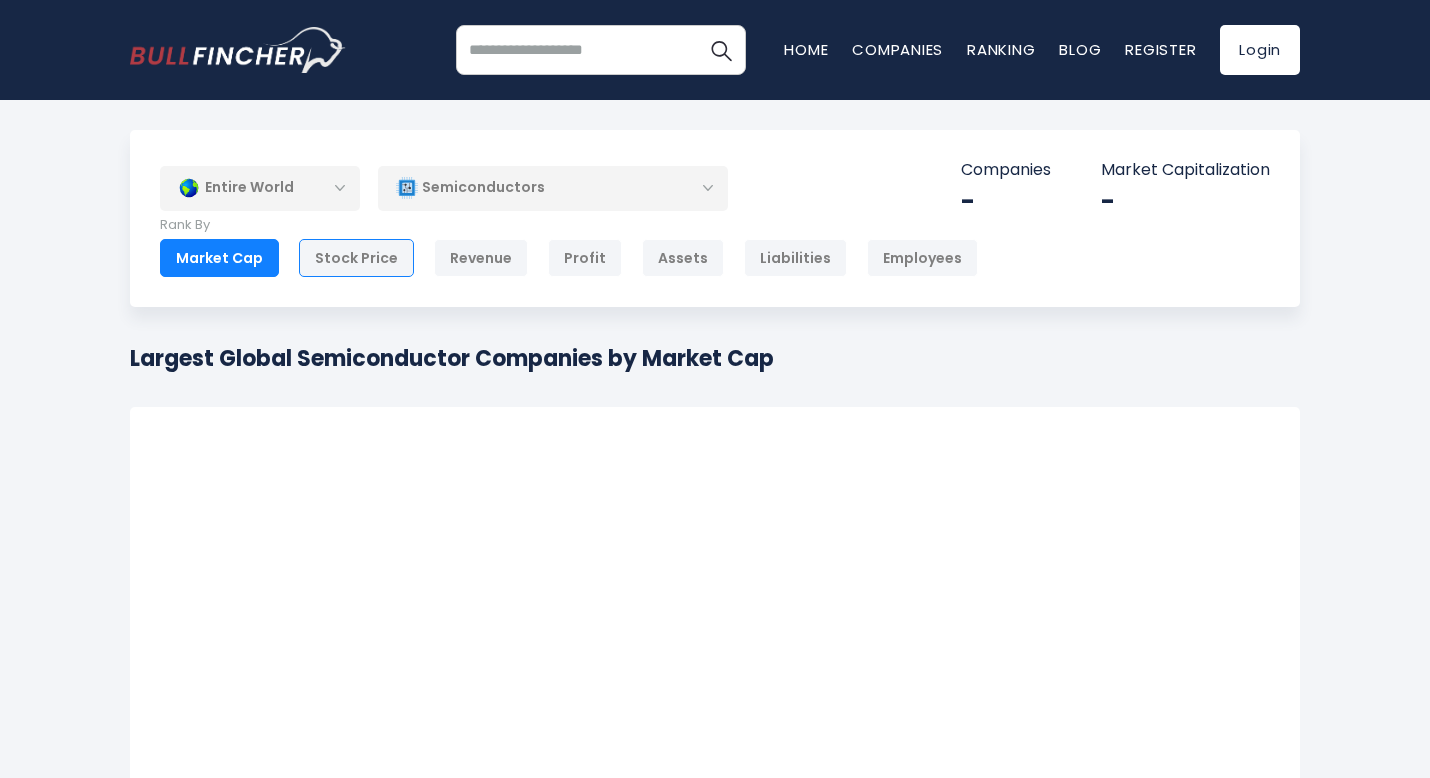 scroll, scrollTop: 0, scrollLeft: 0, axis: both 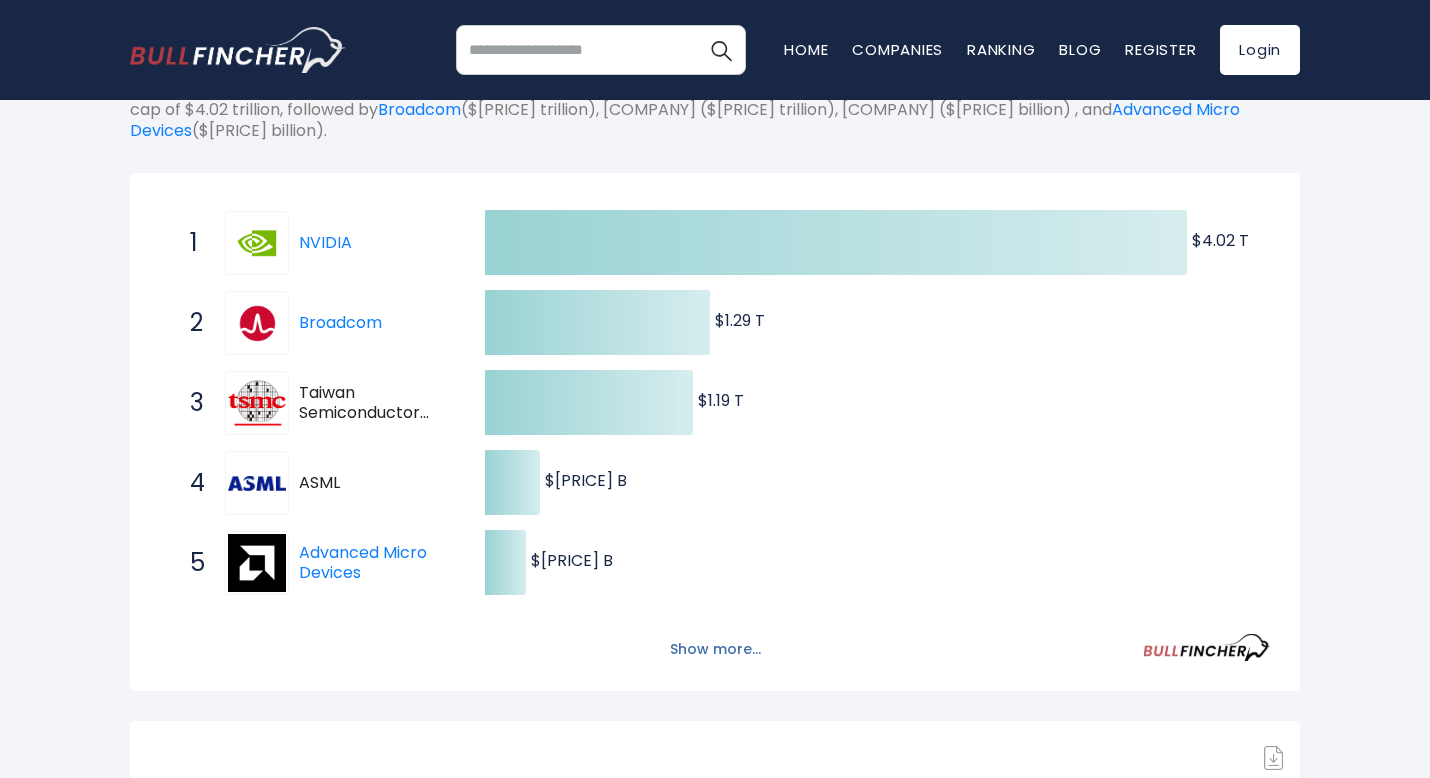 click on "Show more..." at bounding box center (715, 649) 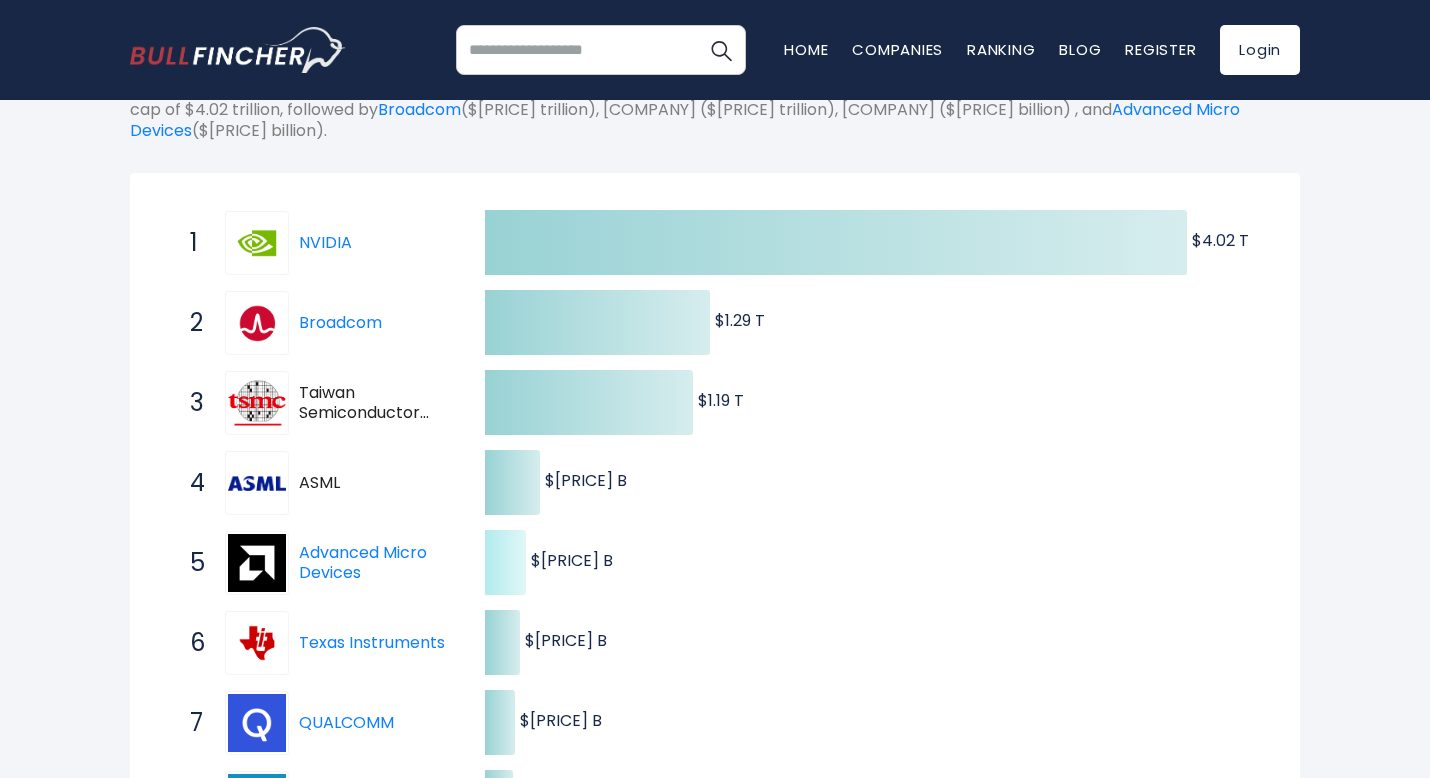 drag, startPoint x: 529, startPoint y: 566, endPoint x: 584, endPoint y: 568, distance: 55.03635 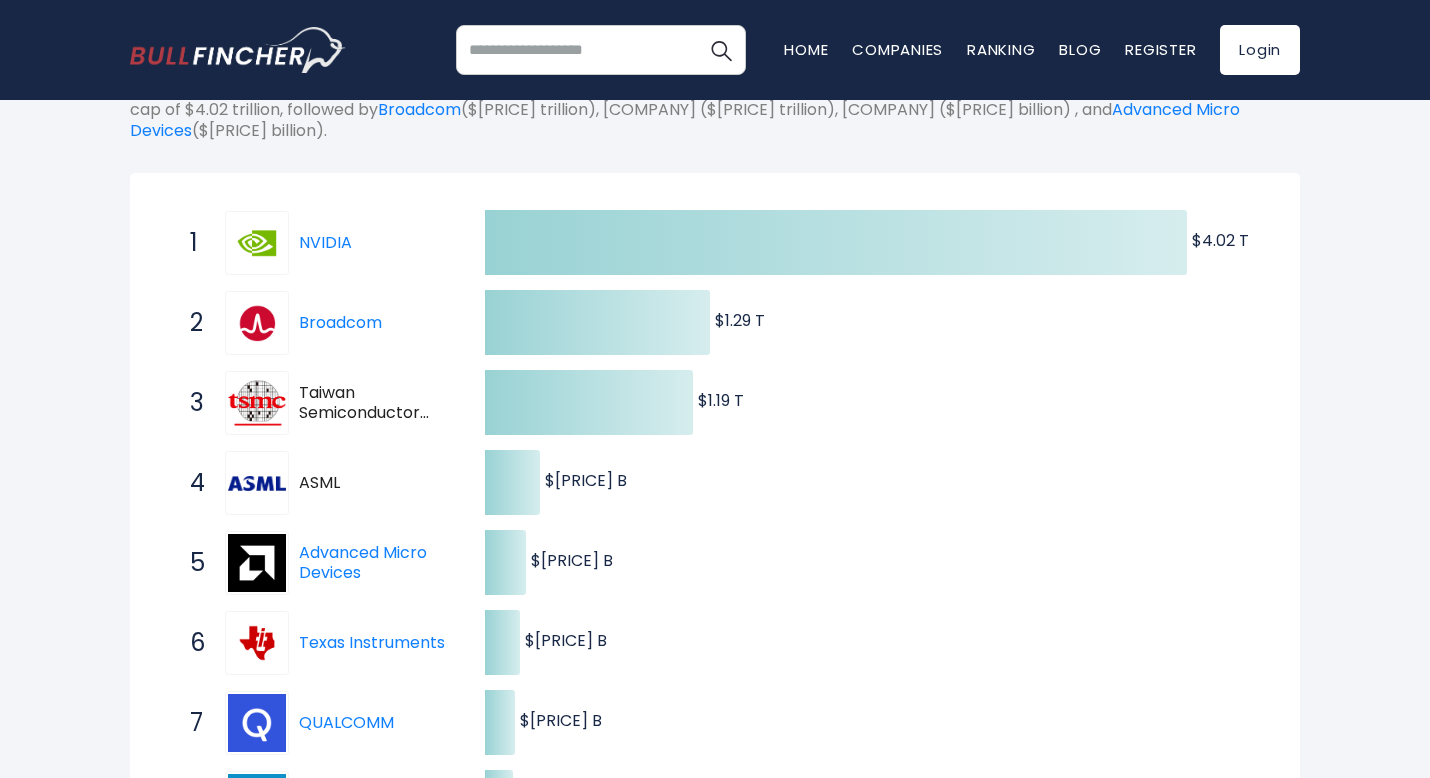 click on "Created with Highcharts 12.1.2 $4.02  T ​ $4.02  T $1.29  T ​ $1.29  T $1.19  T ​ $1.19  T $314.48  B ​ $314.48  B $237.41  B ​ $237.41  B $201  B ​ $201  B $172.89  B ​ $172.89  B $158.84  B ​ $158.84  B $143.04  B ​ $143.04  B $139.17  B ​ $139.17  B" 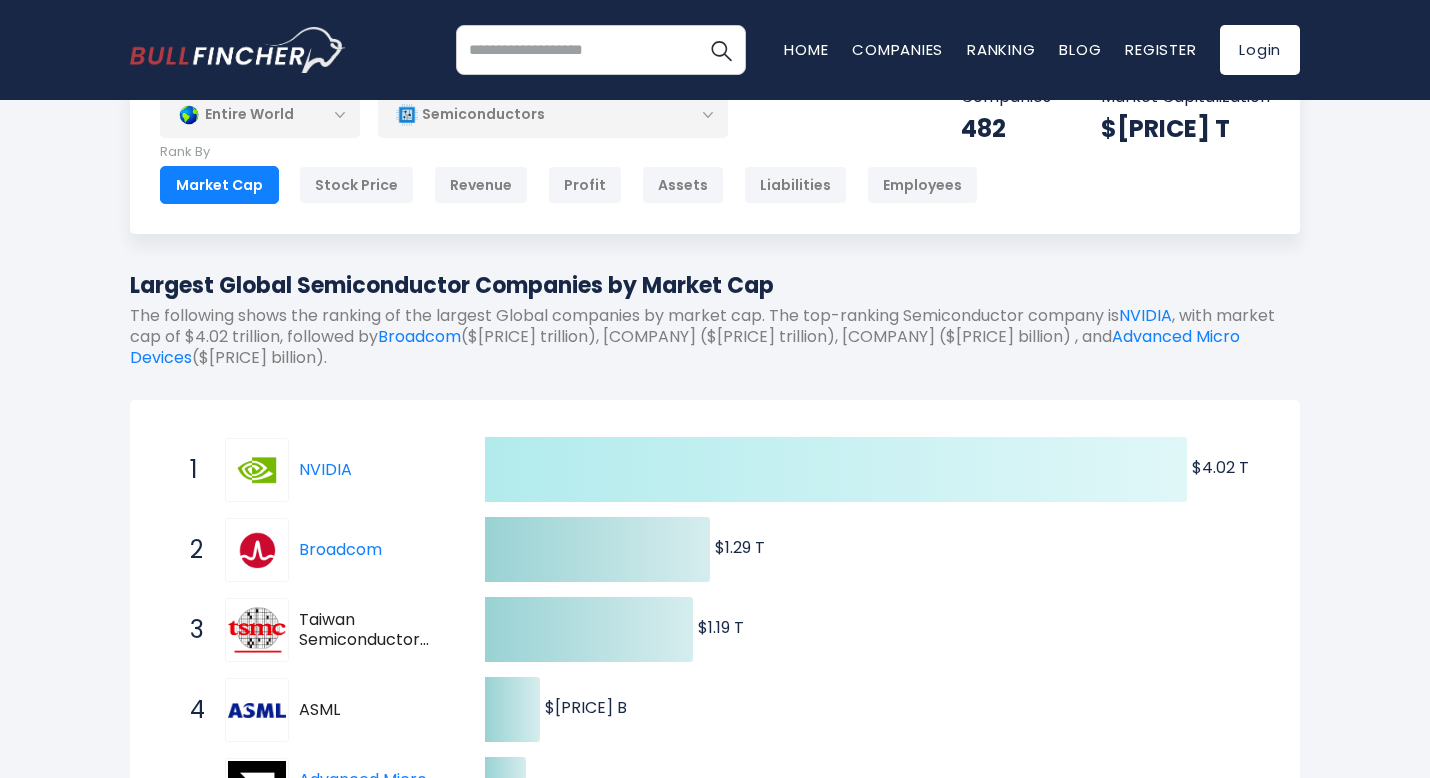 scroll, scrollTop: 0, scrollLeft: 0, axis: both 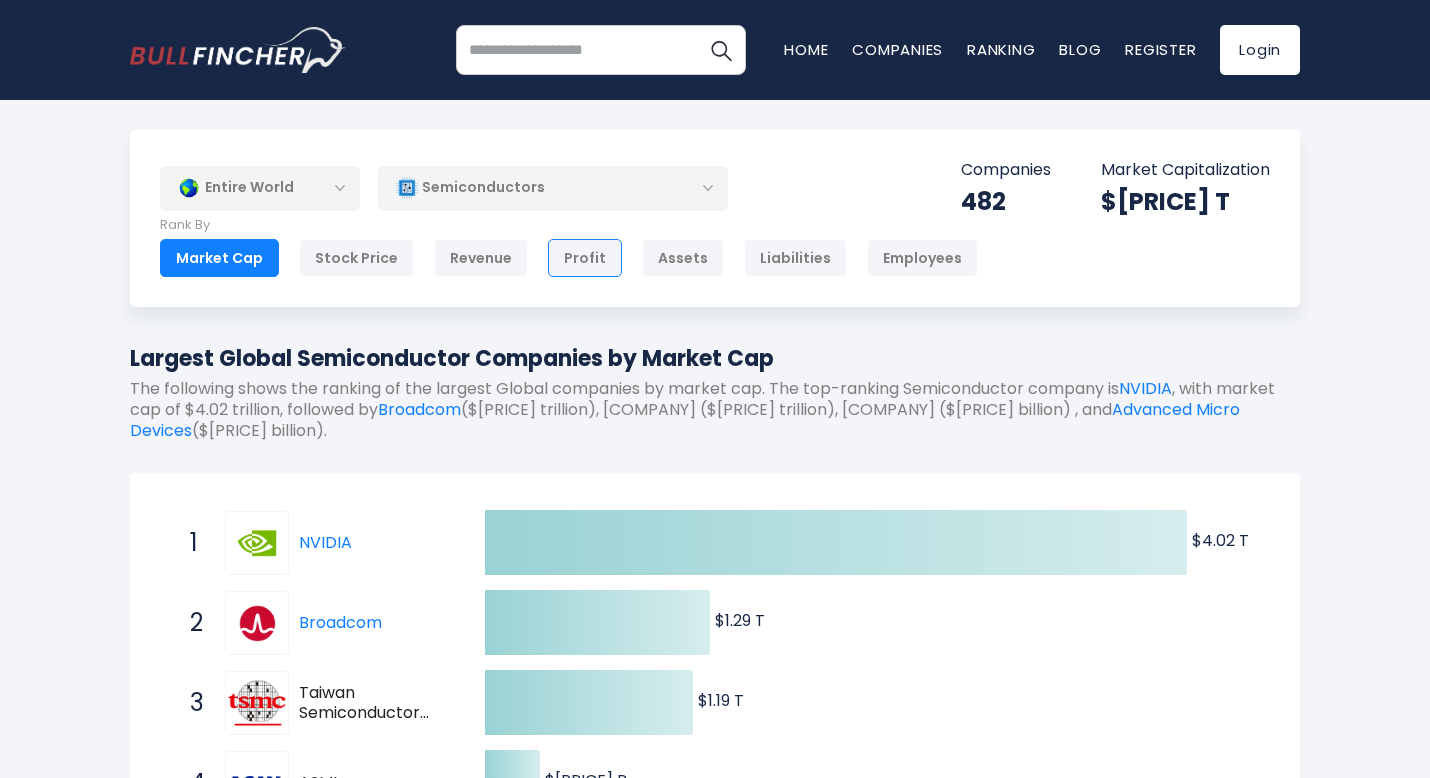 click on "Profit" at bounding box center [585, 258] 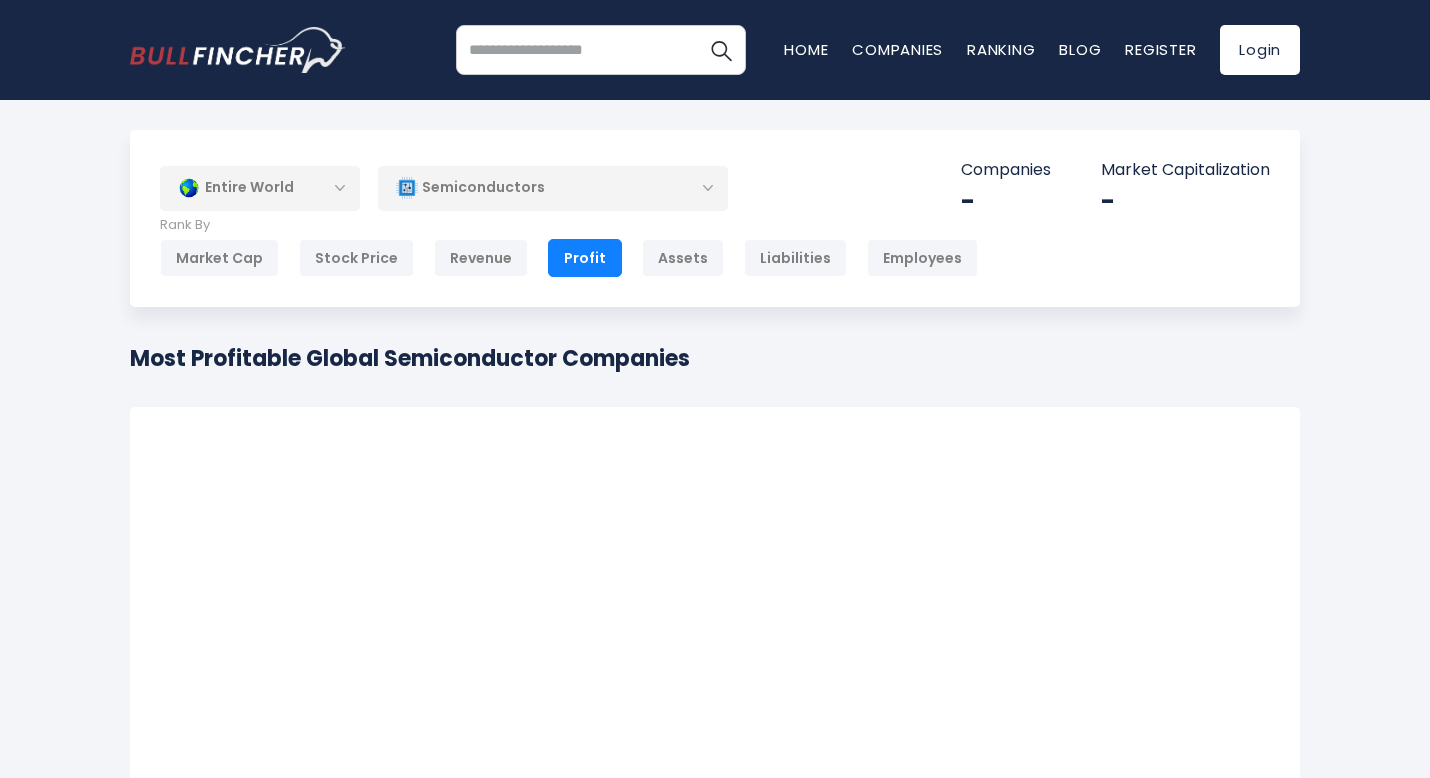 scroll, scrollTop: 0, scrollLeft: 0, axis: both 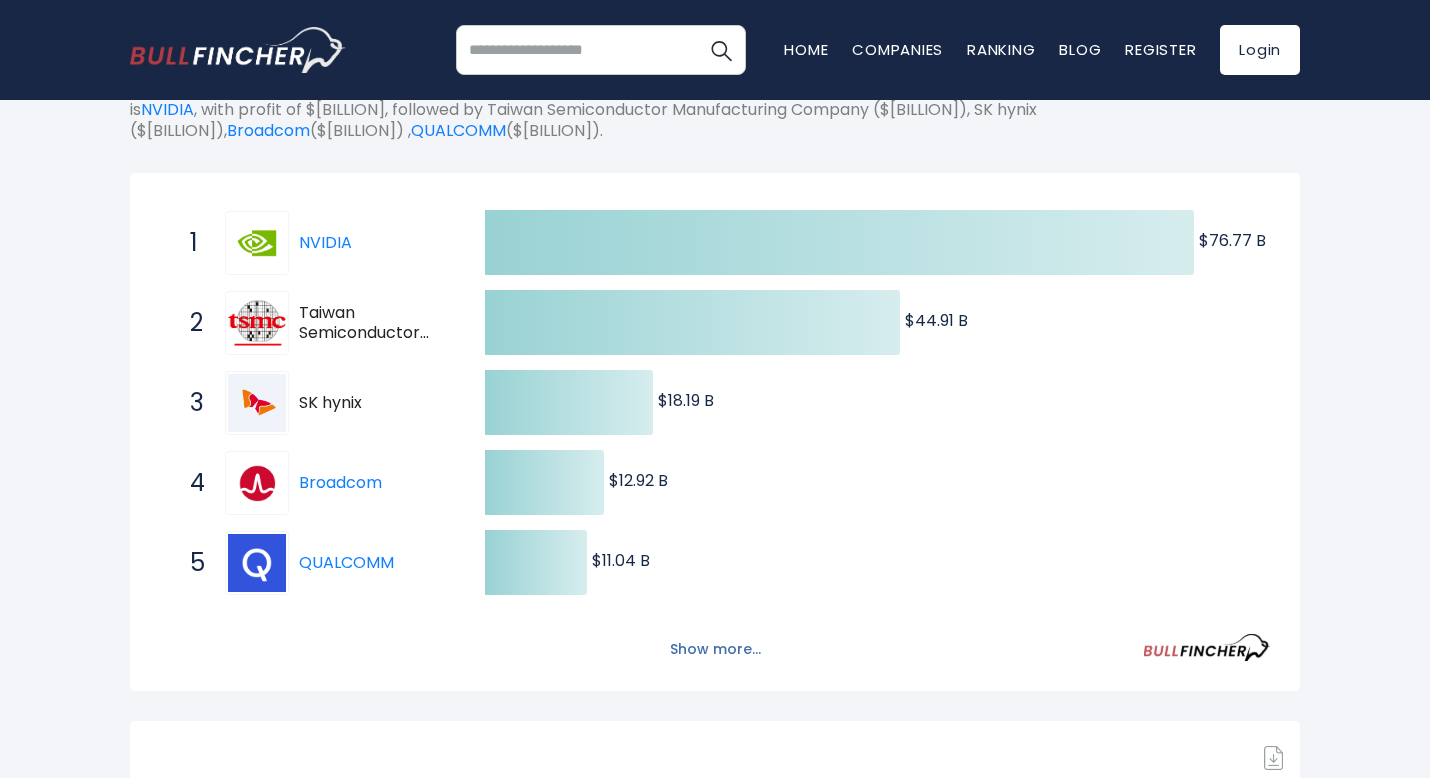 click on "Show more..." at bounding box center (715, 649) 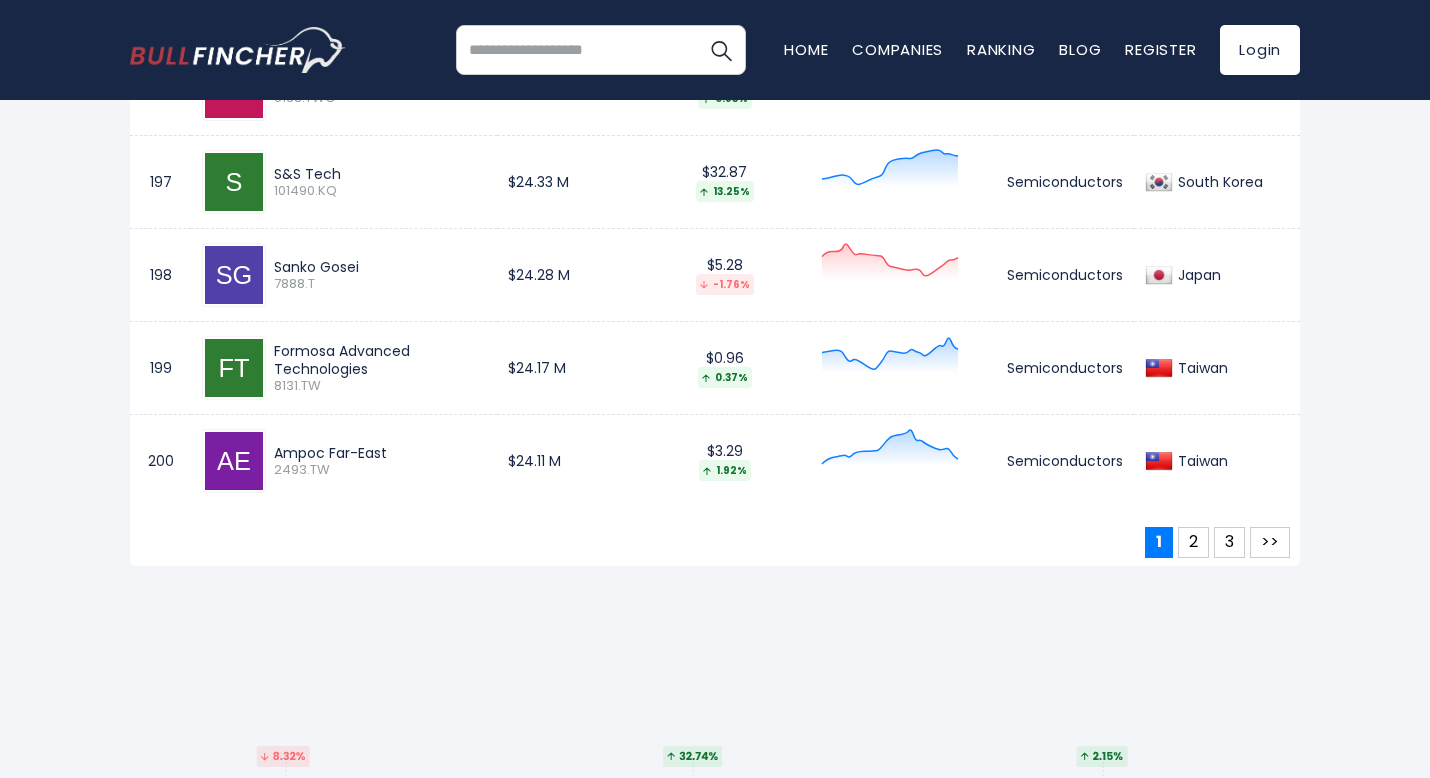 scroll, scrollTop: 19600, scrollLeft: 0, axis: vertical 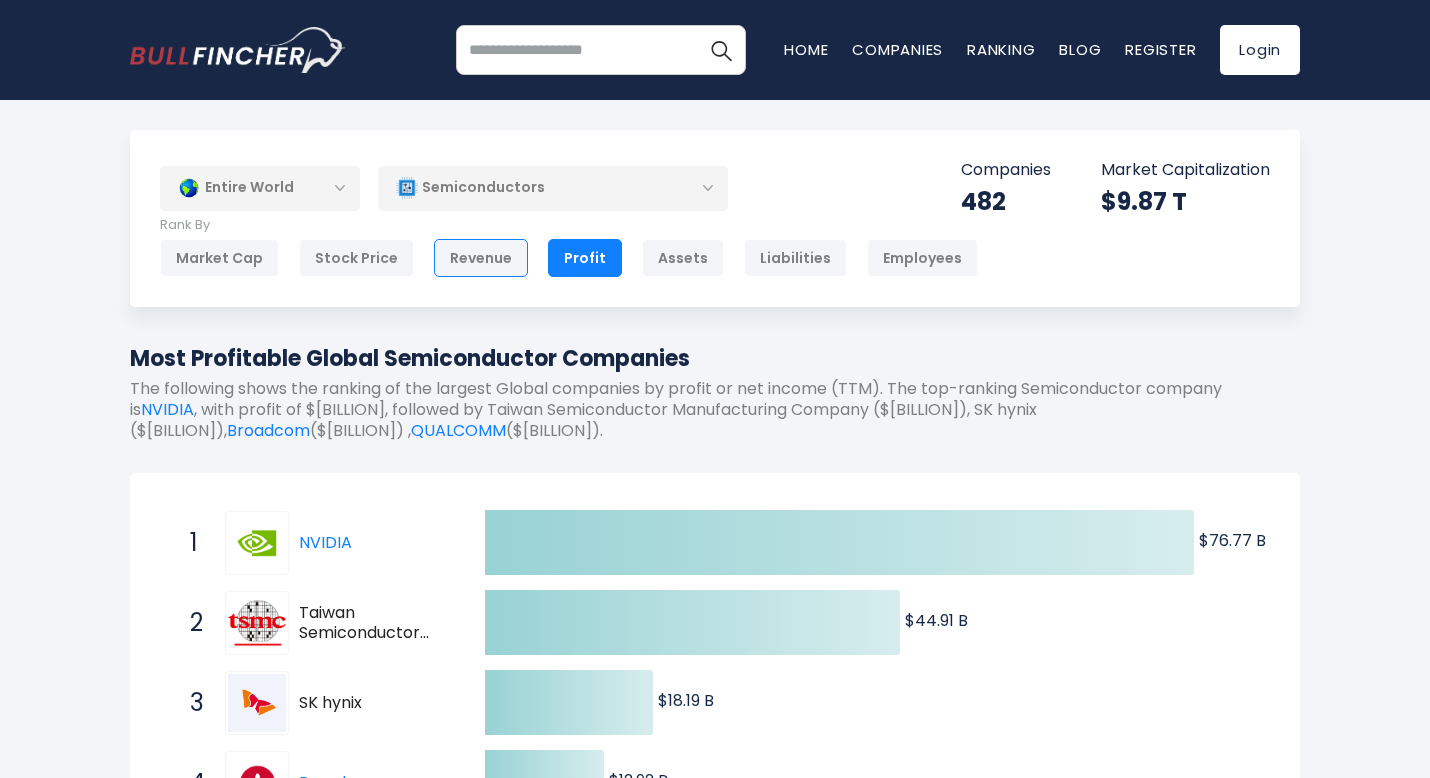 click on "Revenue" at bounding box center (481, 258) 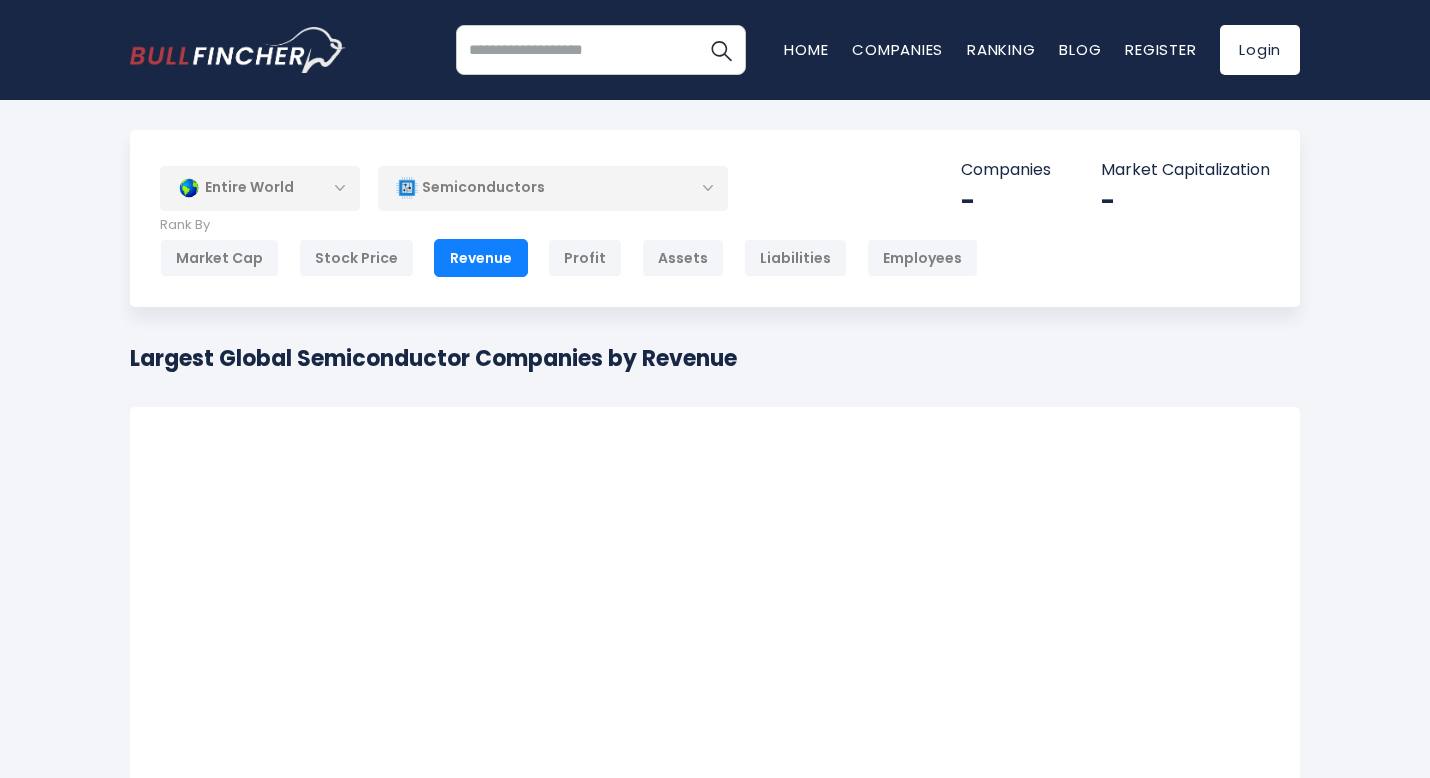 scroll, scrollTop: 0, scrollLeft: 0, axis: both 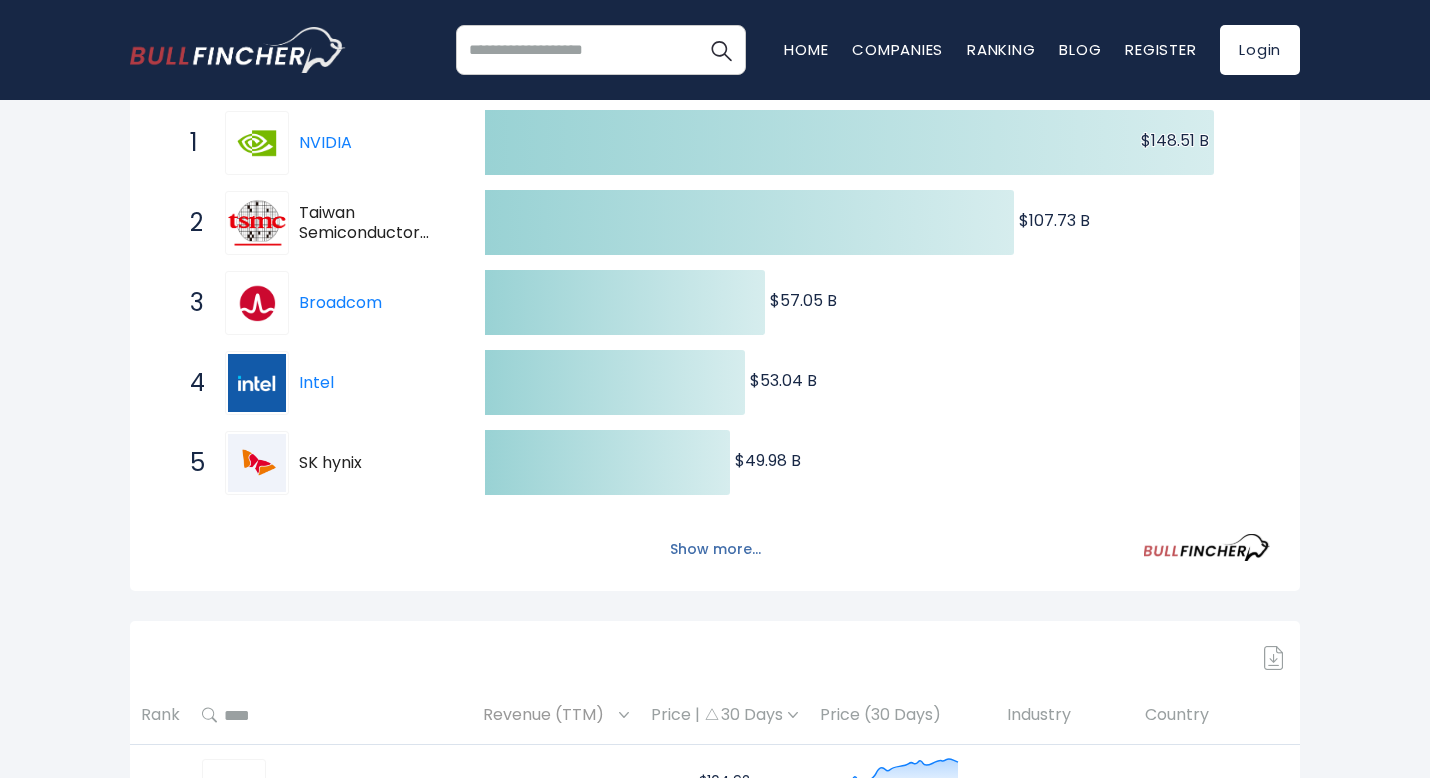 click on "Show more..." at bounding box center (715, 549) 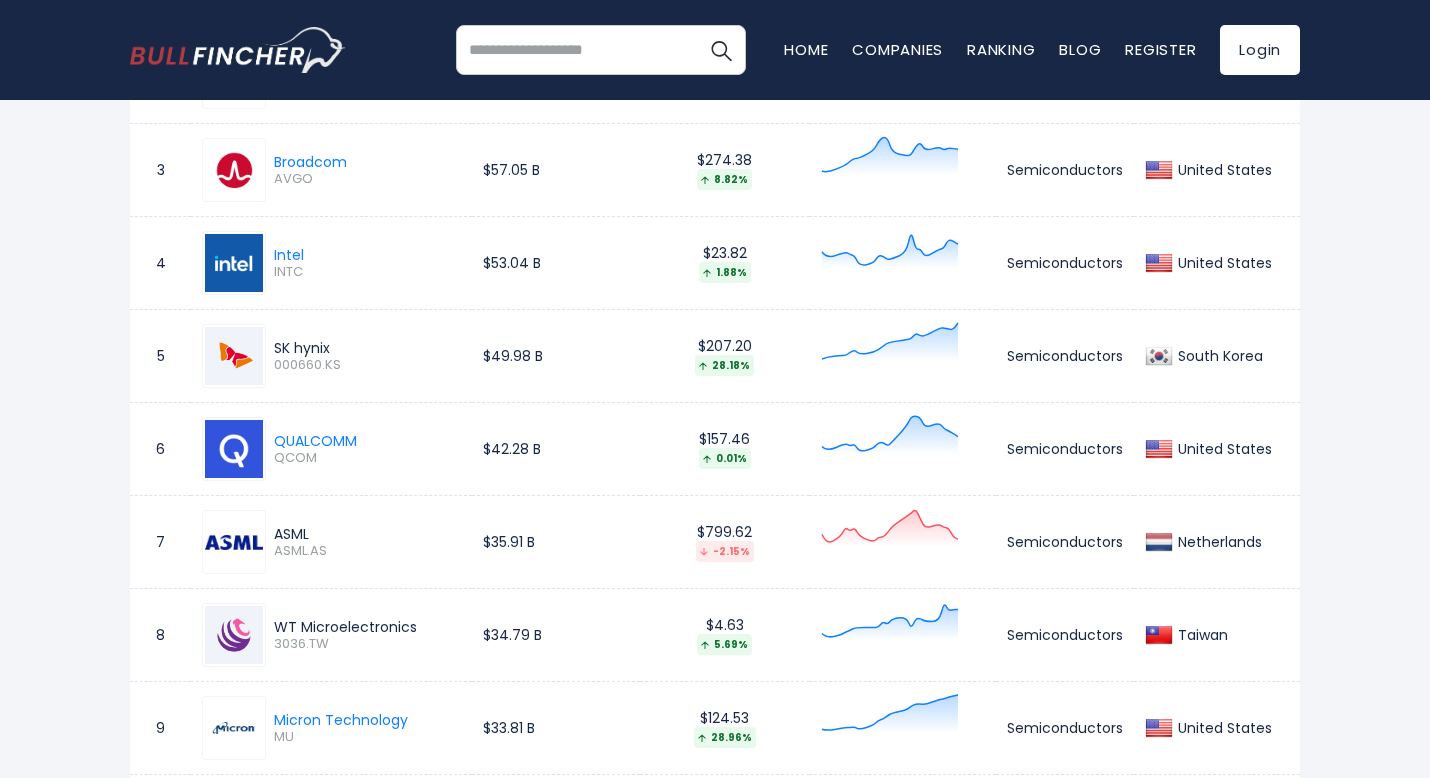 scroll, scrollTop: 1500, scrollLeft: 0, axis: vertical 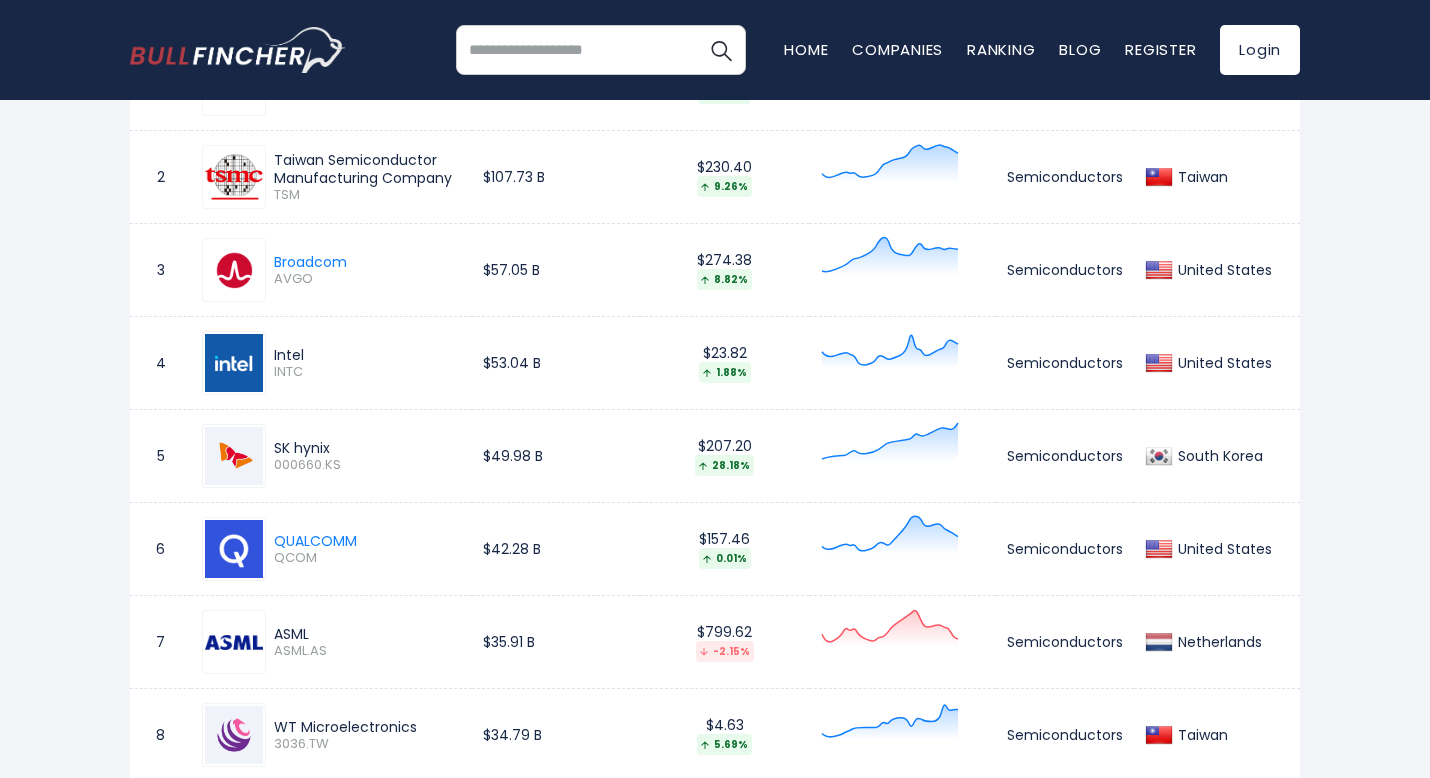 click on "Intel" at bounding box center (289, 355) 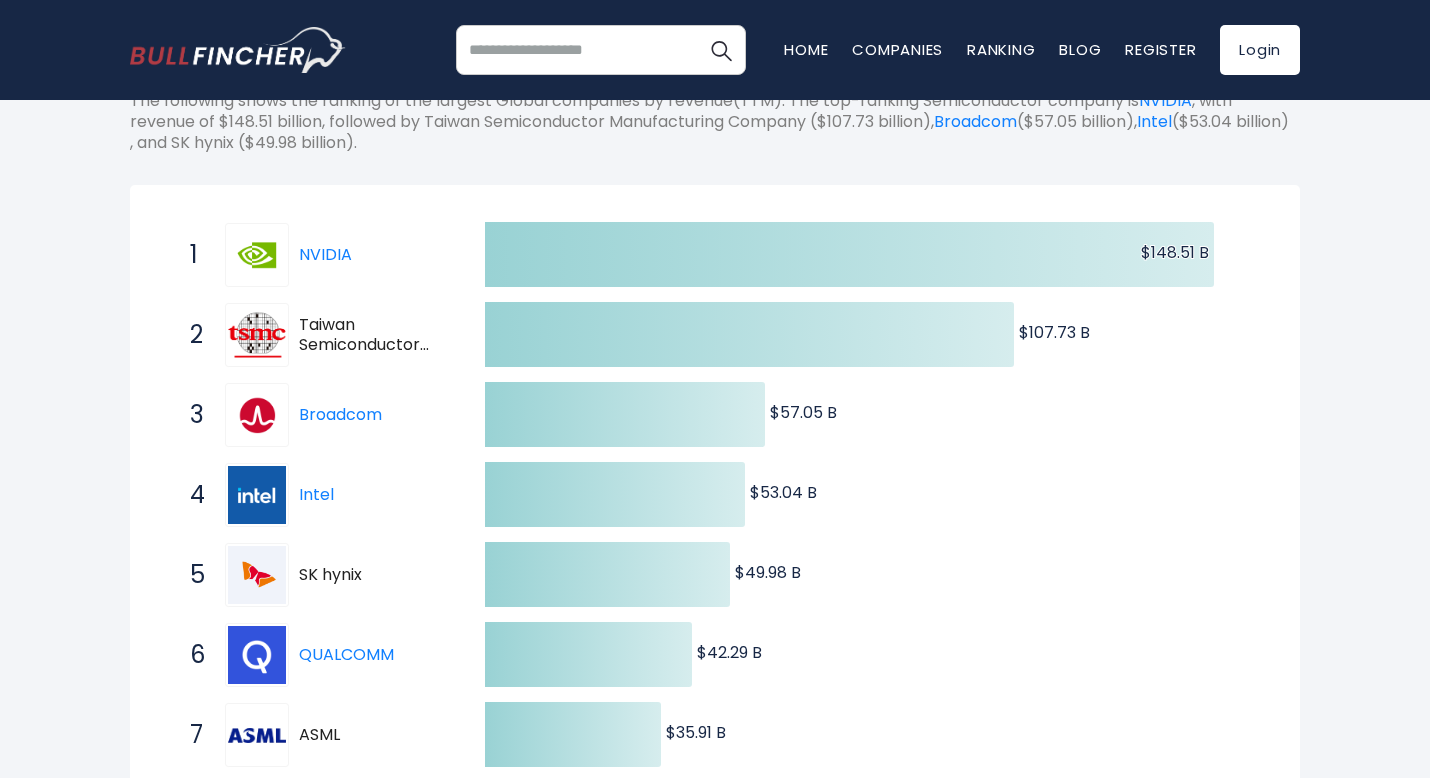 scroll, scrollTop: 0, scrollLeft: 0, axis: both 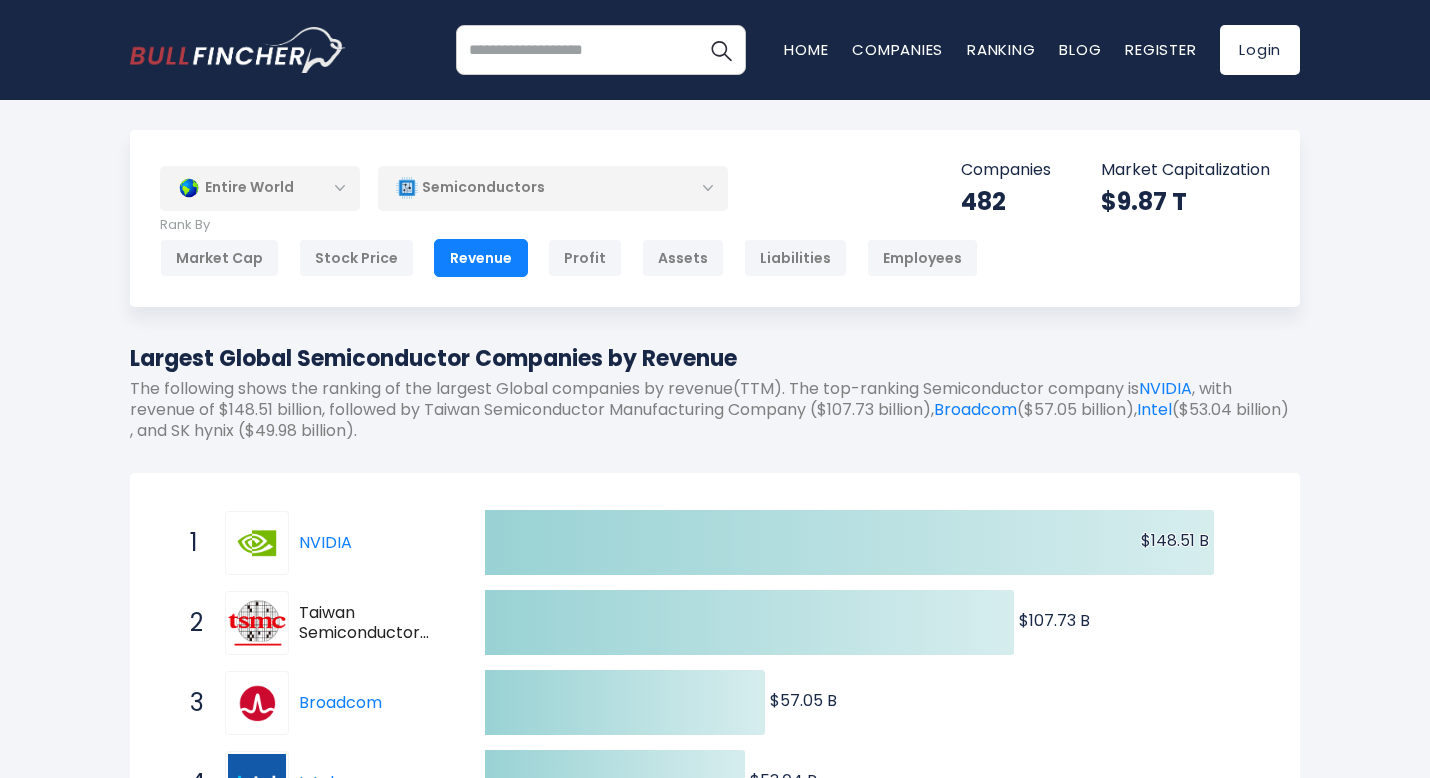 click on "Semiconductors" at bounding box center (553, 188) 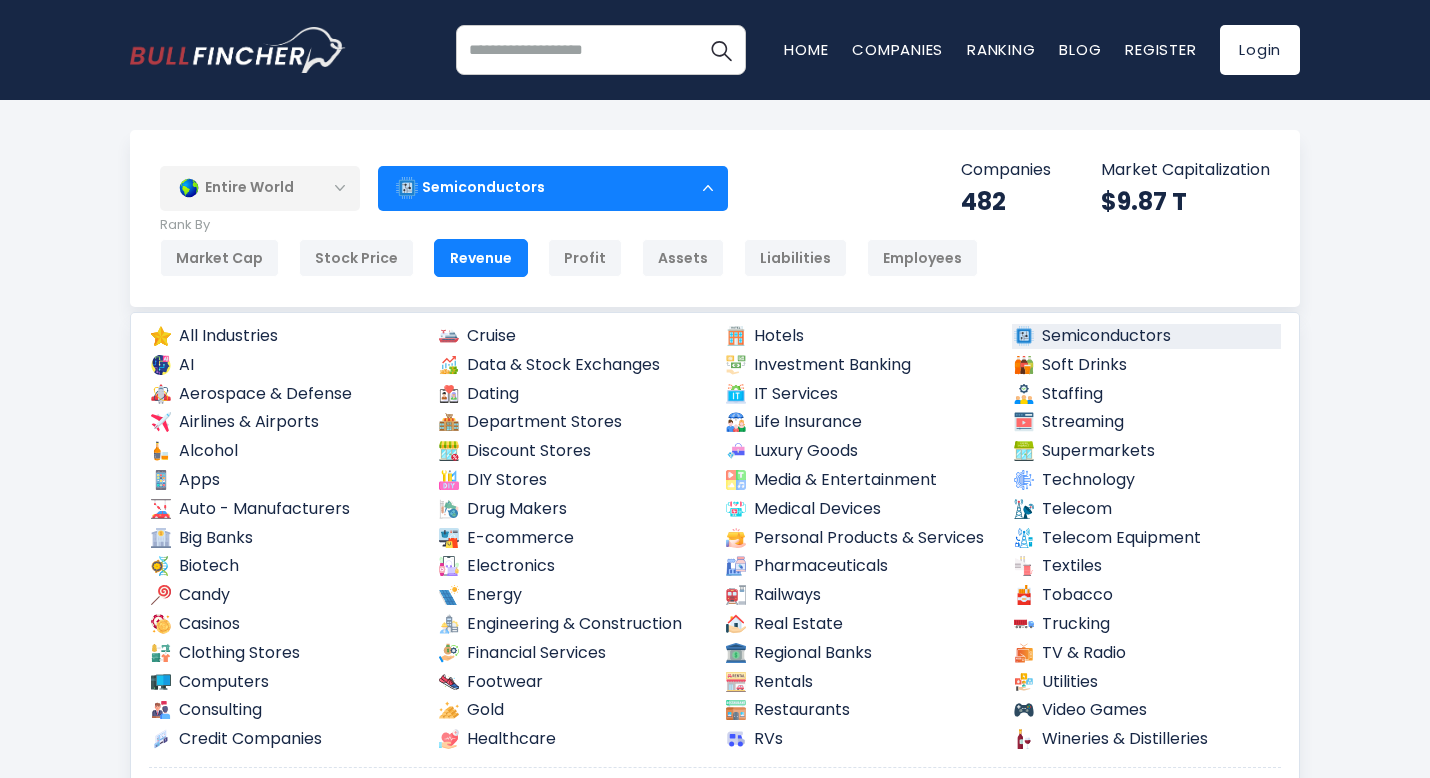 scroll, scrollTop: 10, scrollLeft: 0, axis: vertical 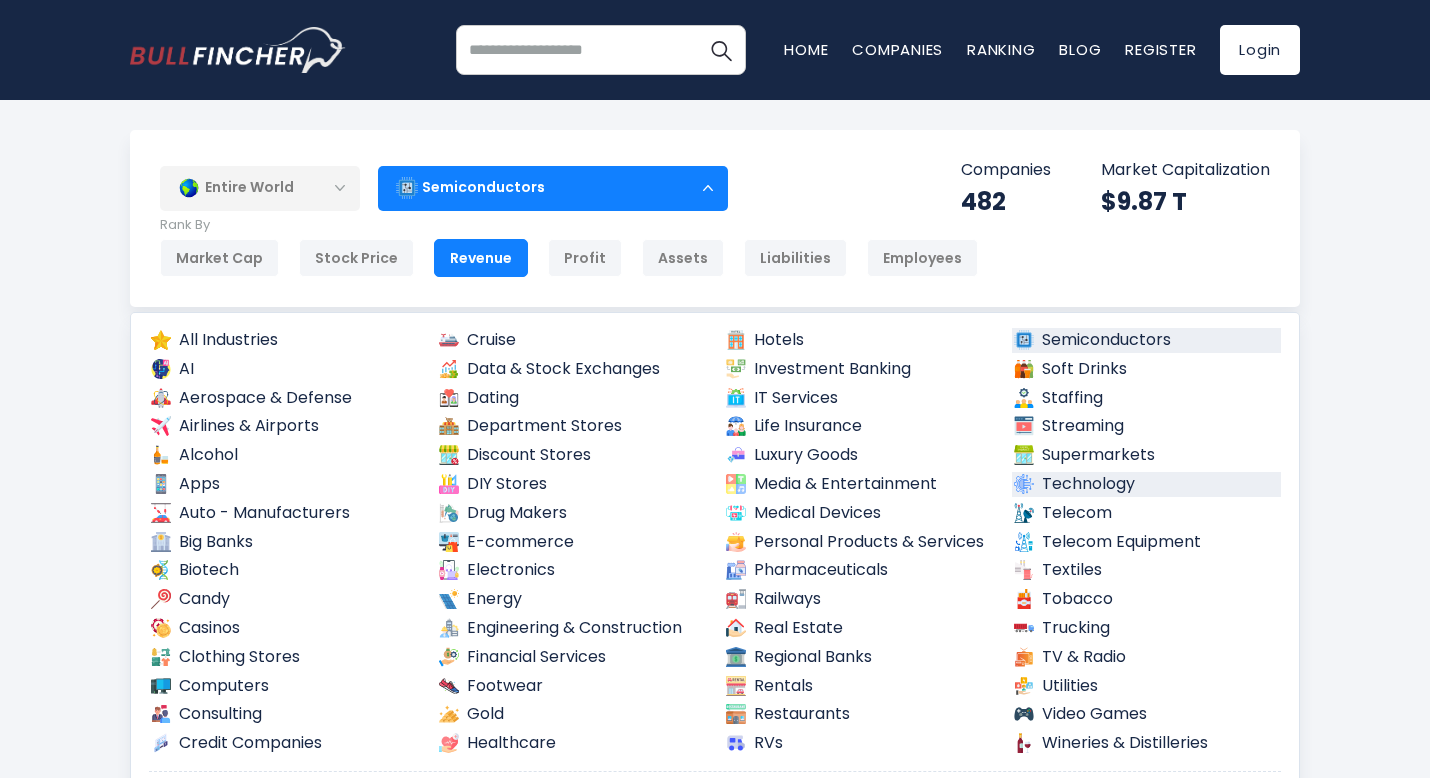 click on "Technology" at bounding box center (1147, 484) 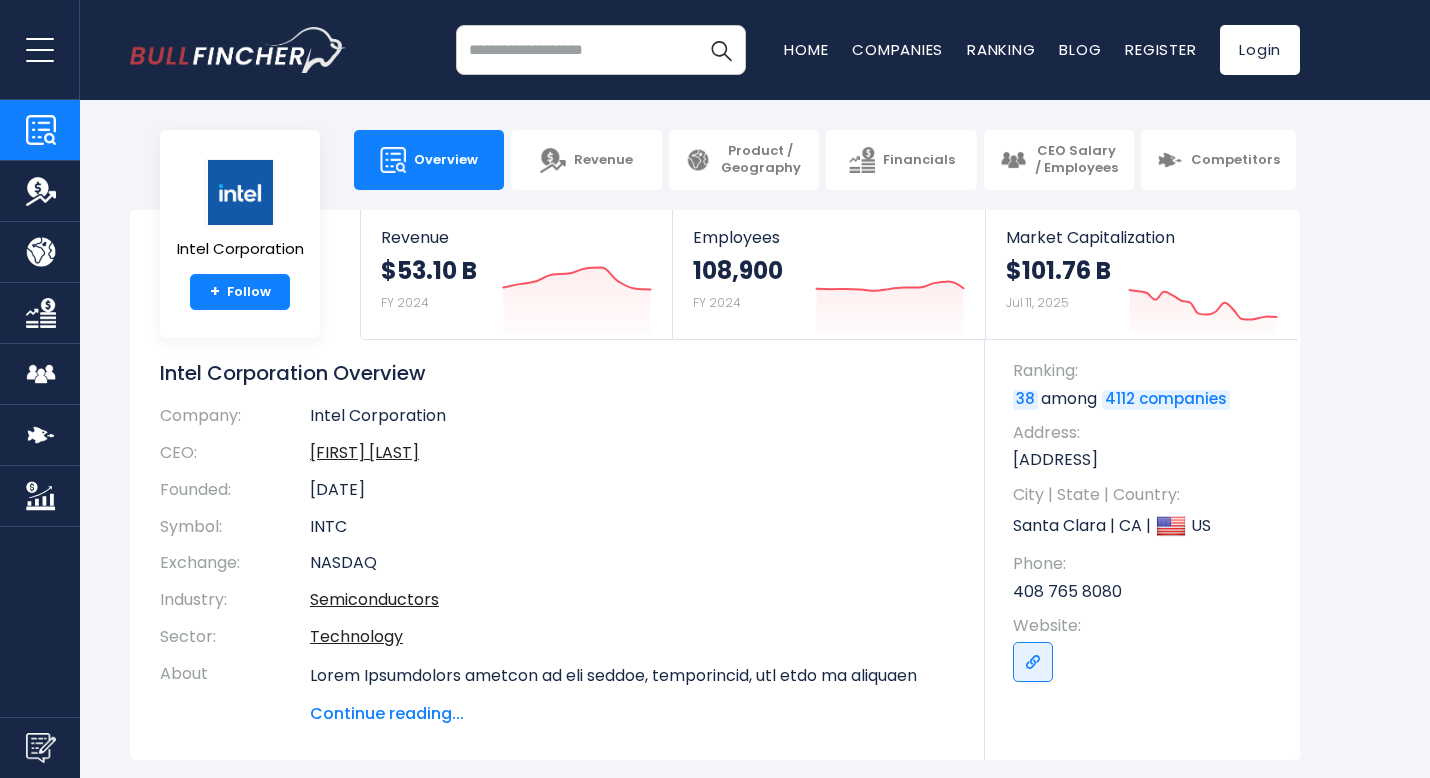 scroll, scrollTop: 0, scrollLeft: 0, axis: both 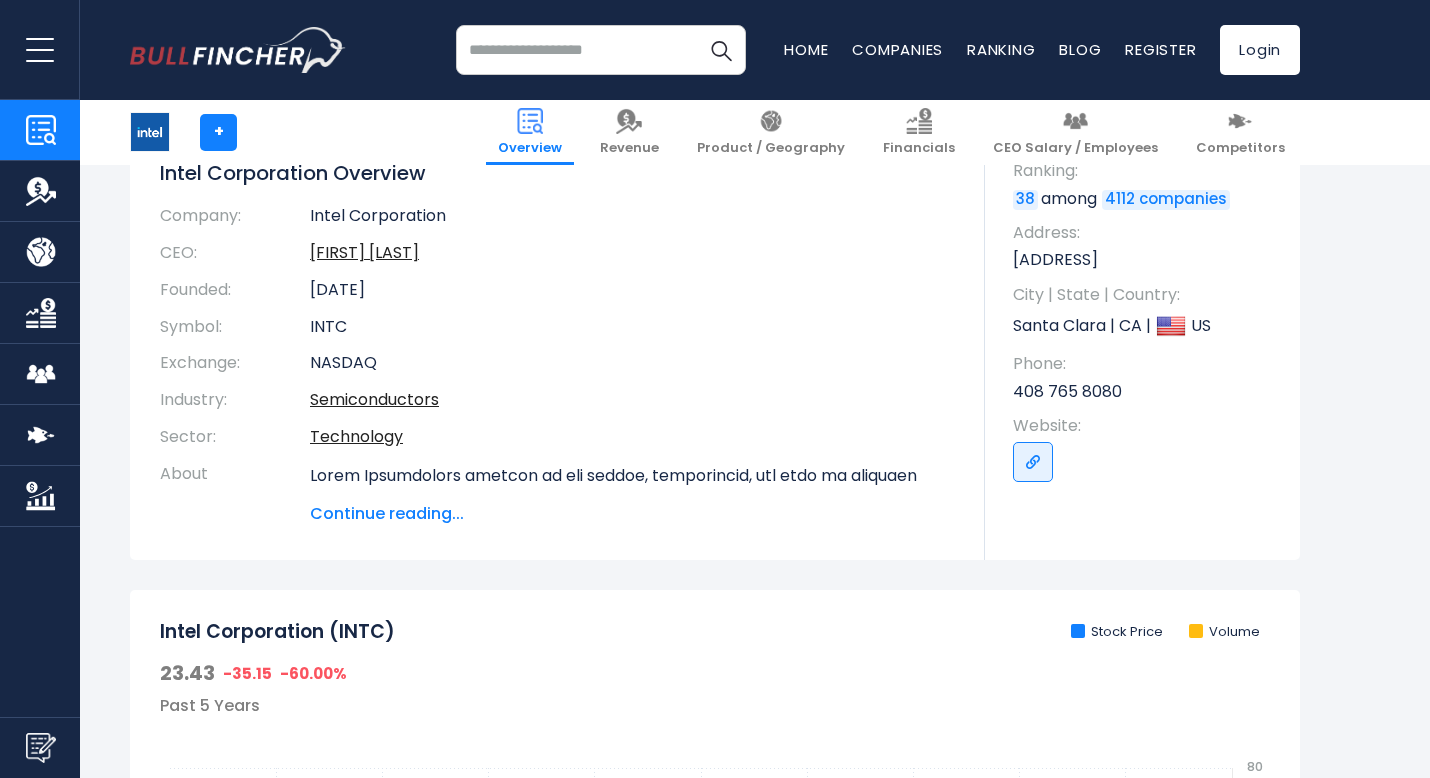 click on "Continue
reading..." at bounding box center [632, 514] 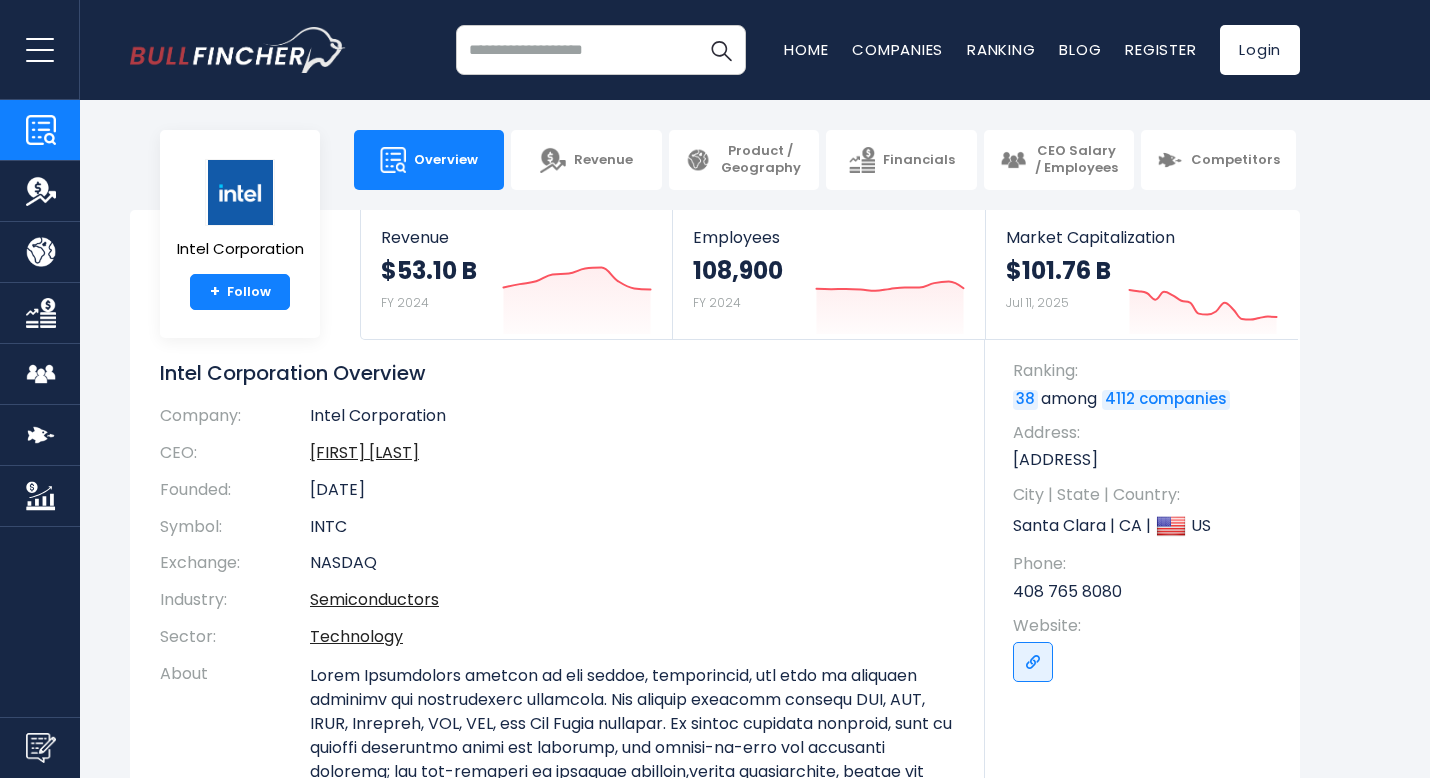 scroll, scrollTop: 0, scrollLeft: 0, axis: both 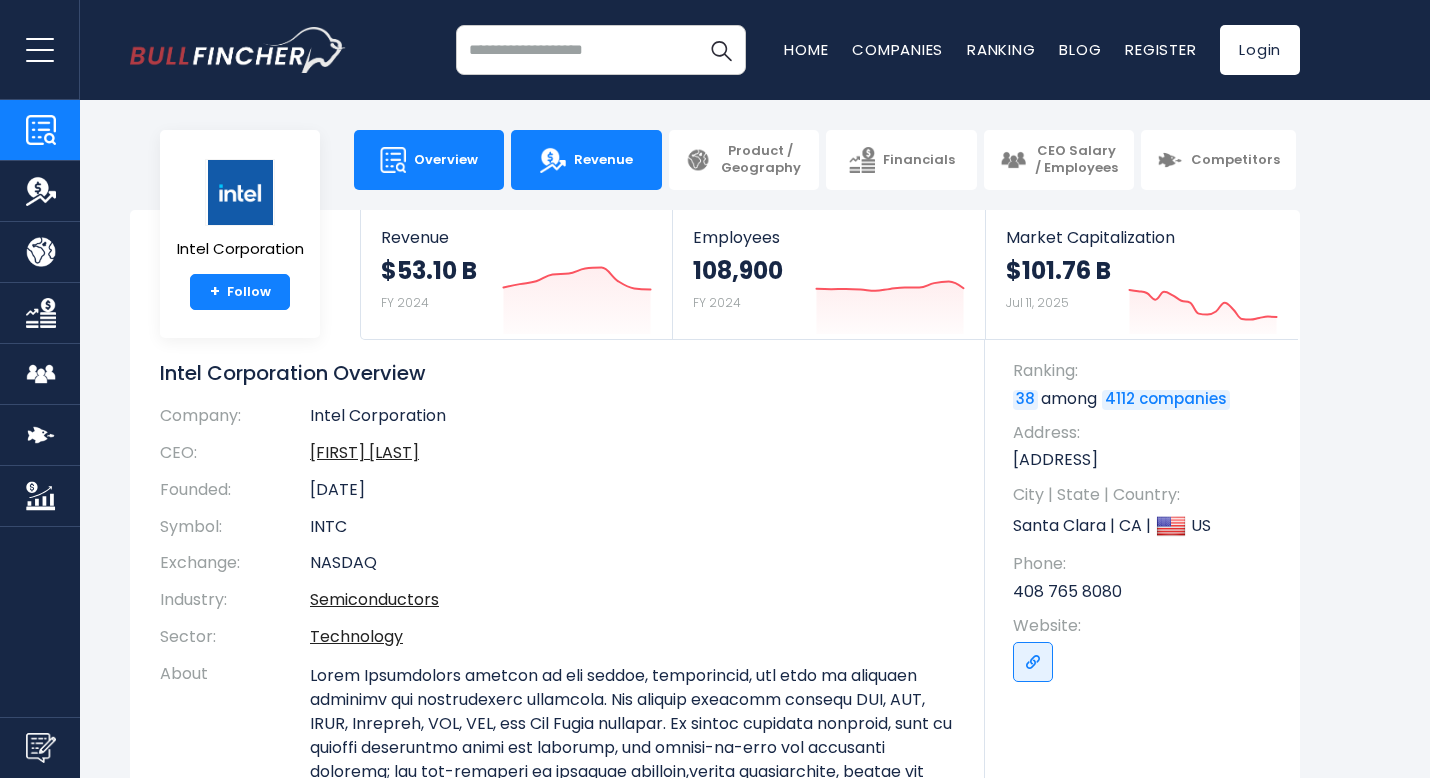 click on "Revenue" at bounding box center [603, 160] 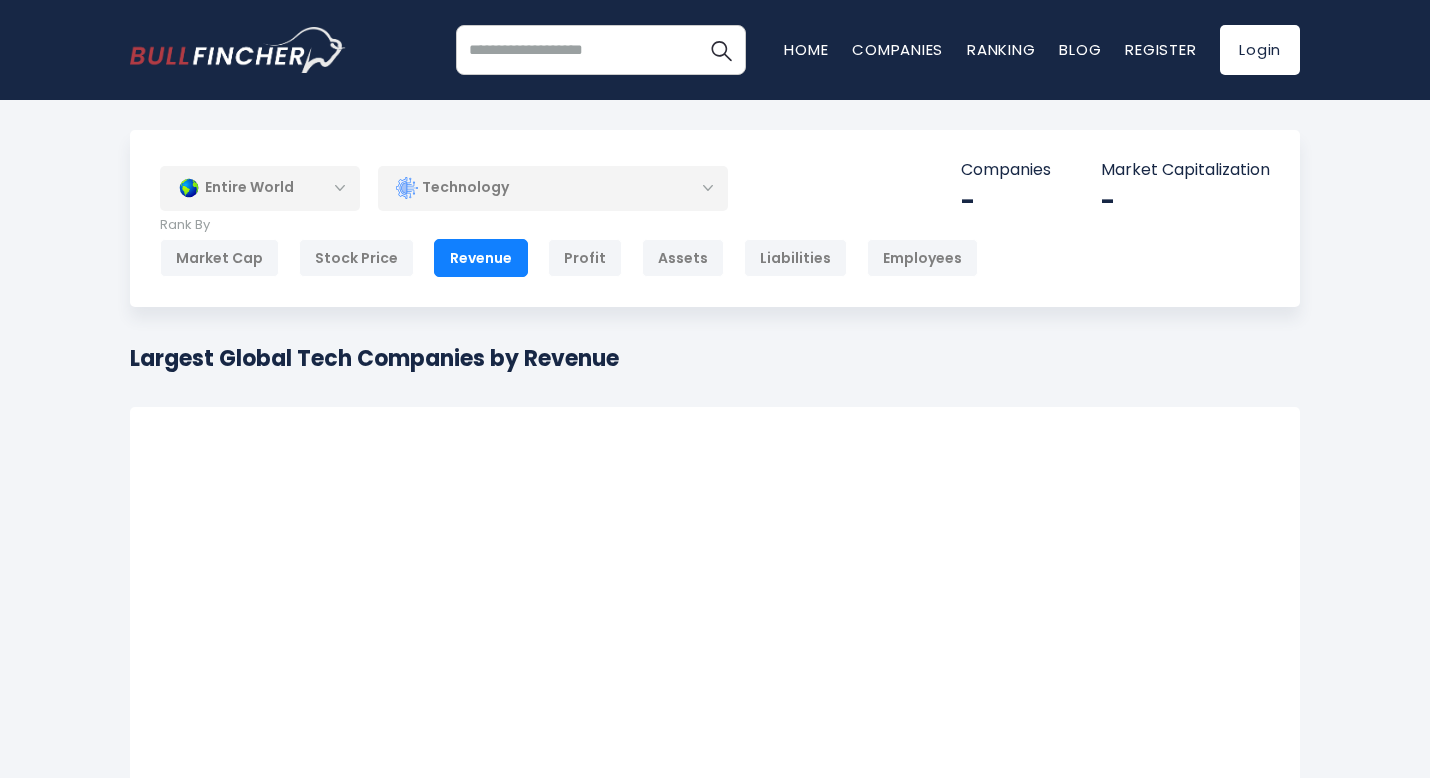 scroll, scrollTop: 0, scrollLeft: 0, axis: both 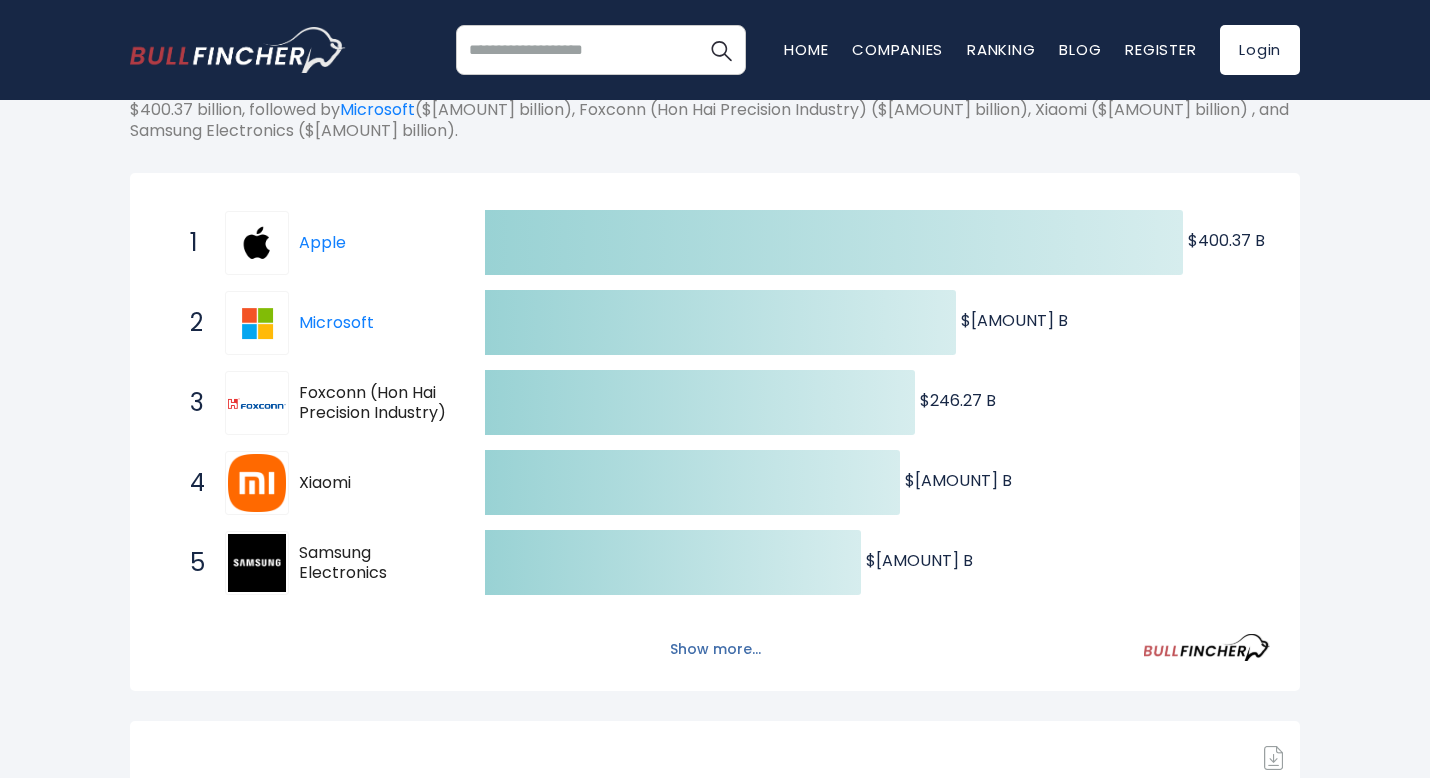 click on "Show more..." at bounding box center [715, 649] 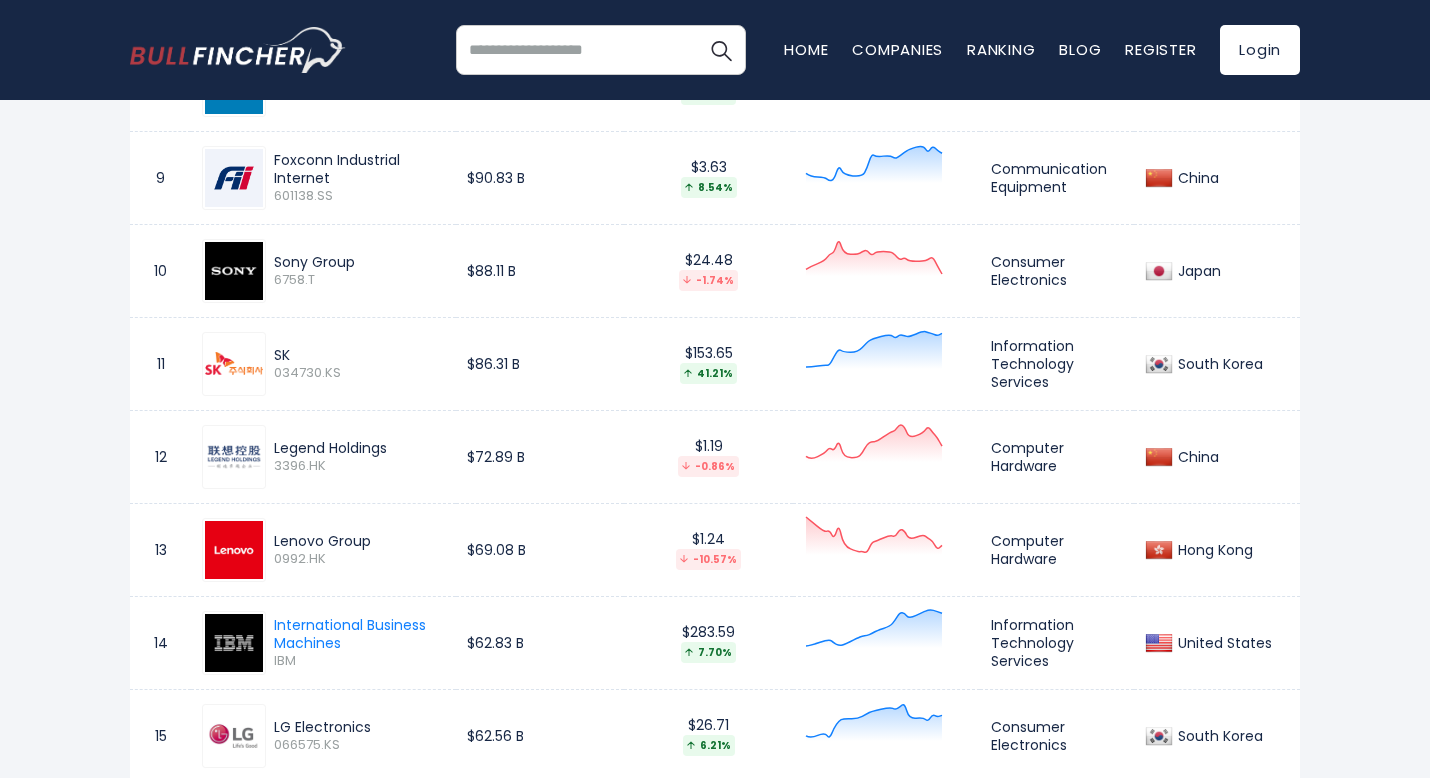 scroll, scrollTop: 2200, scrollLeft: 0, axis: vertical 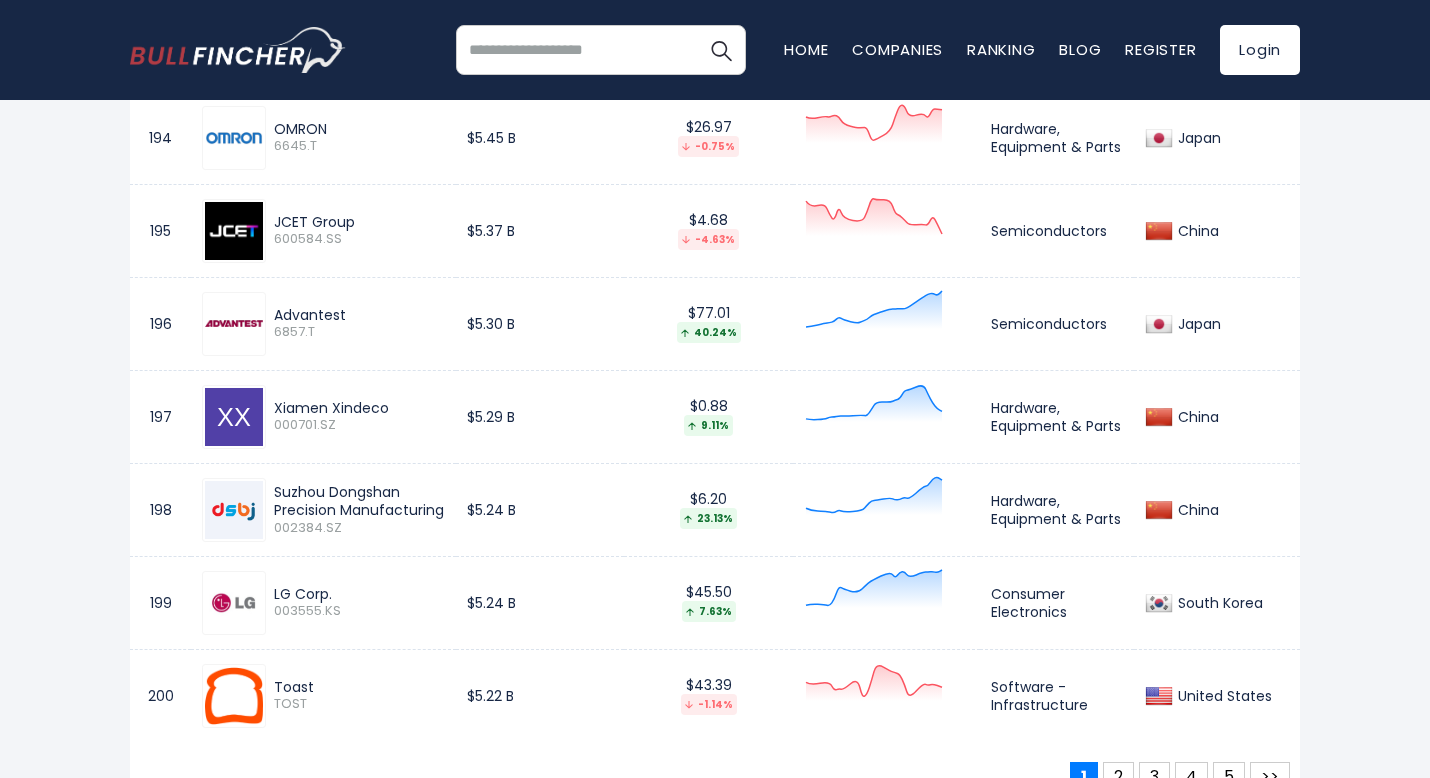 click at bounding box center (601, 50) 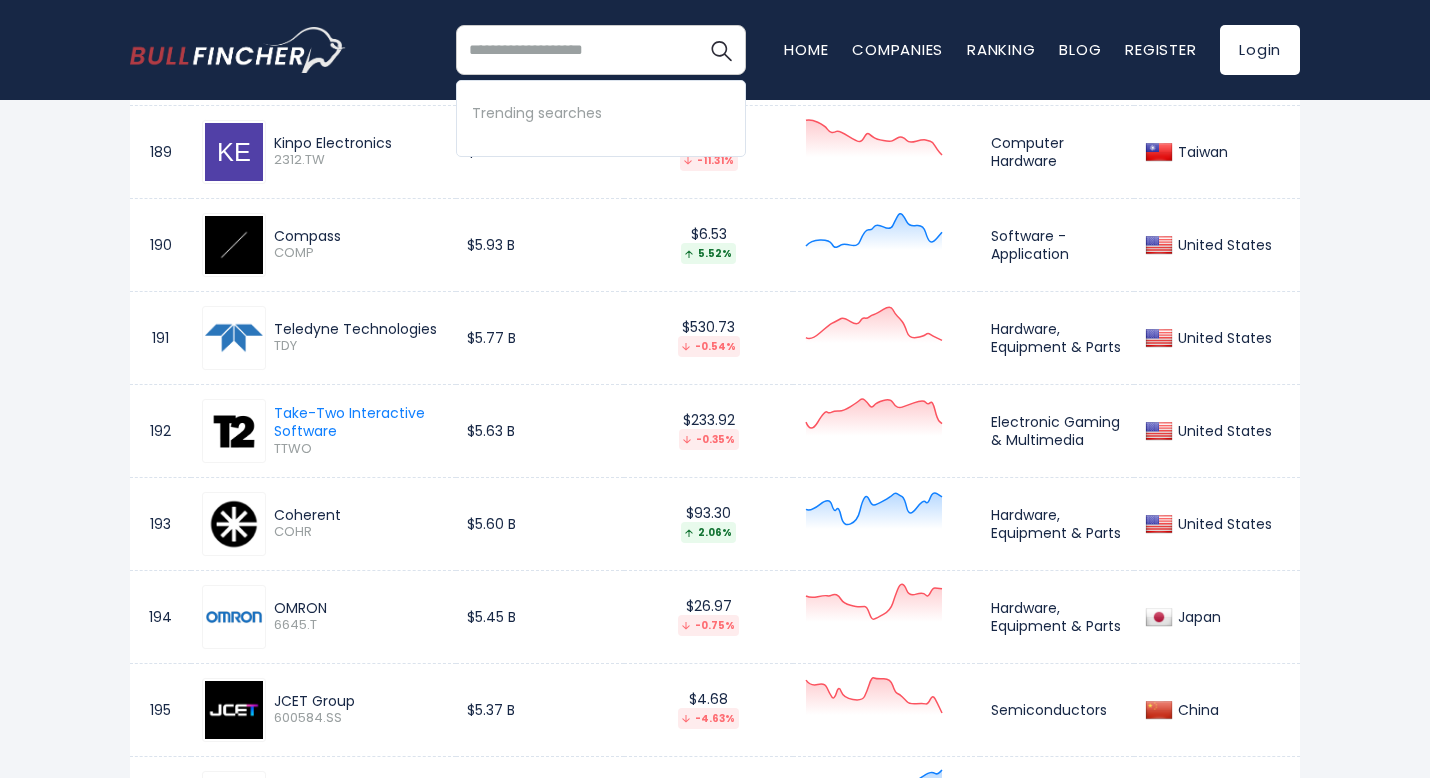 scroll, scrollTop: 18900, scrollLeft: 0, axis: vertical 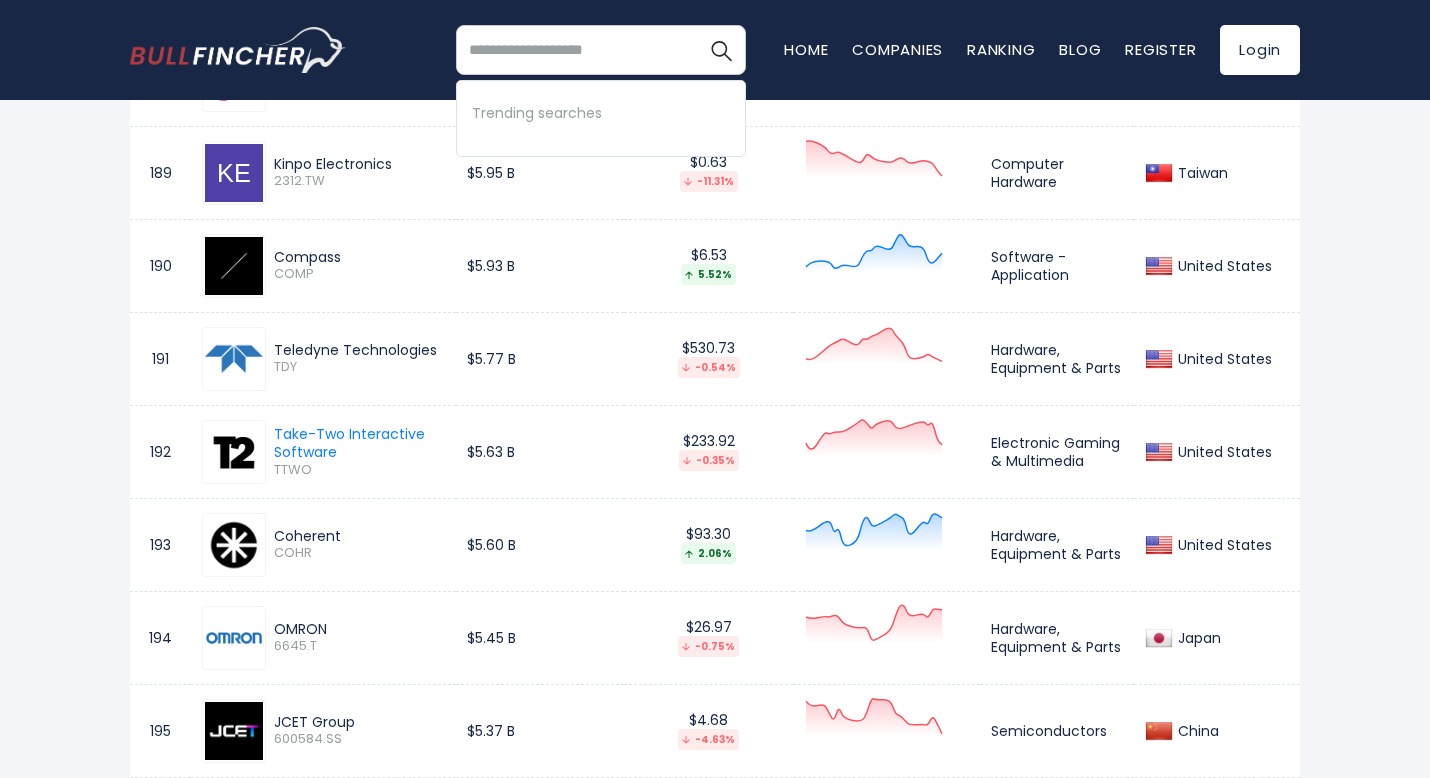 drag, startPoint x: 122, startPoint y: 339, endPoint x: 68, endPoint y: 346, distance: 54.451813 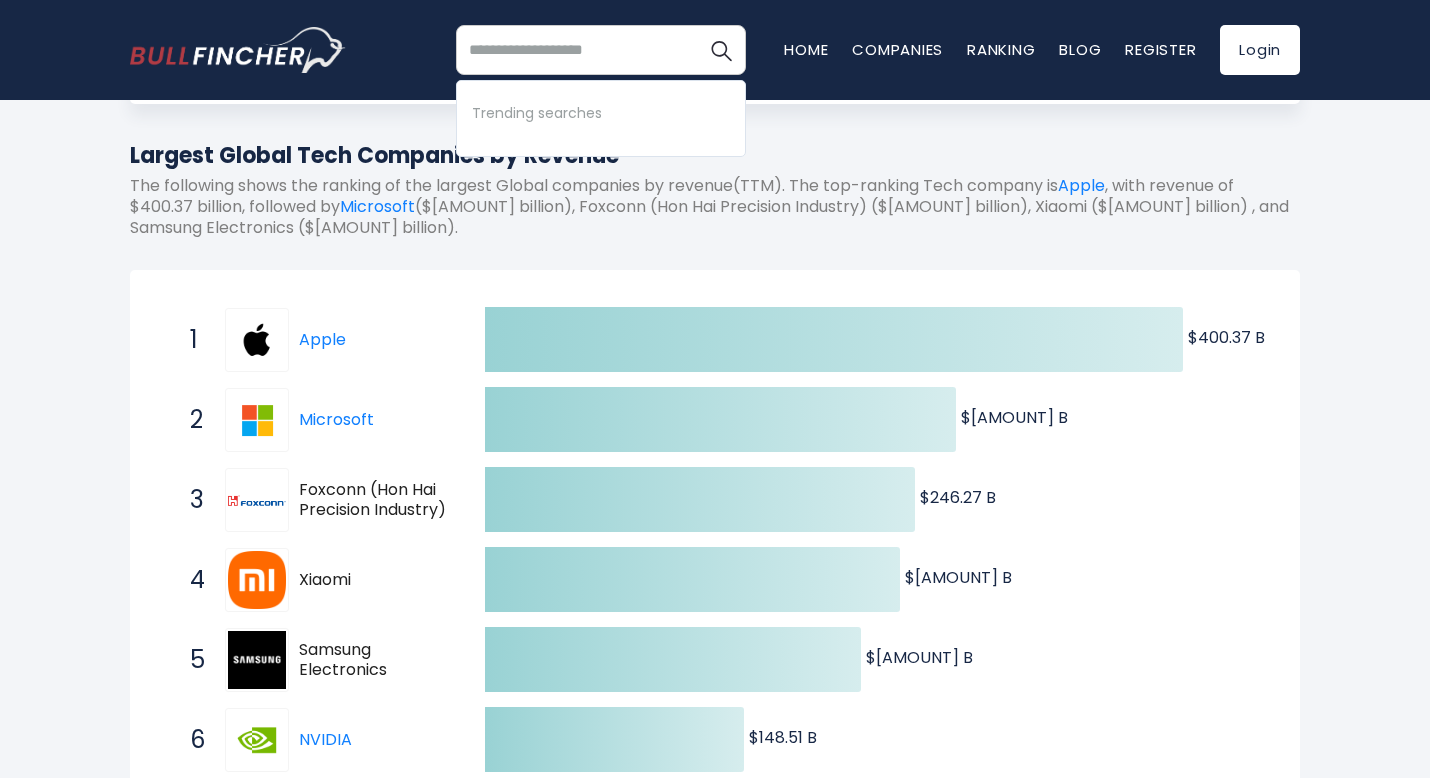 scroll, scrollTop: 0, scrollLeft: 0, axis: both 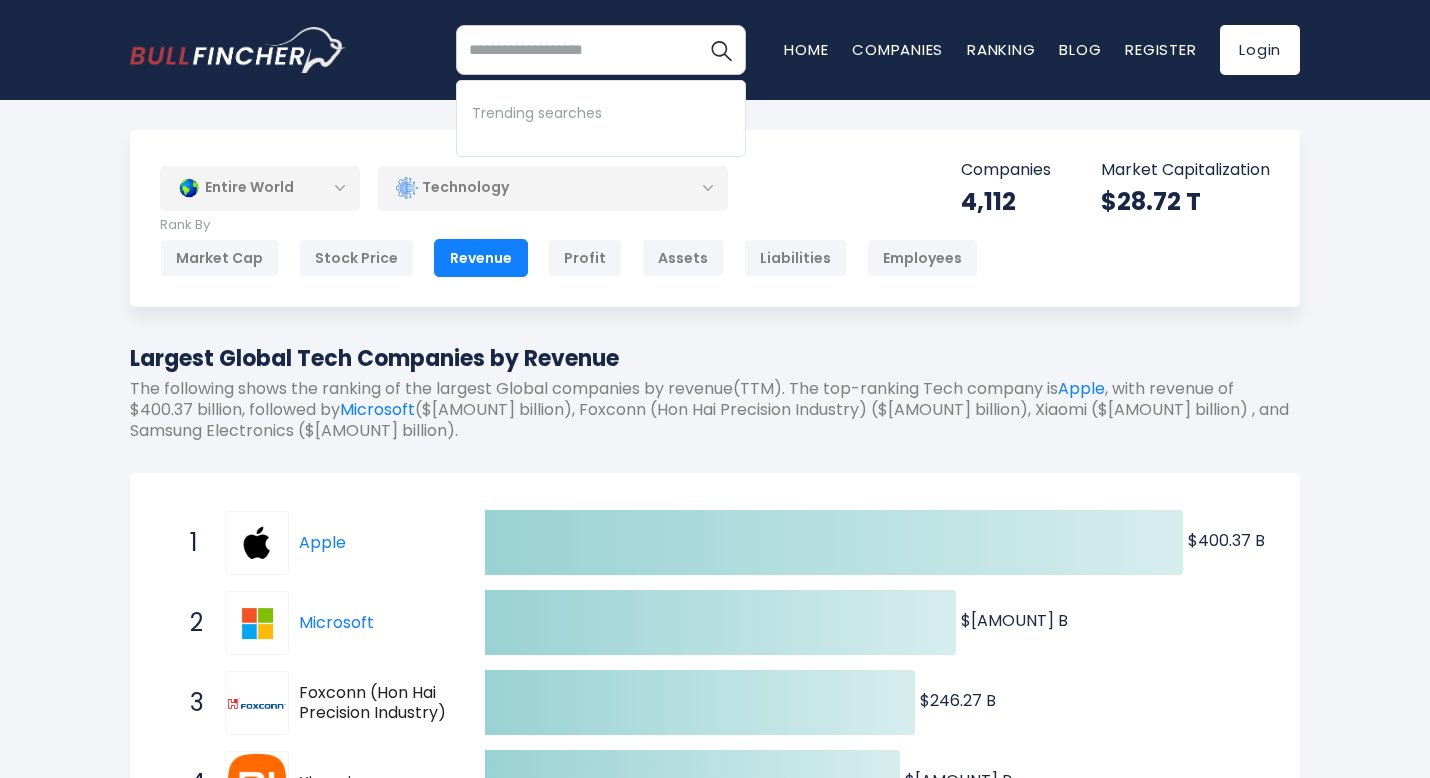 click on "Technology" at bounding box center [553, 188] 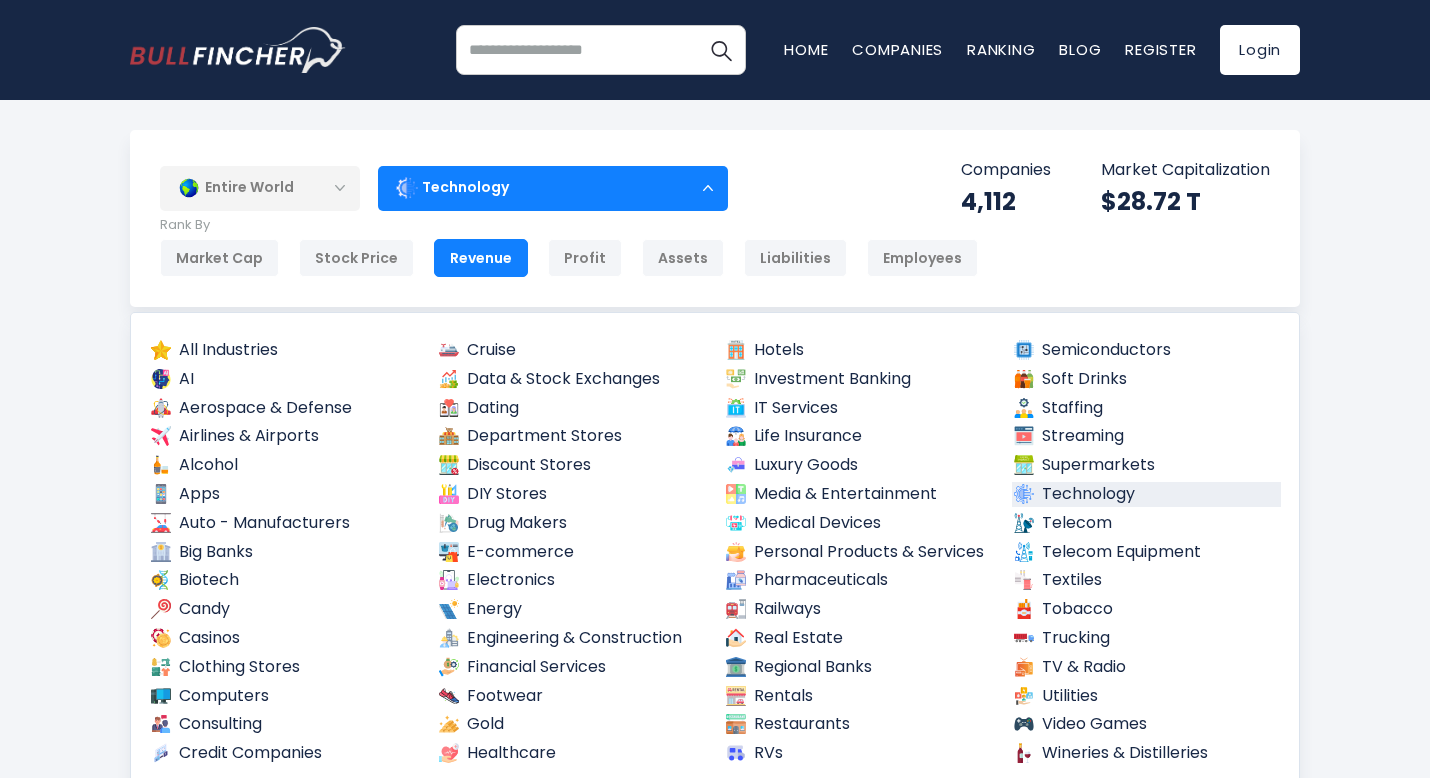click on "Technology" at bounding box center (553, 188) 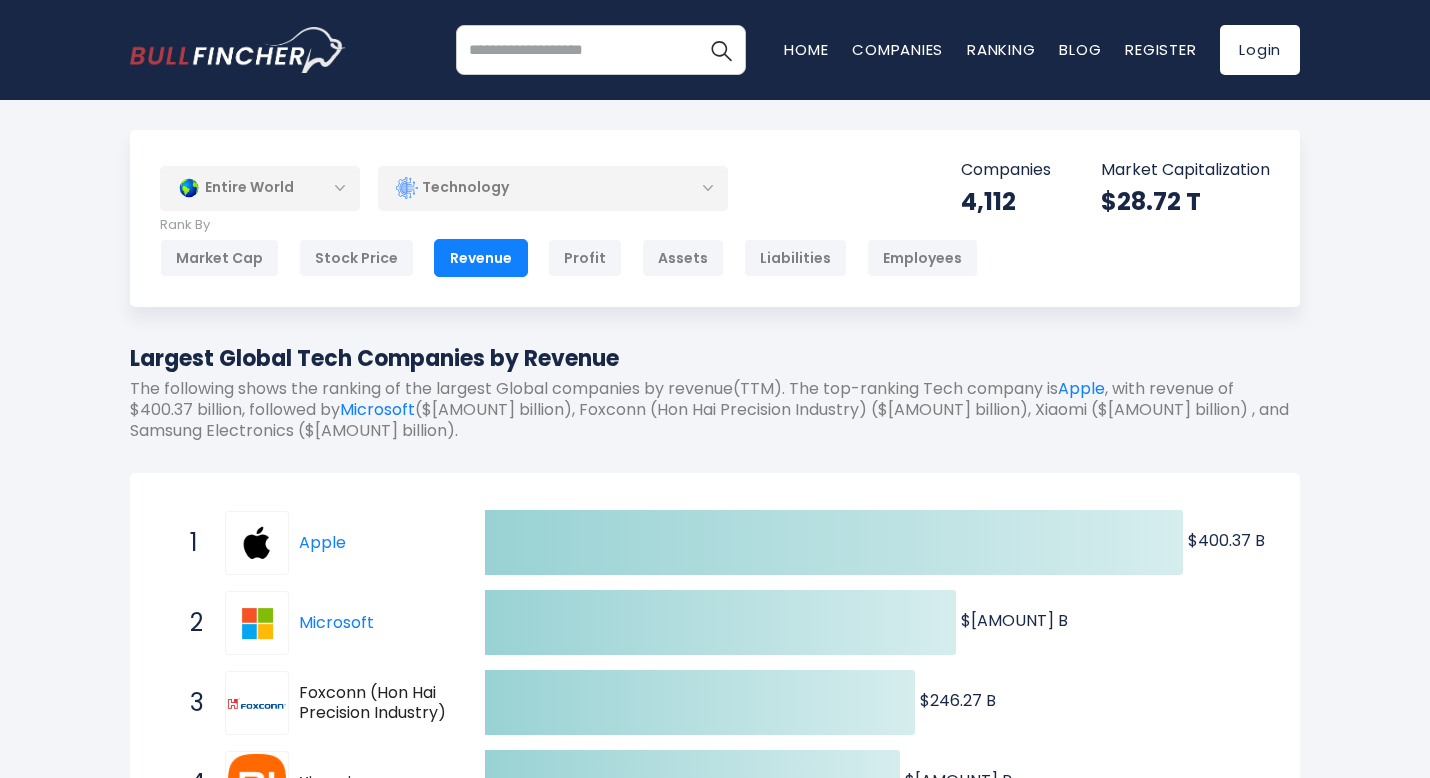 click on "Technology" at bounding box center [553, 188] 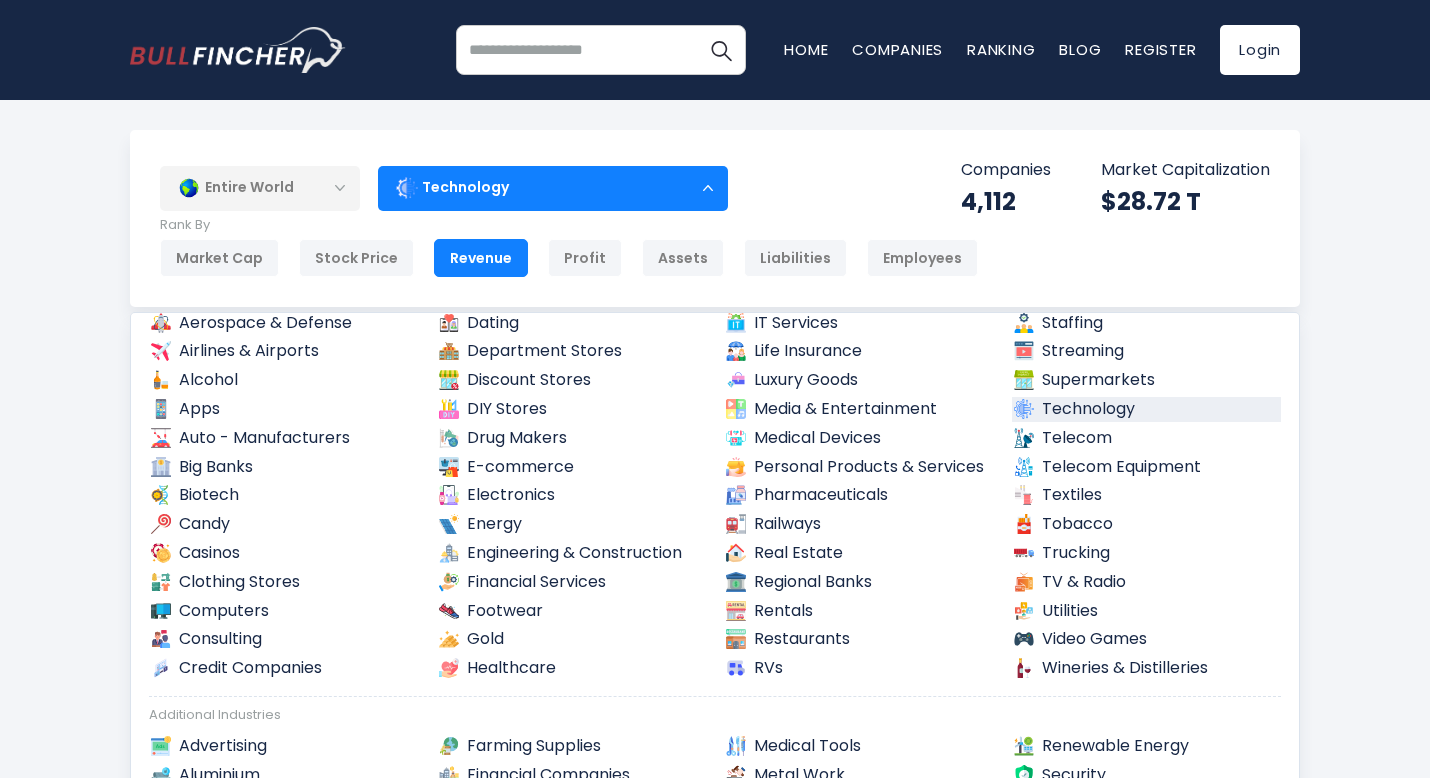 scroll, scrollTop: 10, scrollLeft: 0, axis: vertical 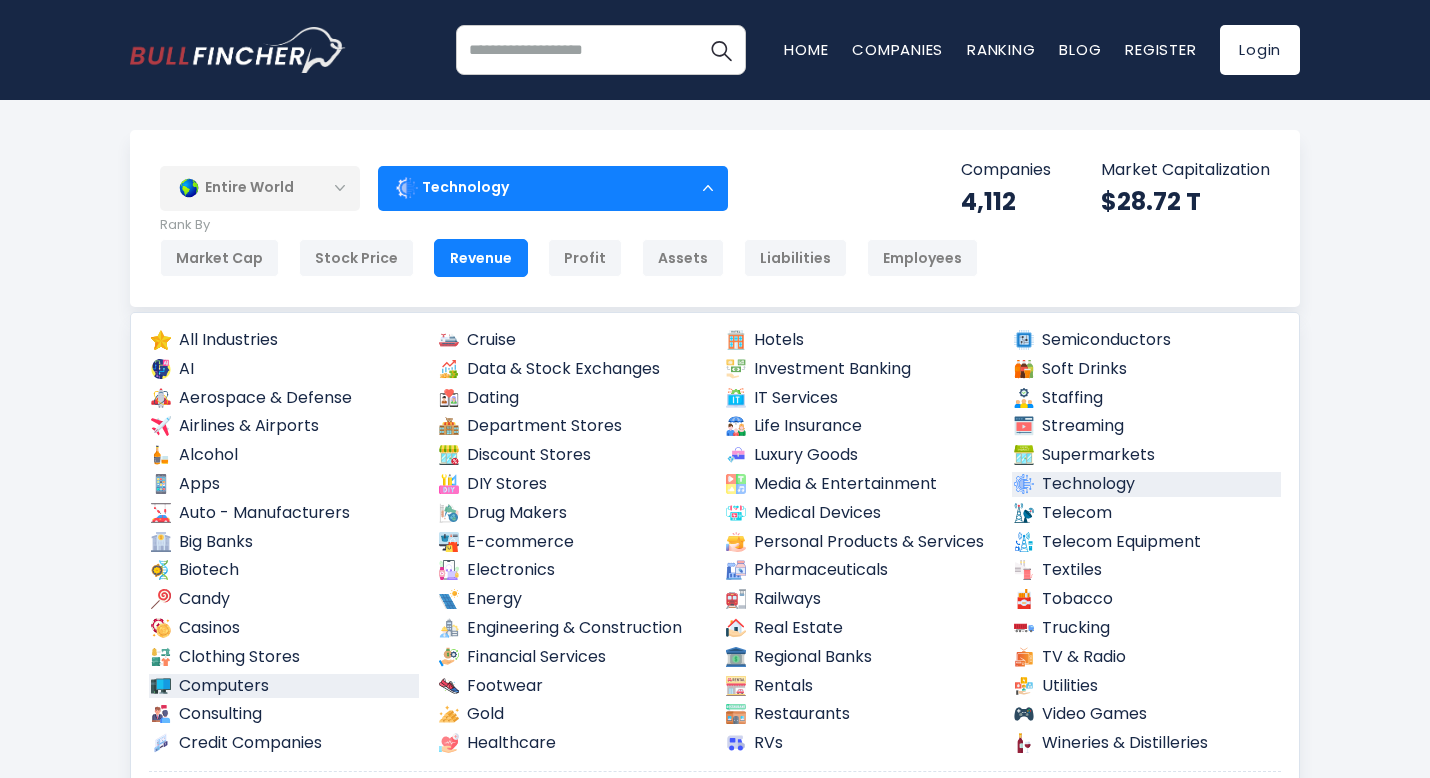 click on "Computers" at bounding box center (284, 686) 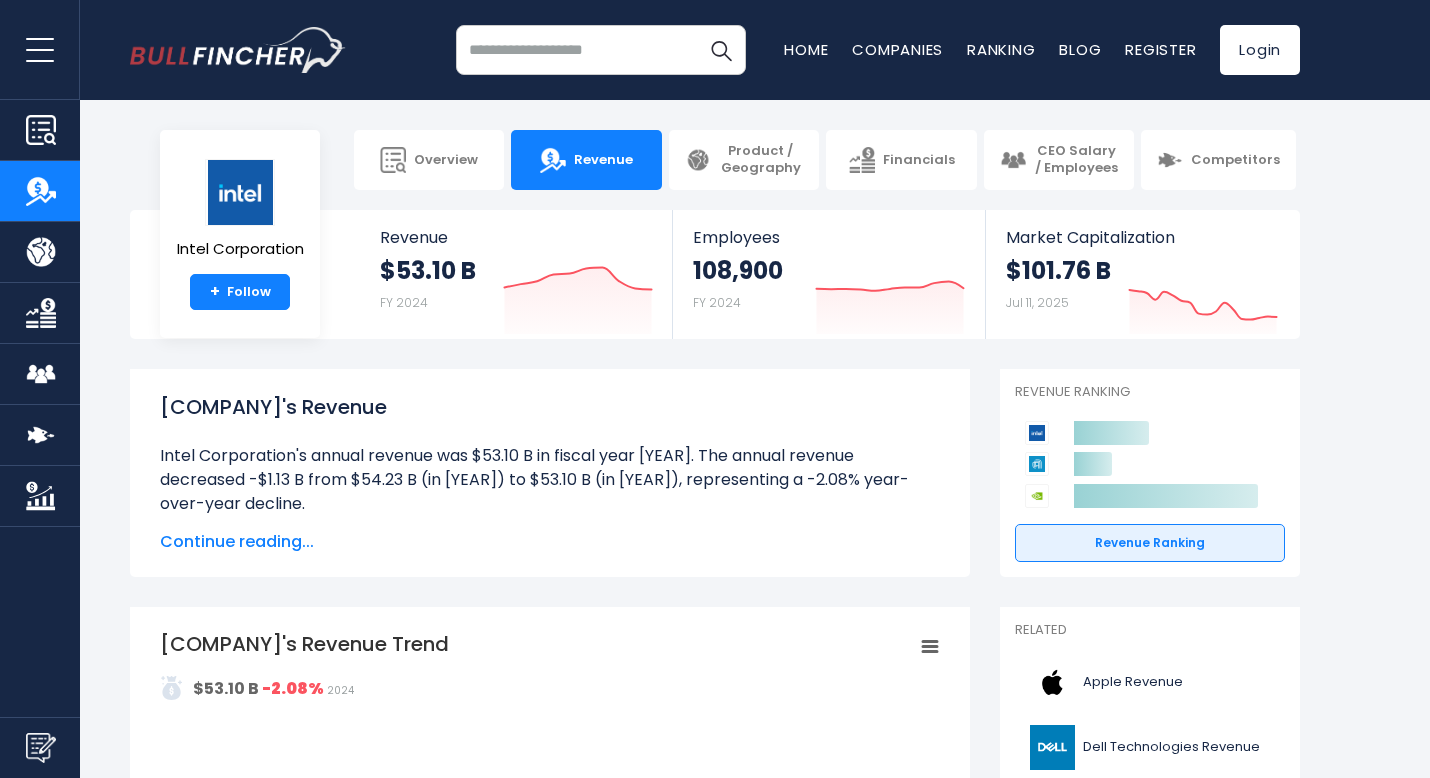 scroll, scrollTop: 0, scrollLeft: 0, axis: both 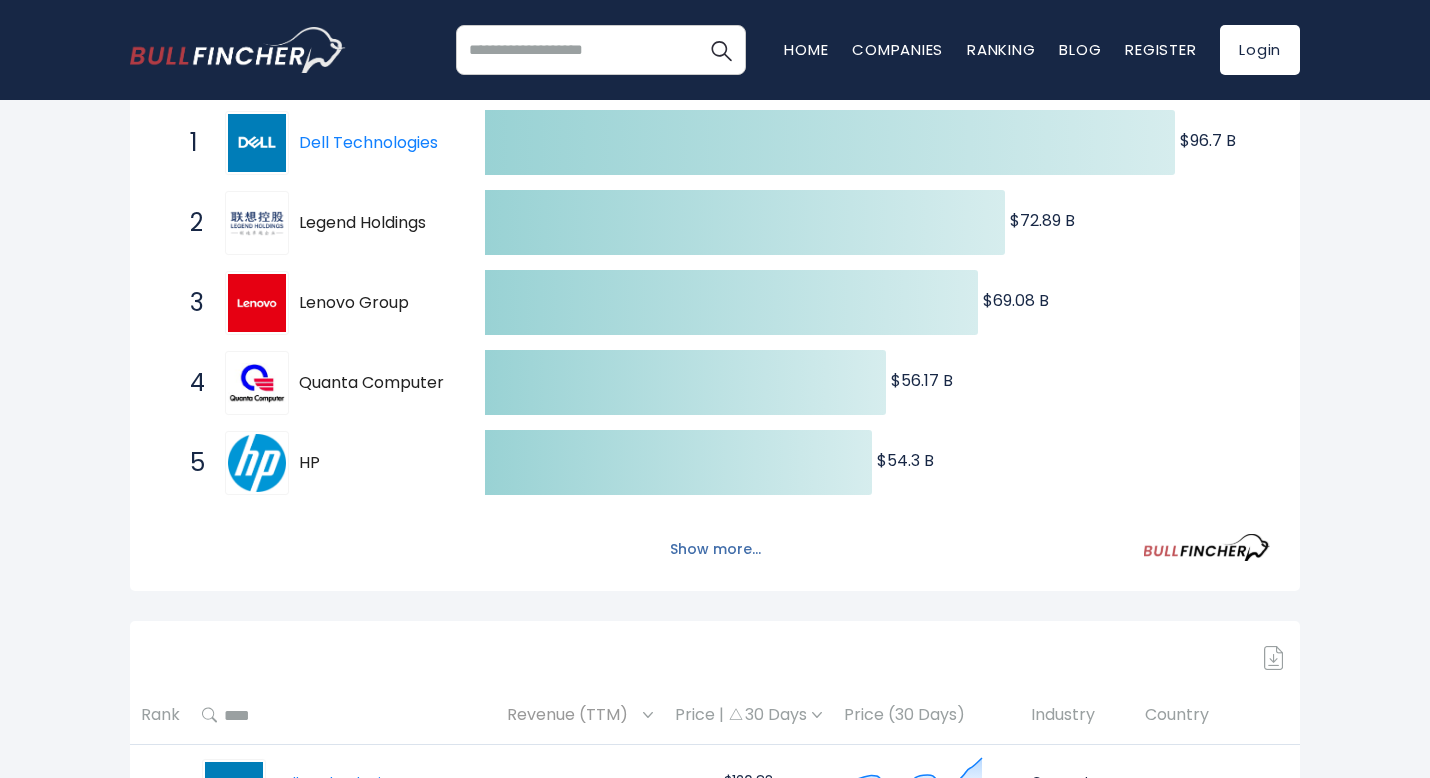 click on "Show more..." at bounding box center (715, 549) 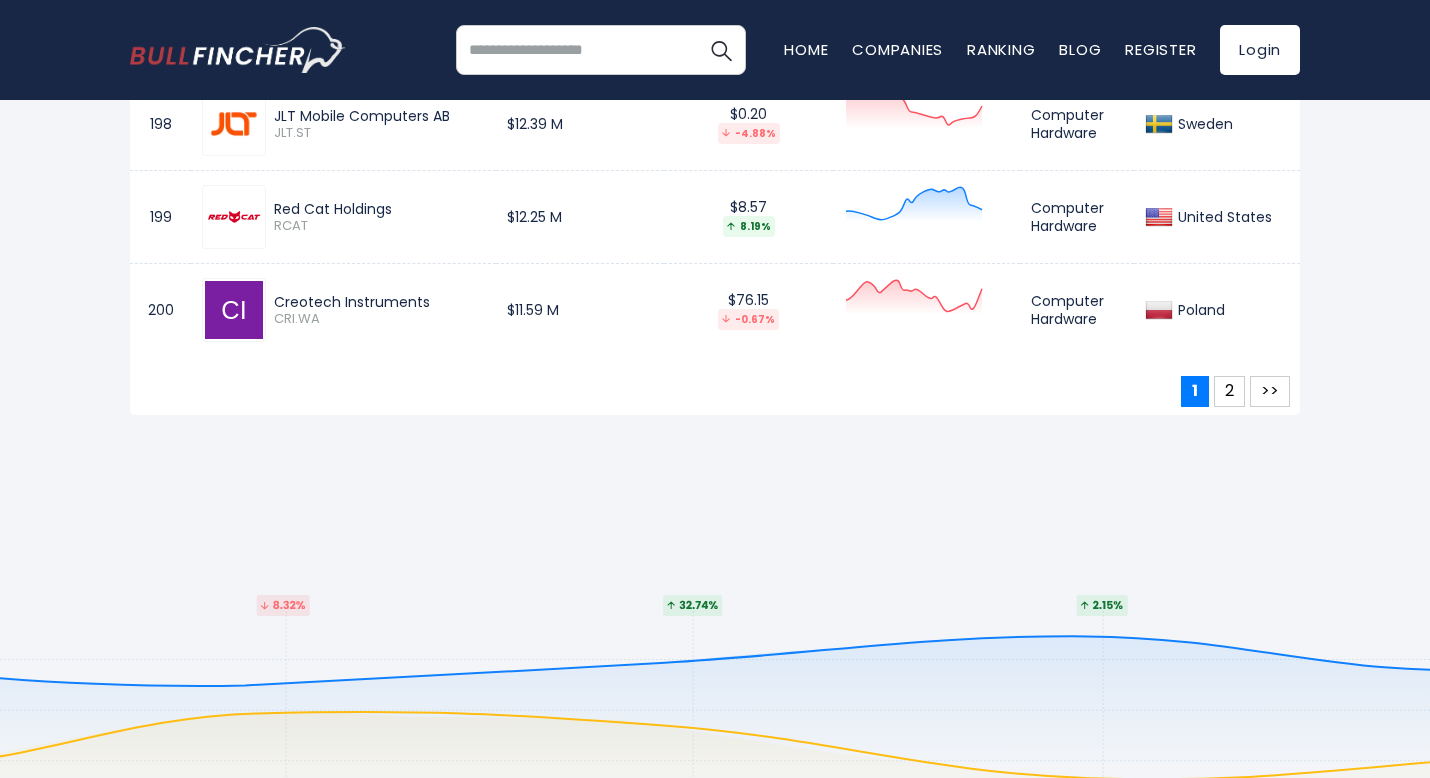 scroll, scrollTop: 20500, scrollLeft: 0, axis: vertical 